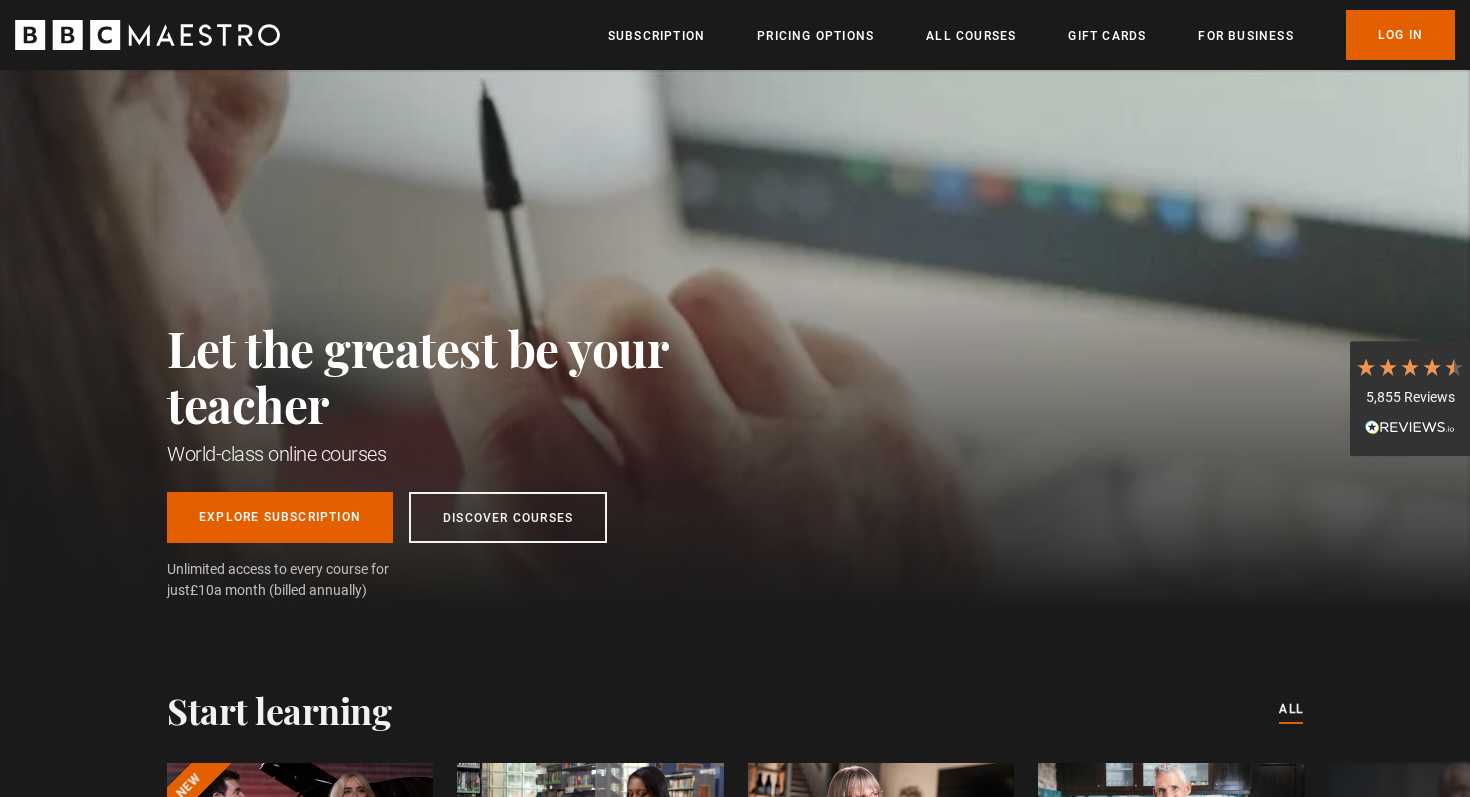 click on "Log In" at bounding box center (1400, 35) 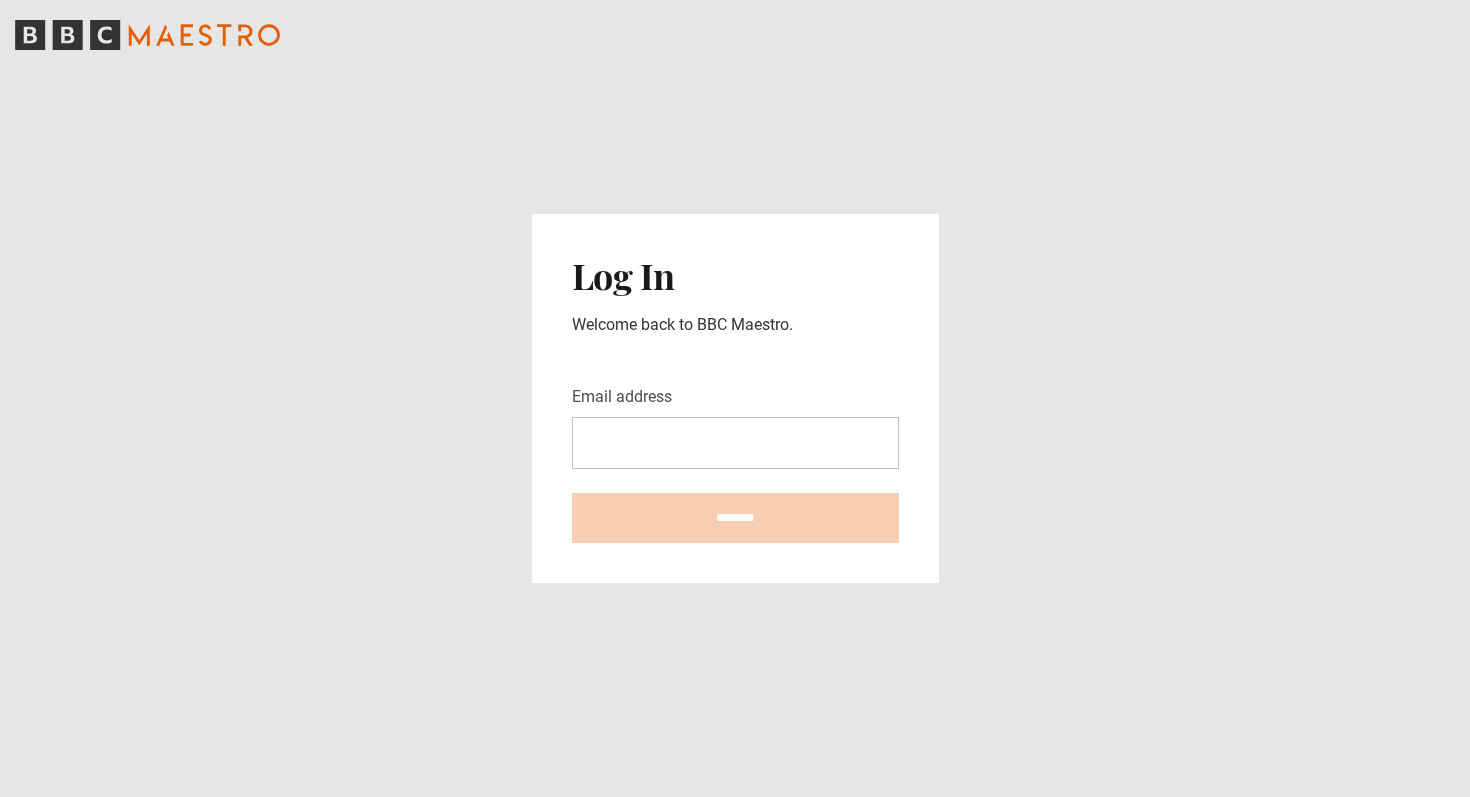 scroll, scrollTop: 0, scrollLeft: 0, axis: both 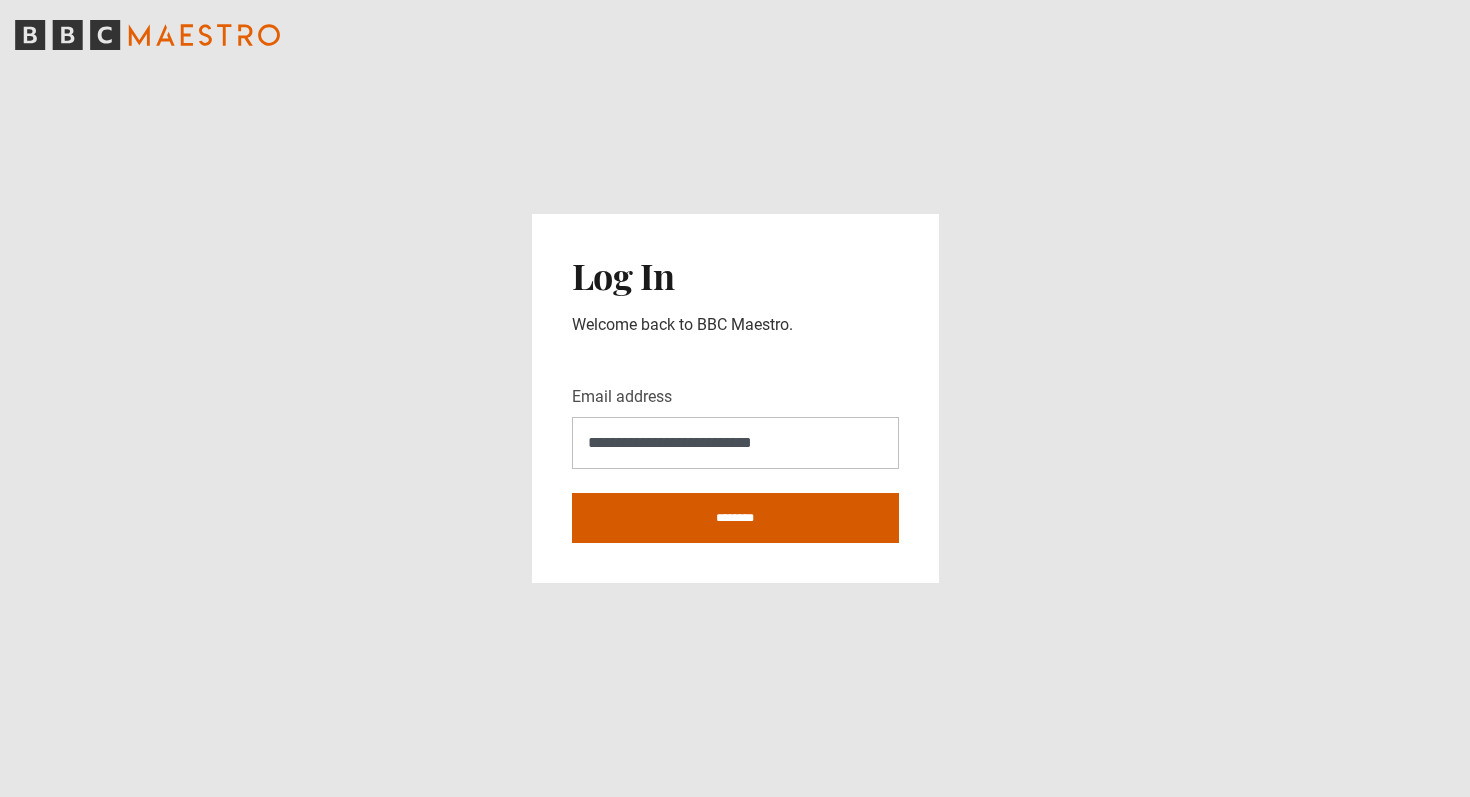 click on "********" at bounding box center (735, 518) 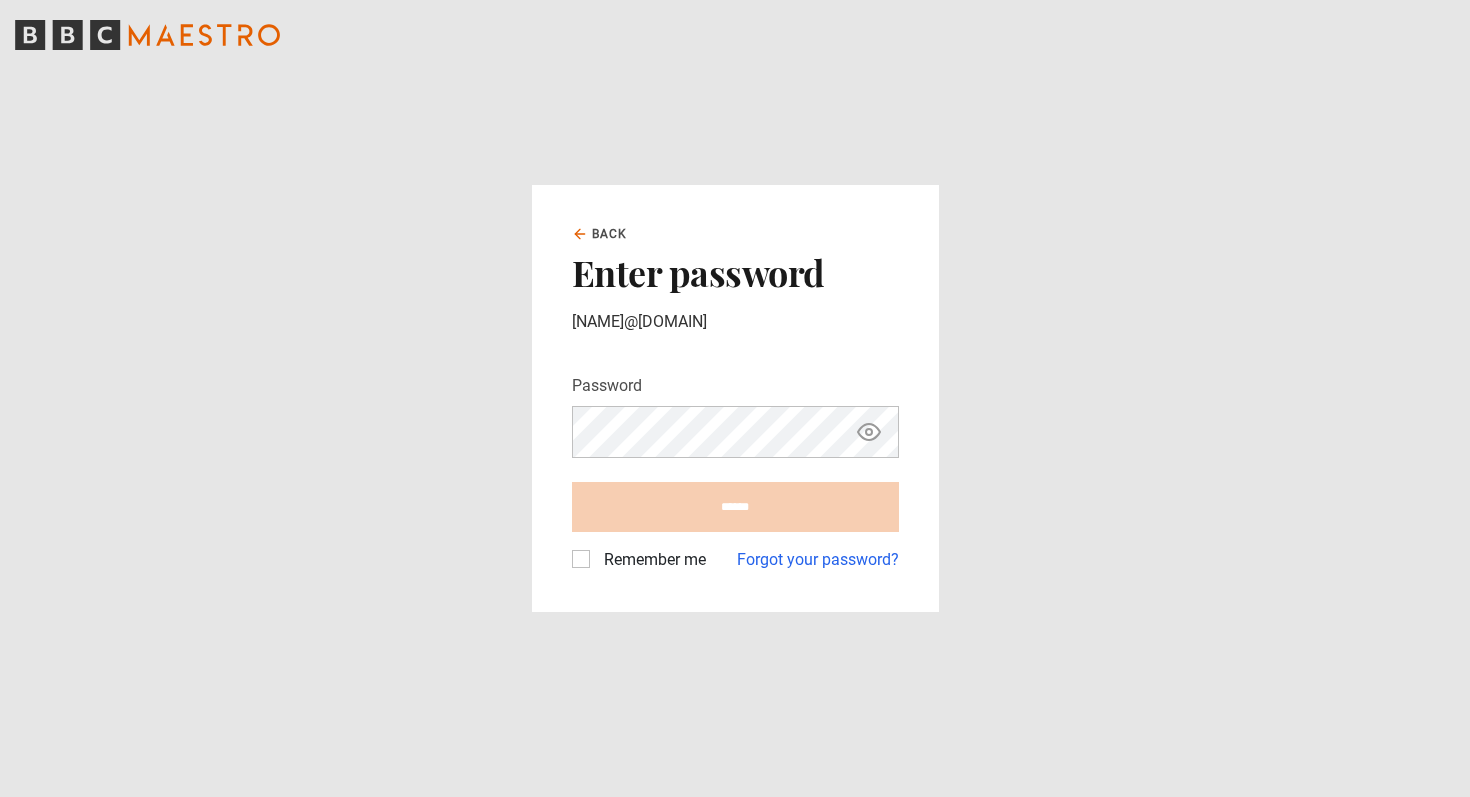 scroll, scrollTop: 0, scrollLeft: 0, axis: both 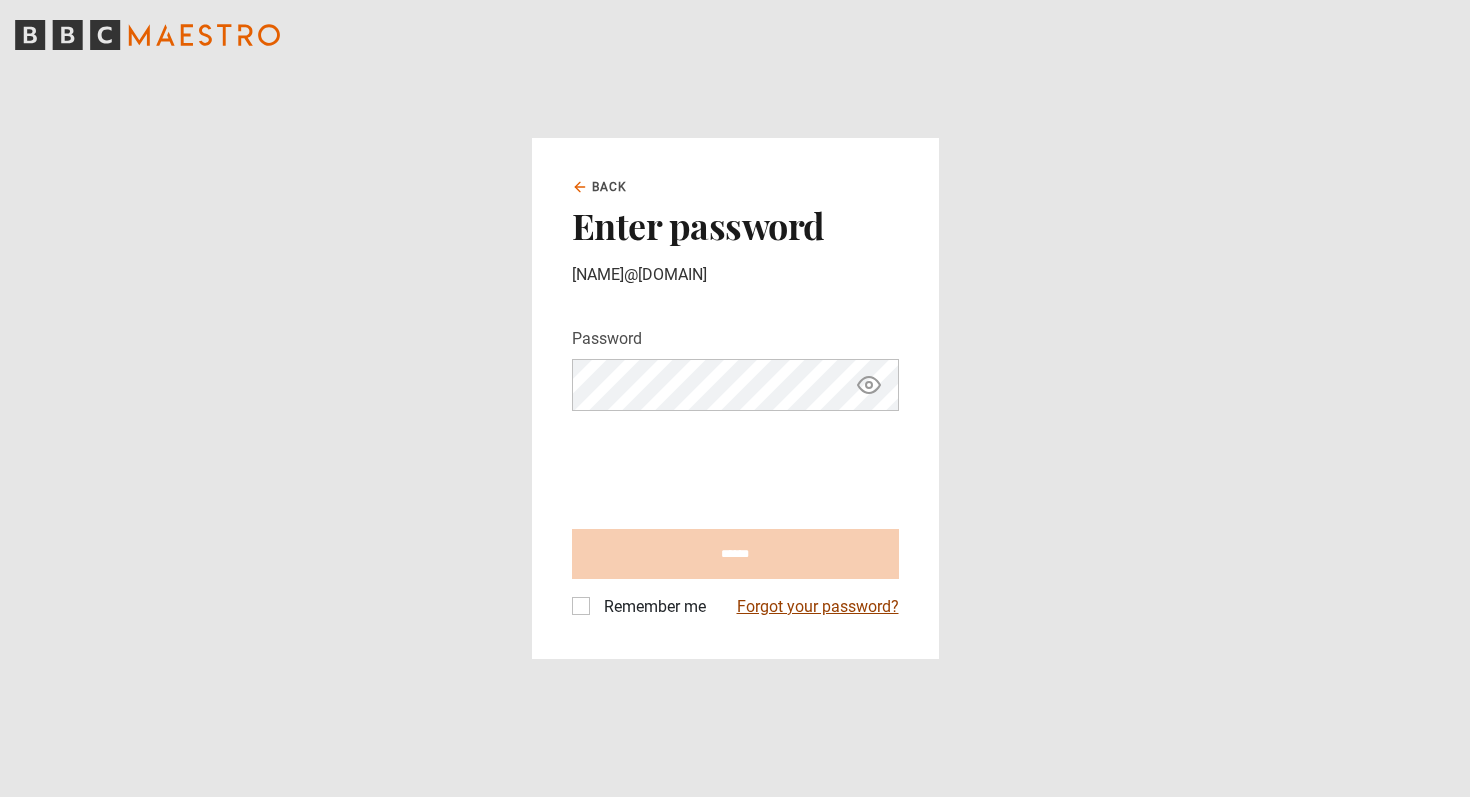 click on "Forgot your password?" at bounding box center (818, 607) 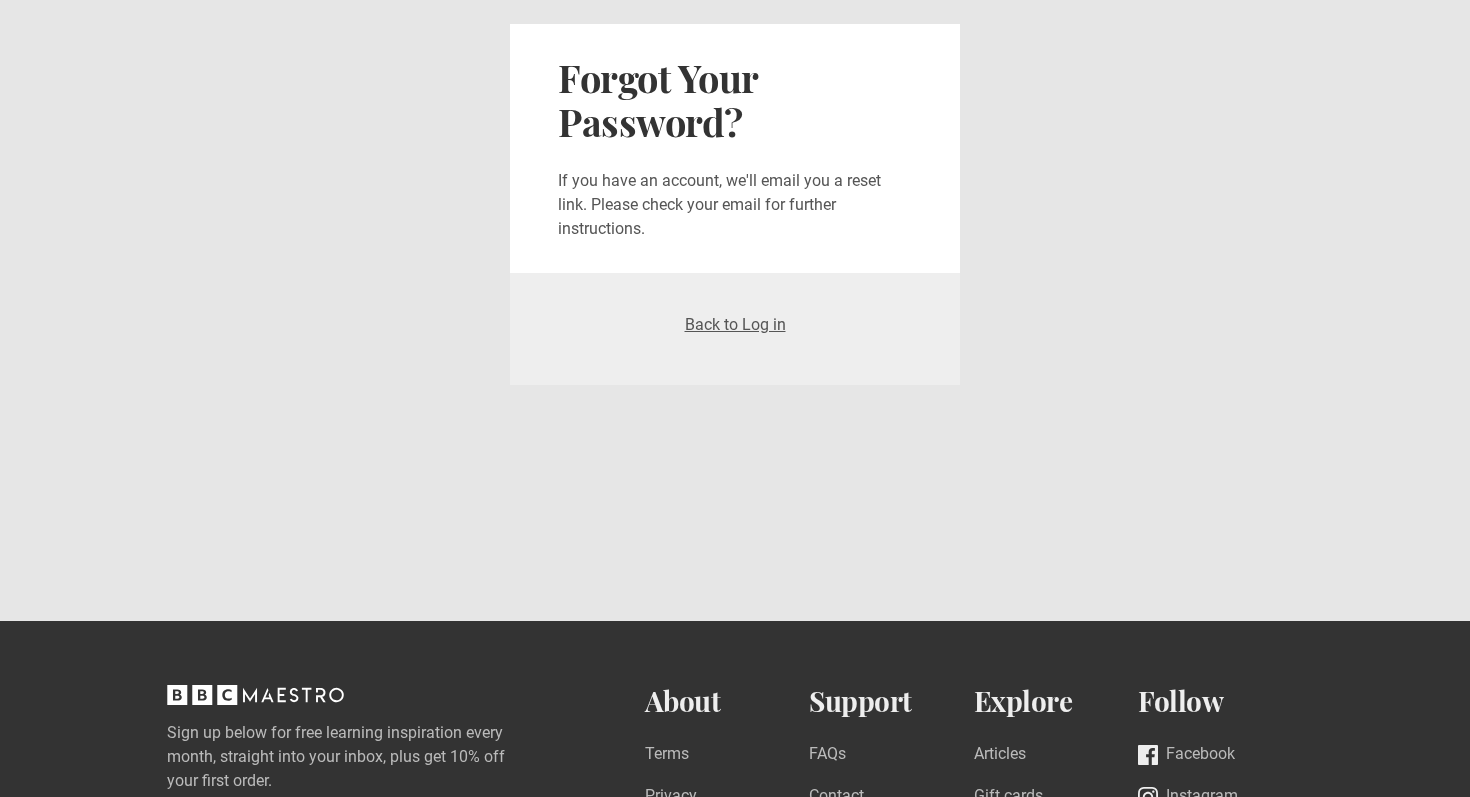 scroll, scrollTop: 0, scrollLeft: 0, axis: both 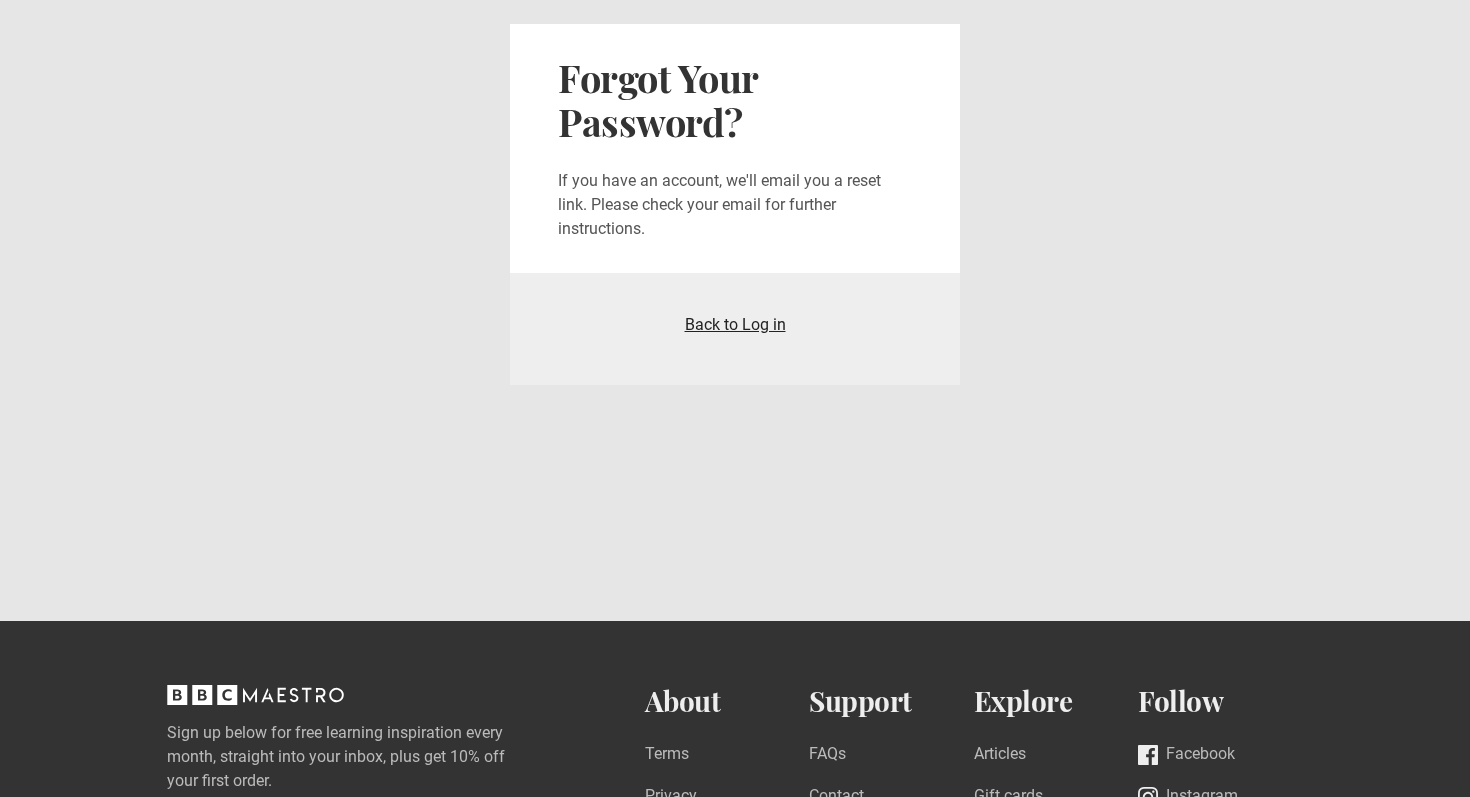 click on "Back to Log in" at bounding box center (735, 324) 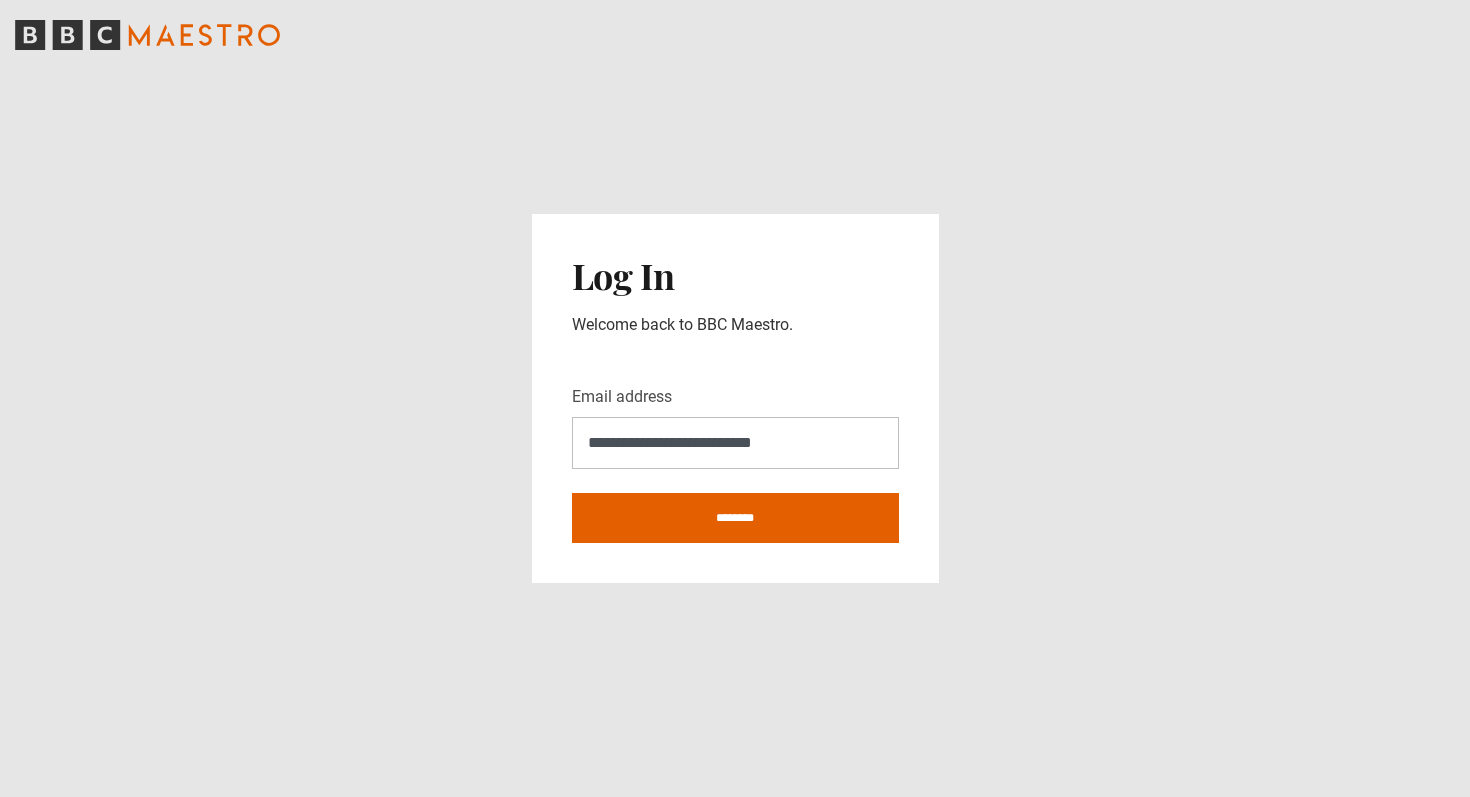 scroll, scrollTop: 0, scrollLeft: 0, axis: both 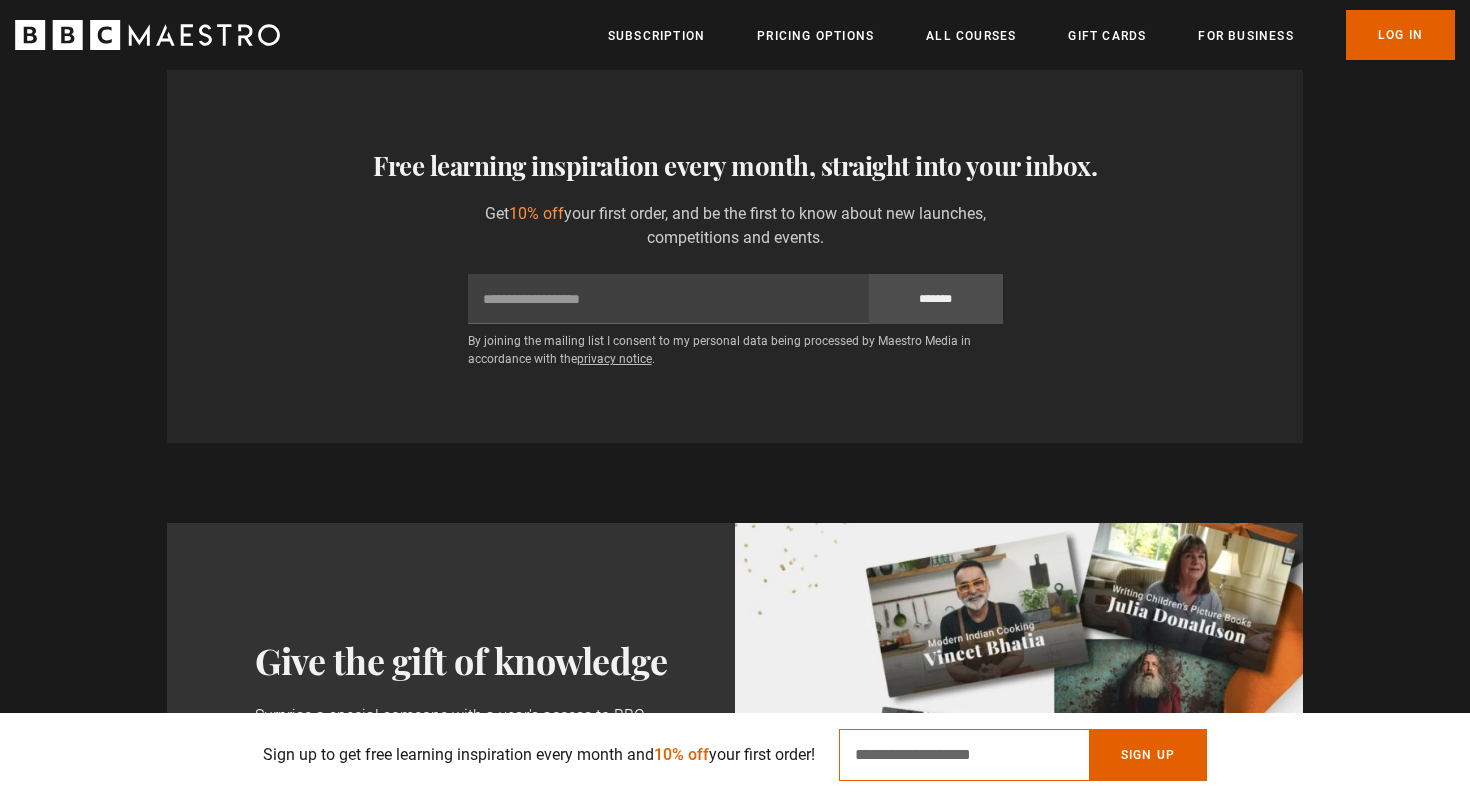 click on "Email Address" at bounding box center (964, 755) 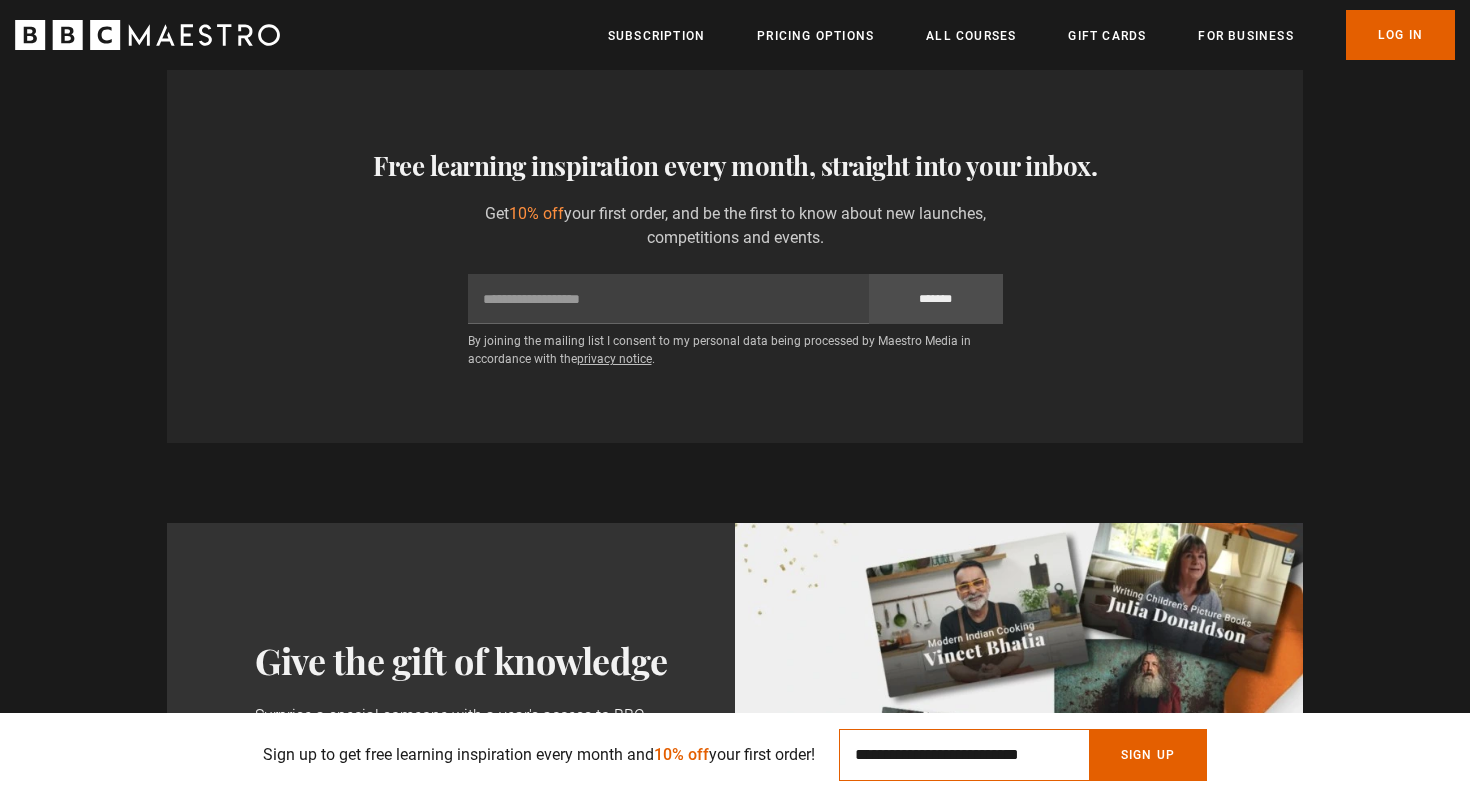scroll, scrollTop: 0, scrollLeft: 262, axis: horizontal 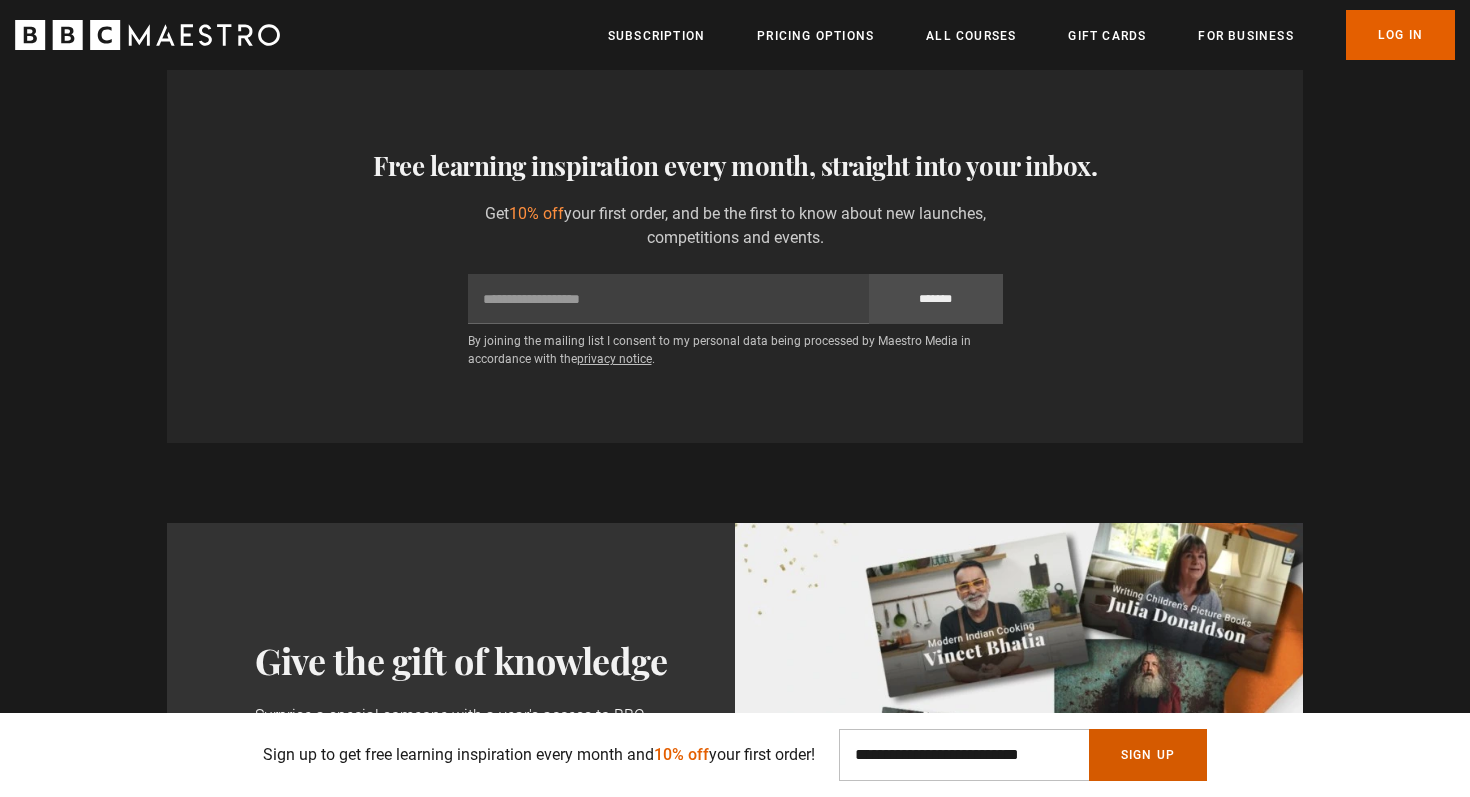 click on "Sign Up" at bounding box center [1148, 755] 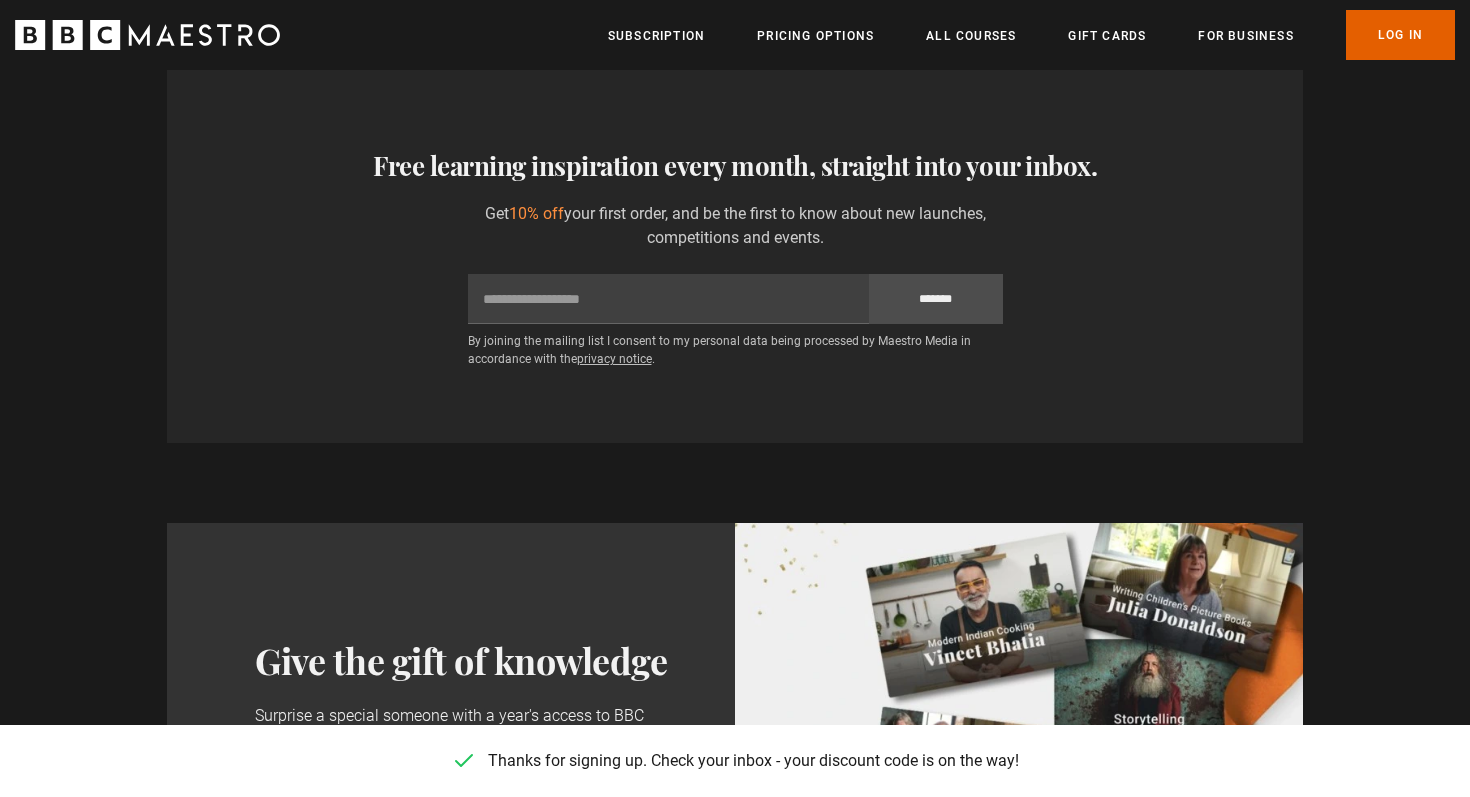 scroll, scrollTop: 0, scrollLeft: 1048, axis: horizontal 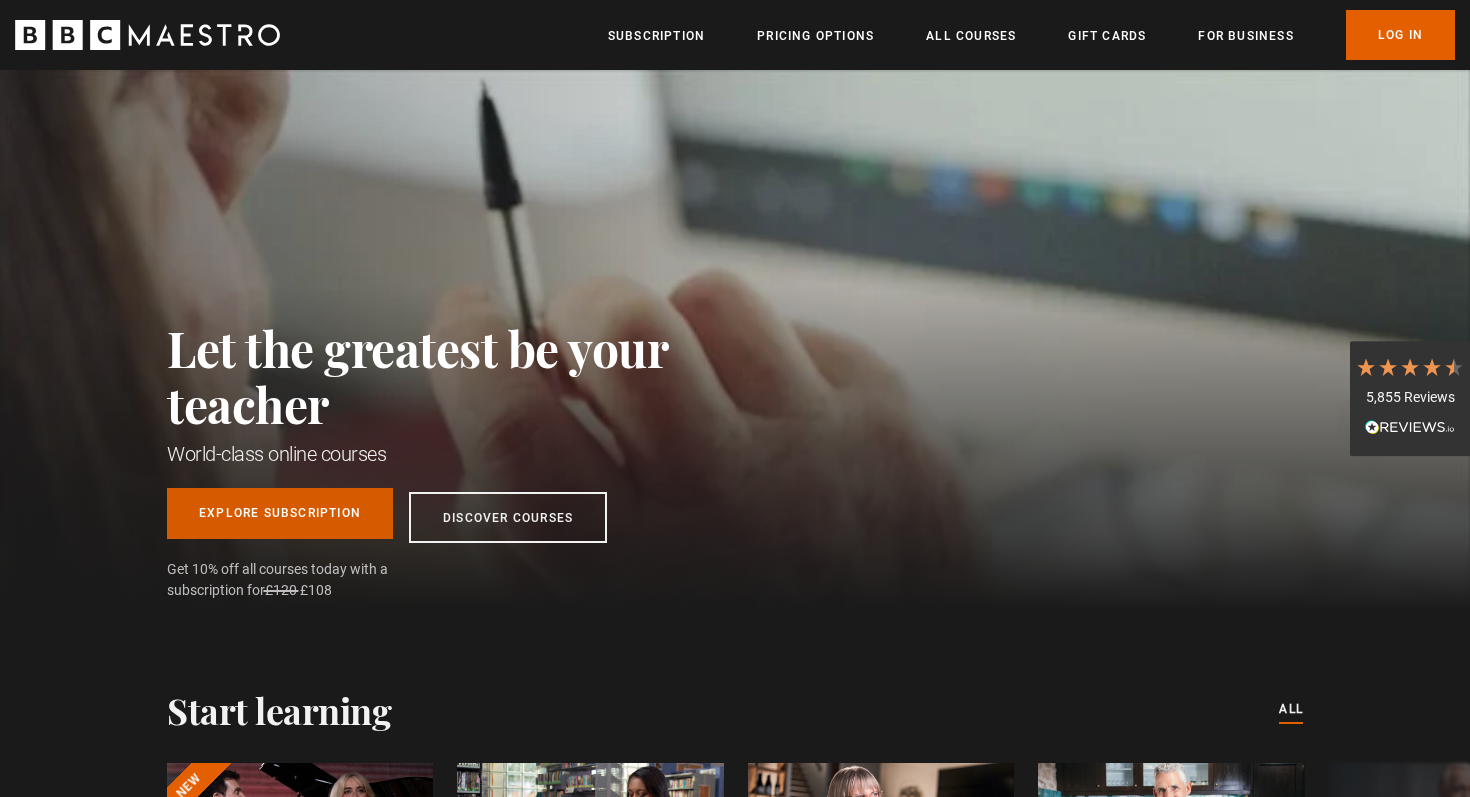click on "Explore Subscription" at bounding box center (280, 513) 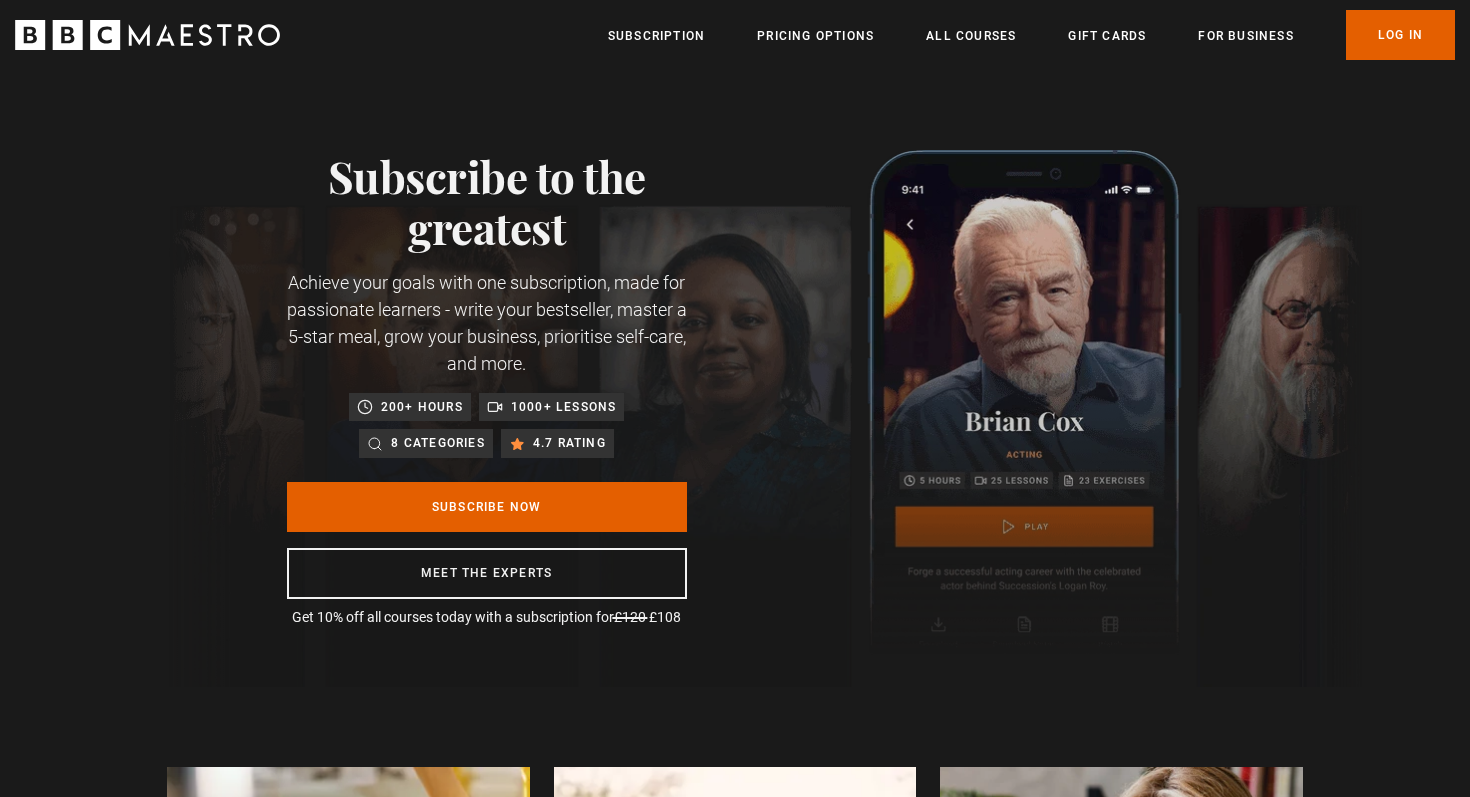 scroll, scrollTop: 0, scrollLeft: 0, axis: both 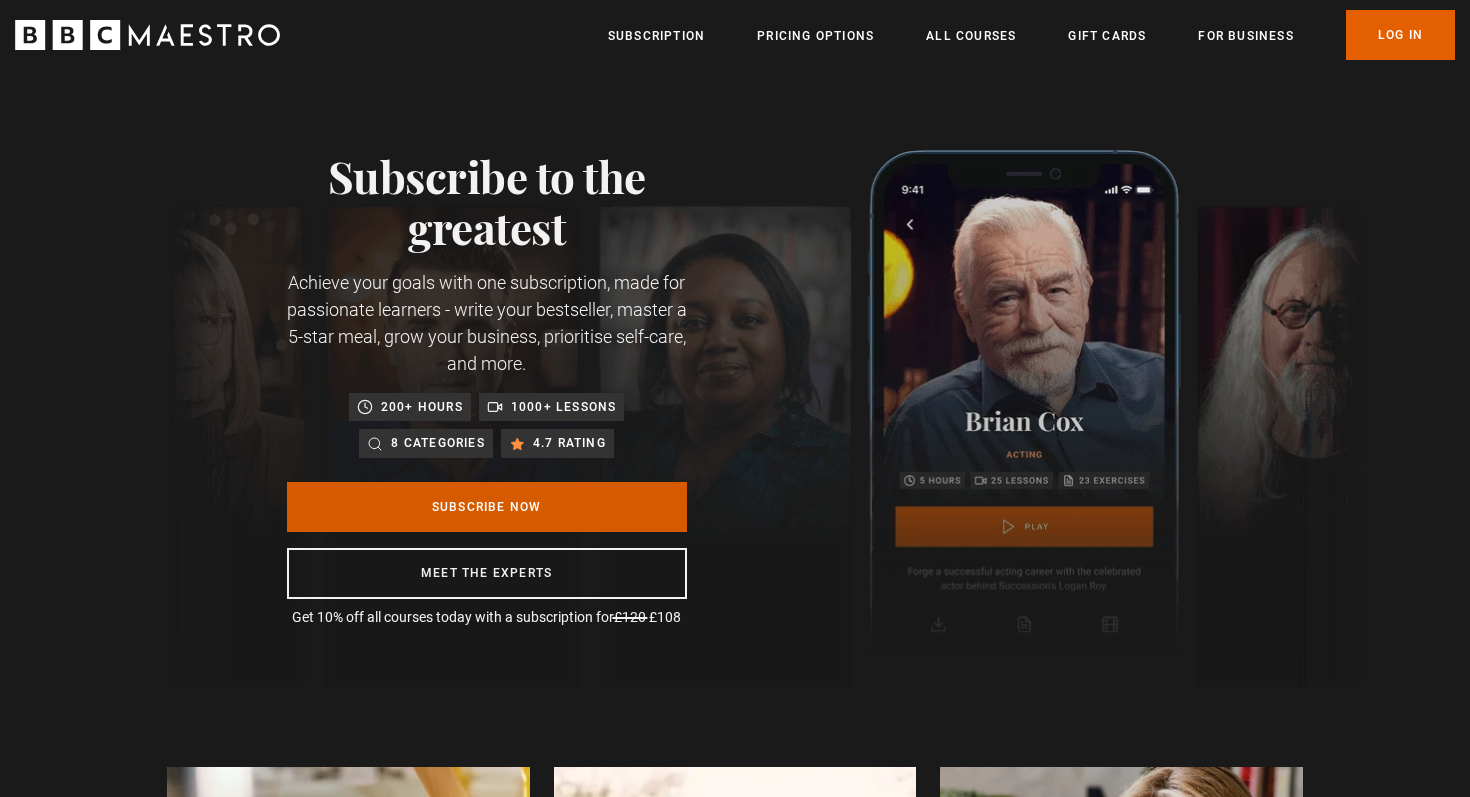 click on "Subscribe Now" at bounding box center [487, 507] 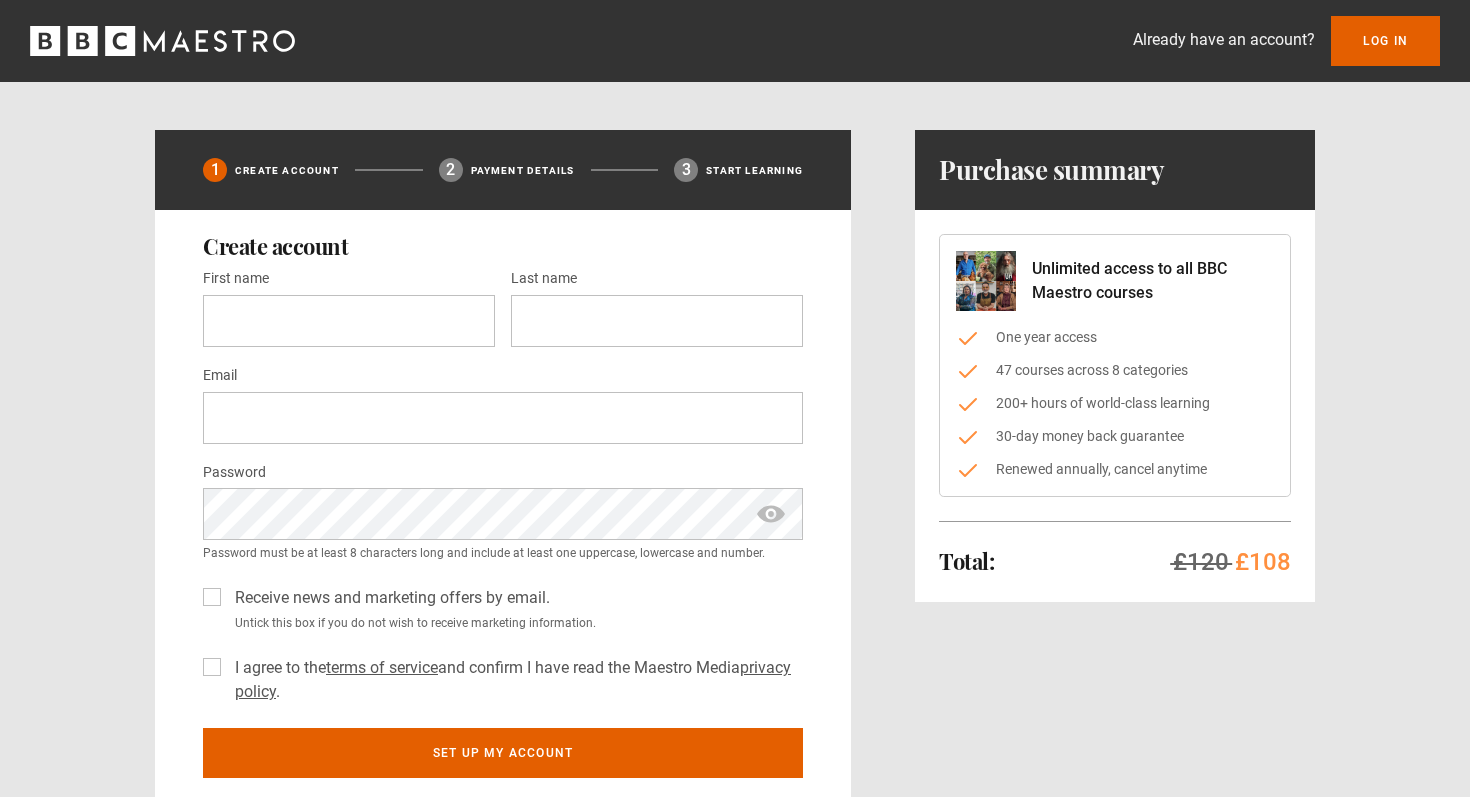 scroll, scrollTop: 0, scrollLeft: 0, axis: both 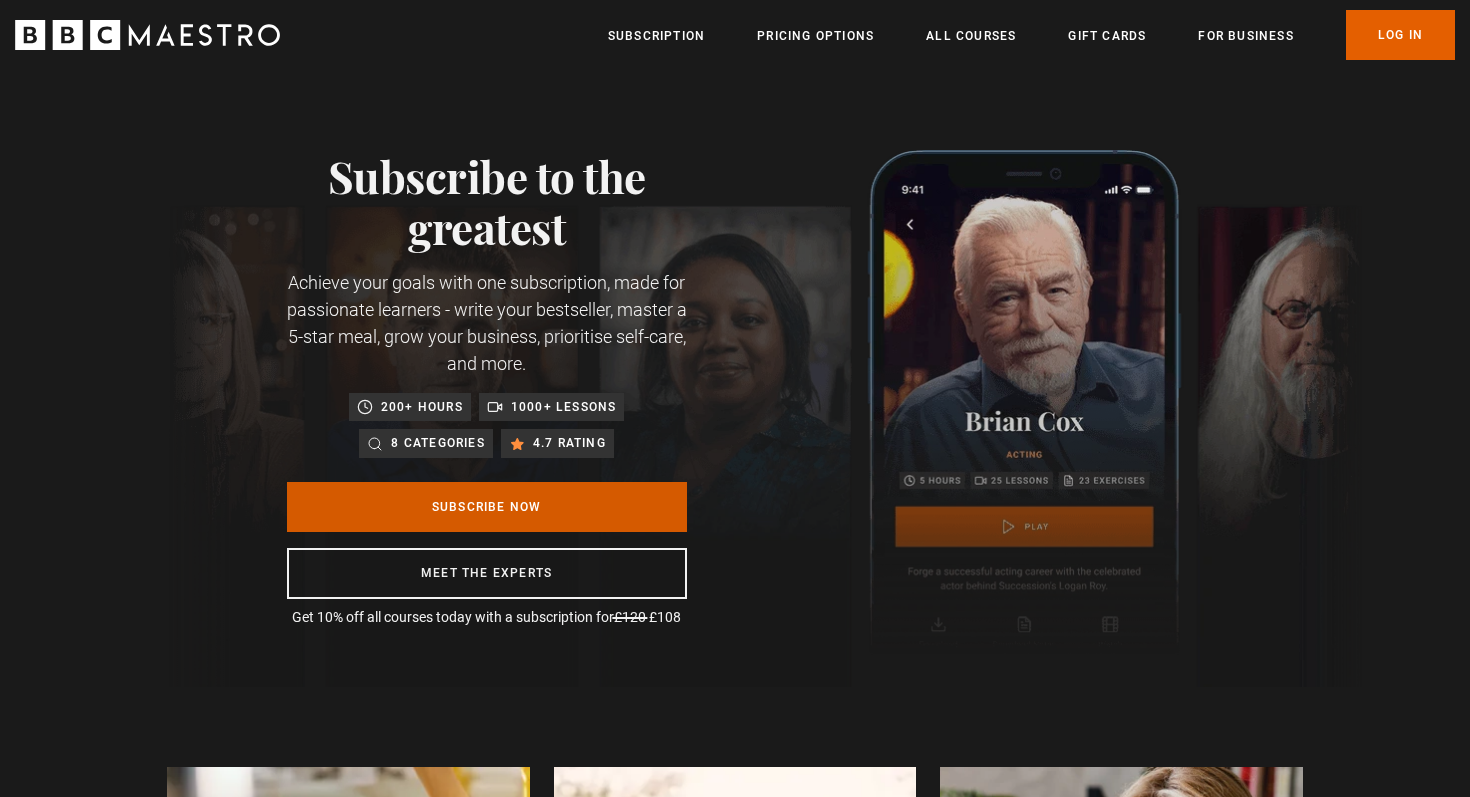click on "Subscribe Now" at bounding box center [487, 507] 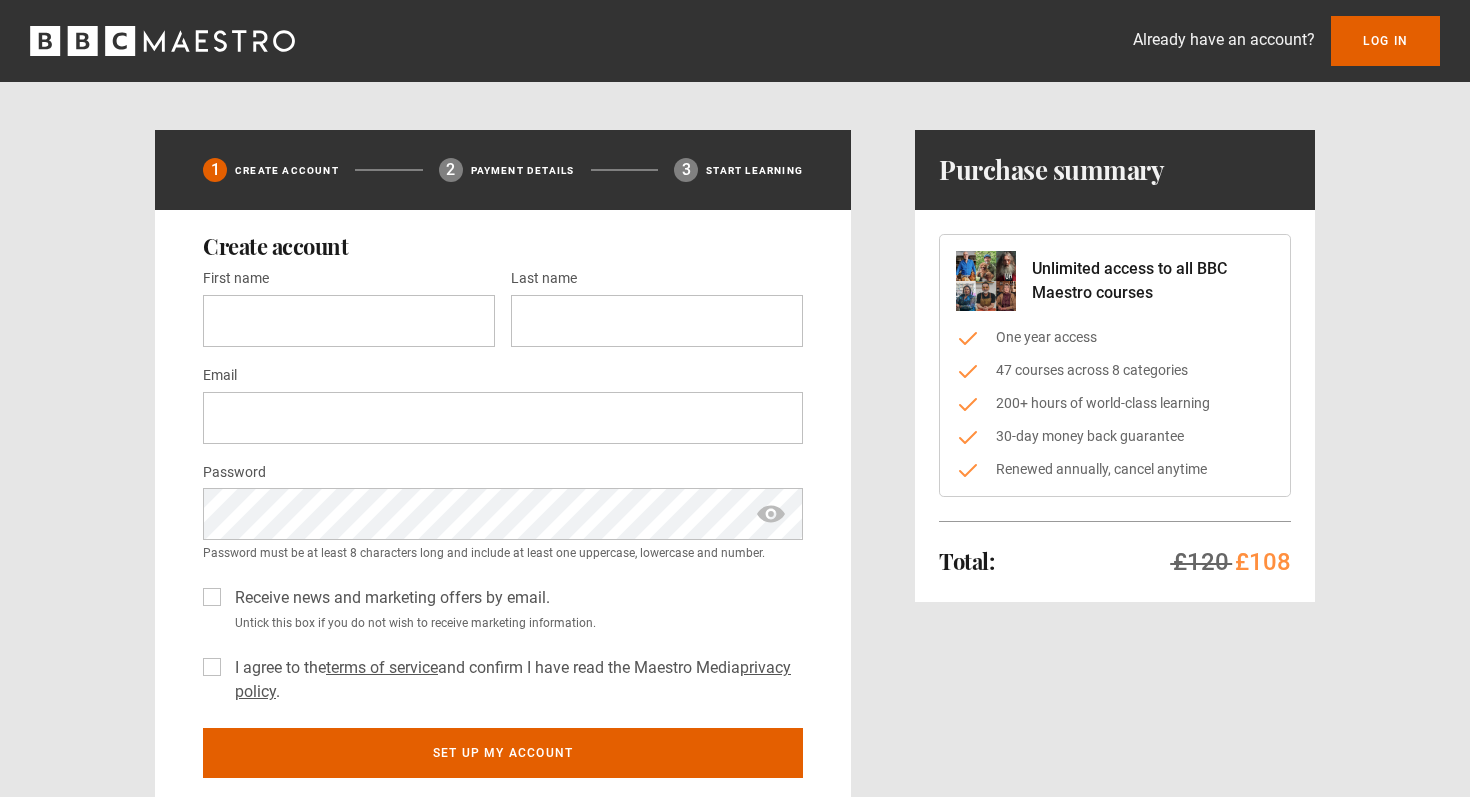 scroll, scrollTop: 0, scrollLeft: 0, axis: both 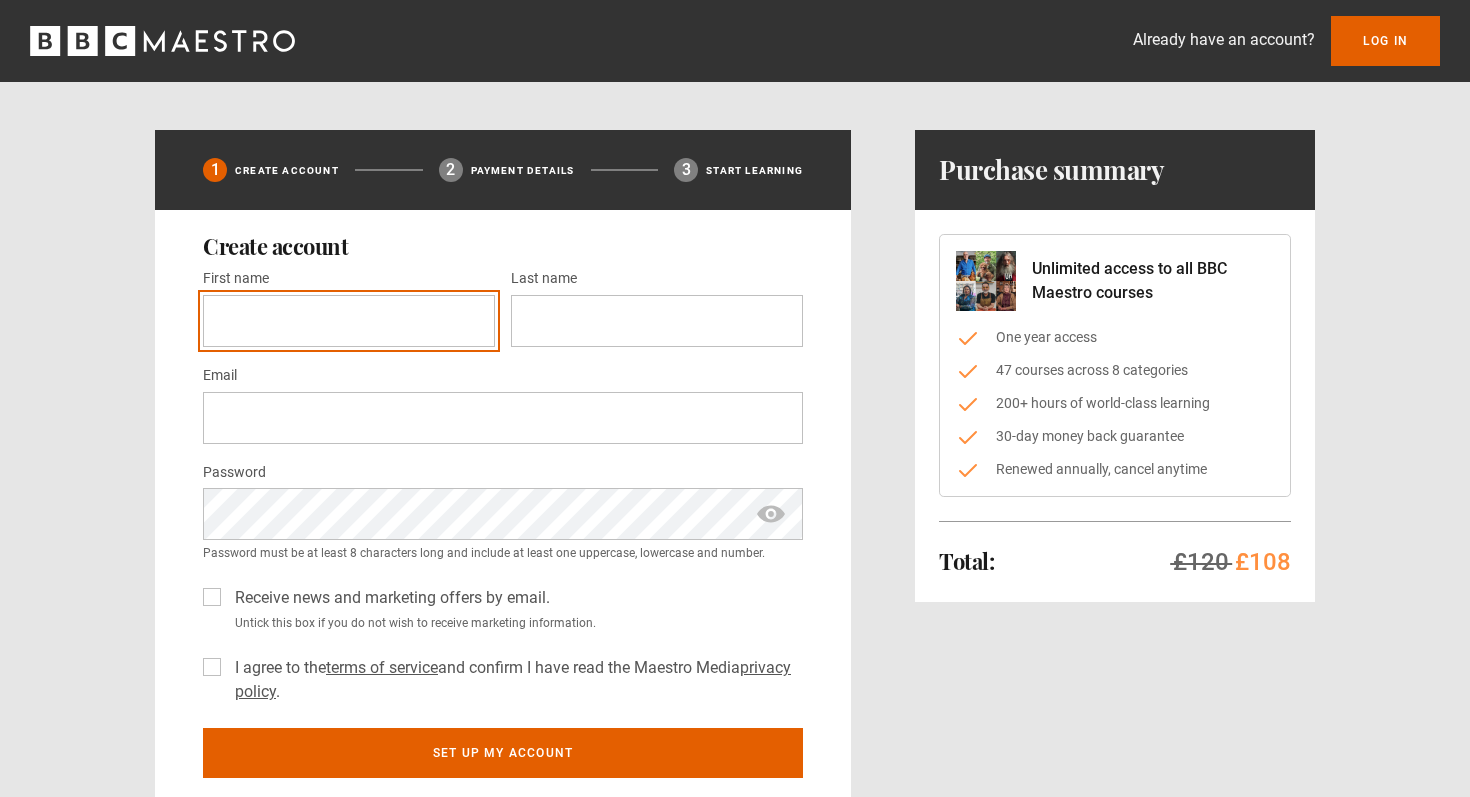 click on "First name  *" at bounding box center [349, 321] 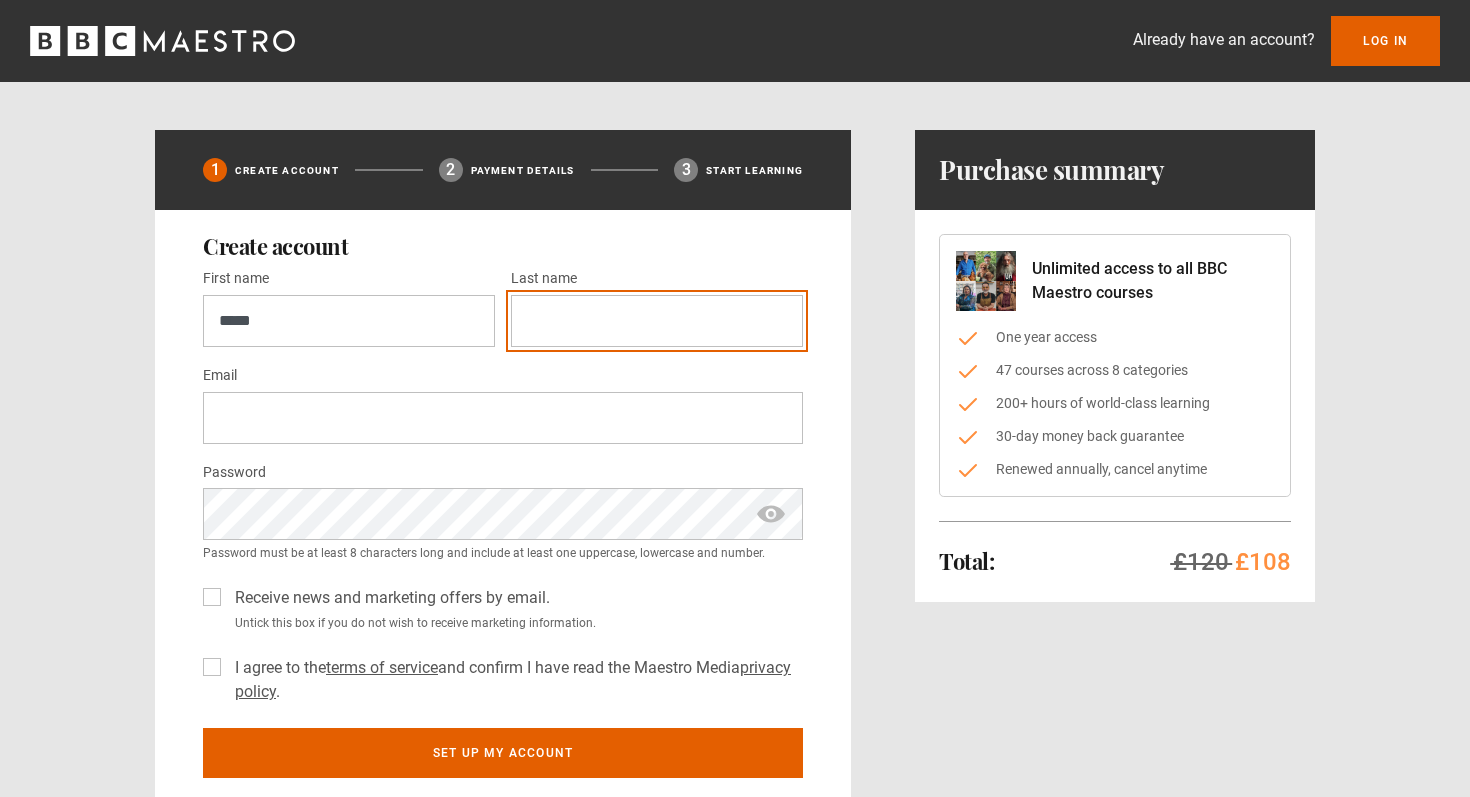 type on "********" 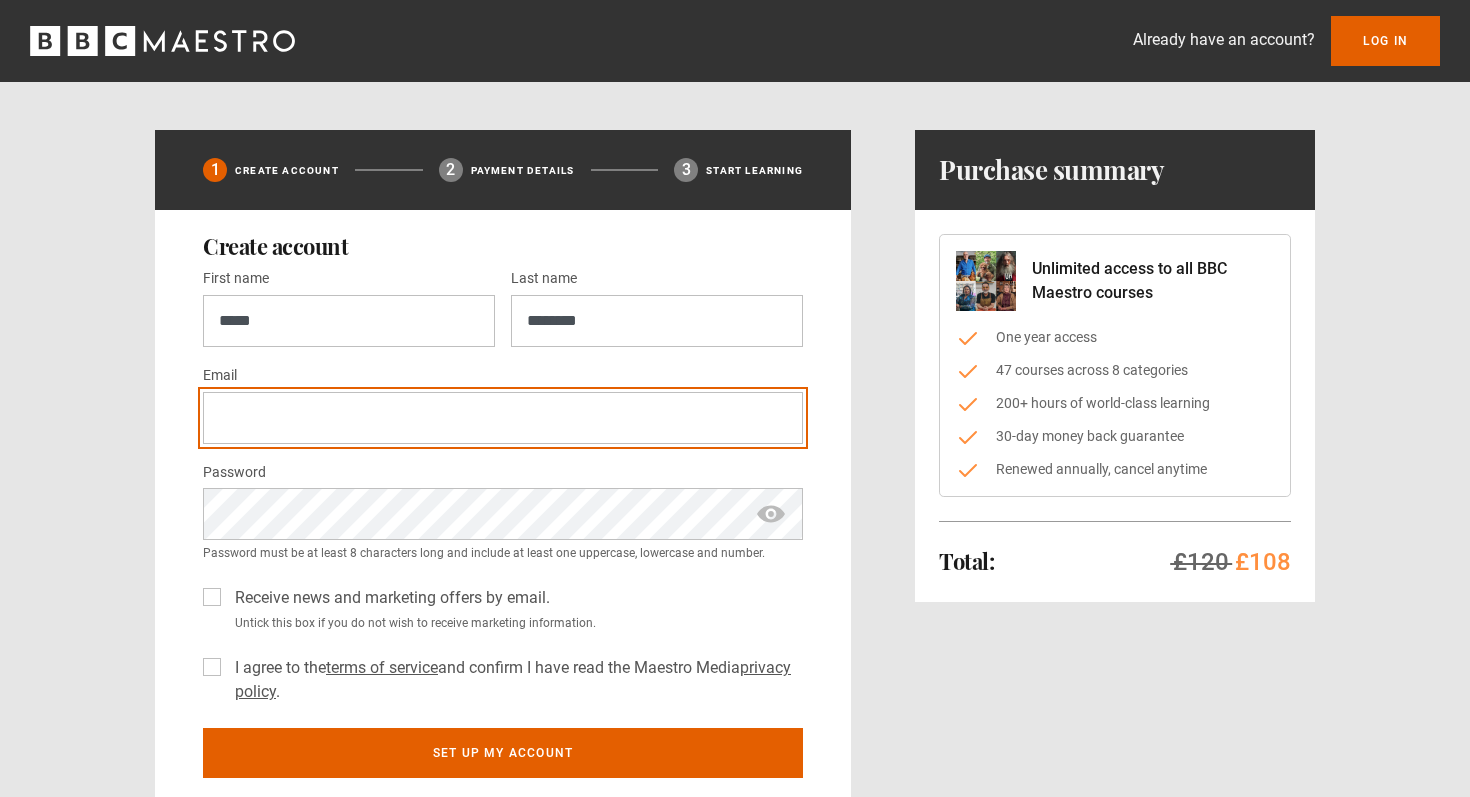 type on "**********" 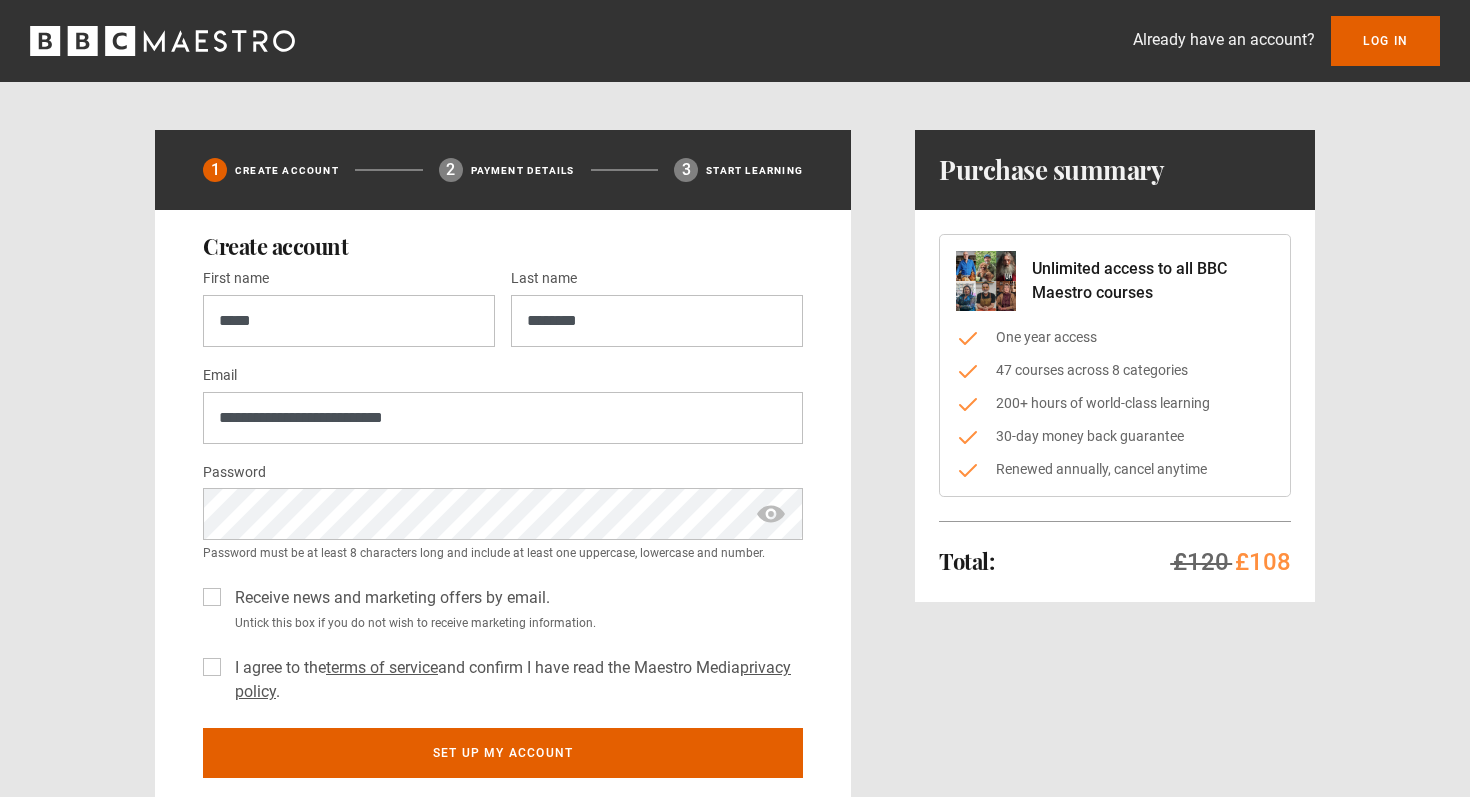 click on "**********" at bounding box center (735, 525) 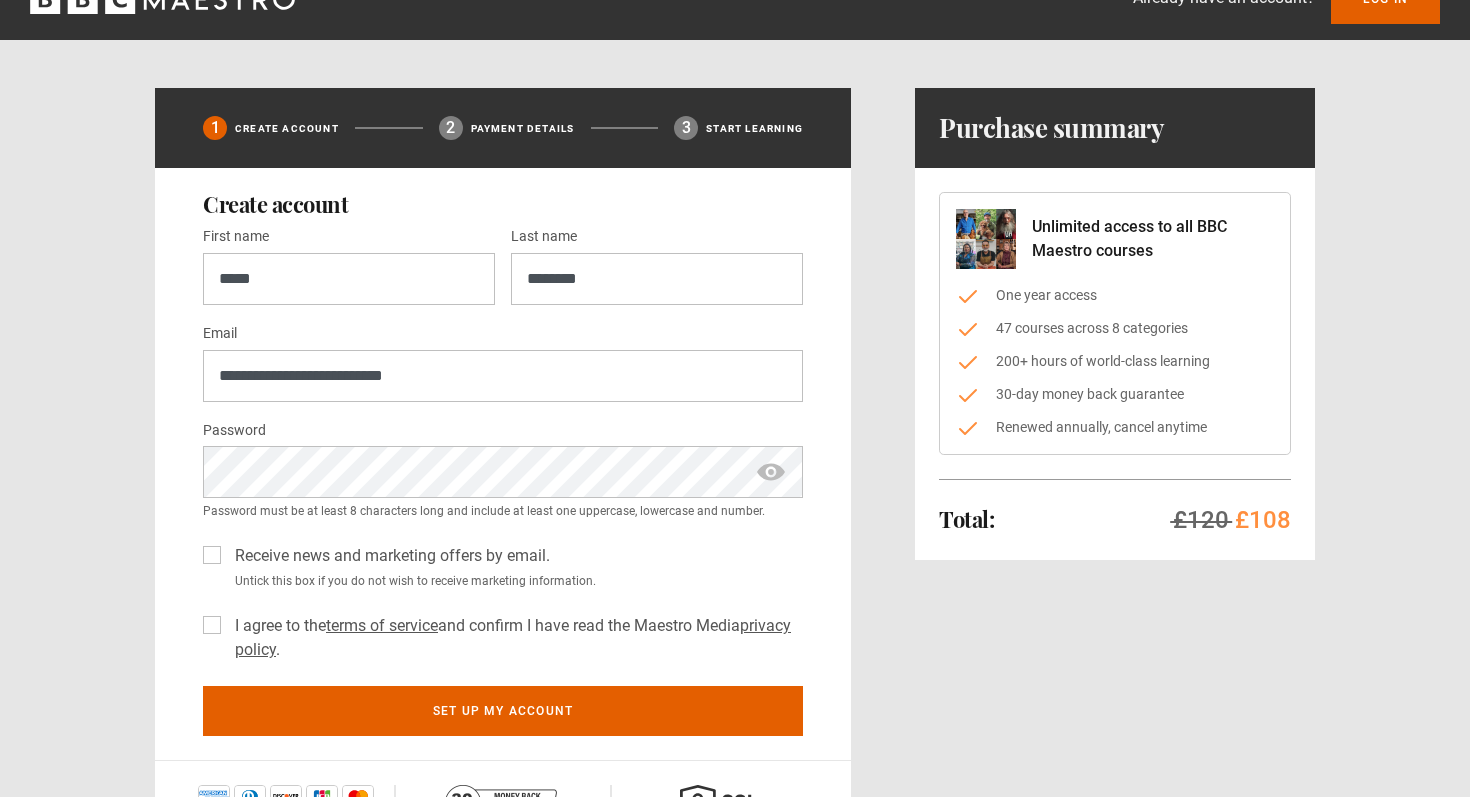 scroll, scrollTop: 65, scrollLeft: 0, axis: vertical 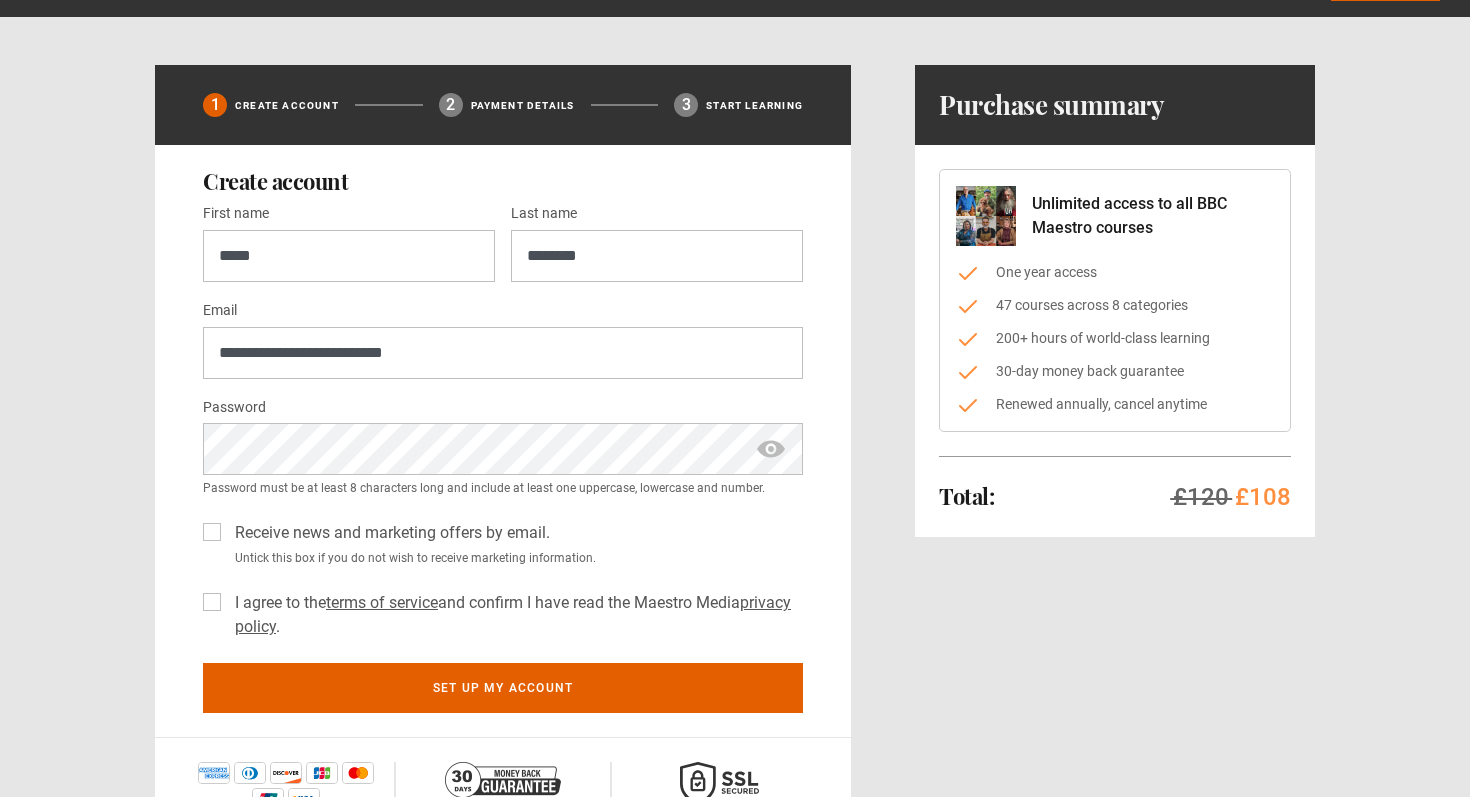 click on "Receive news and marketing offers by email." at bounding box center (388, 533) 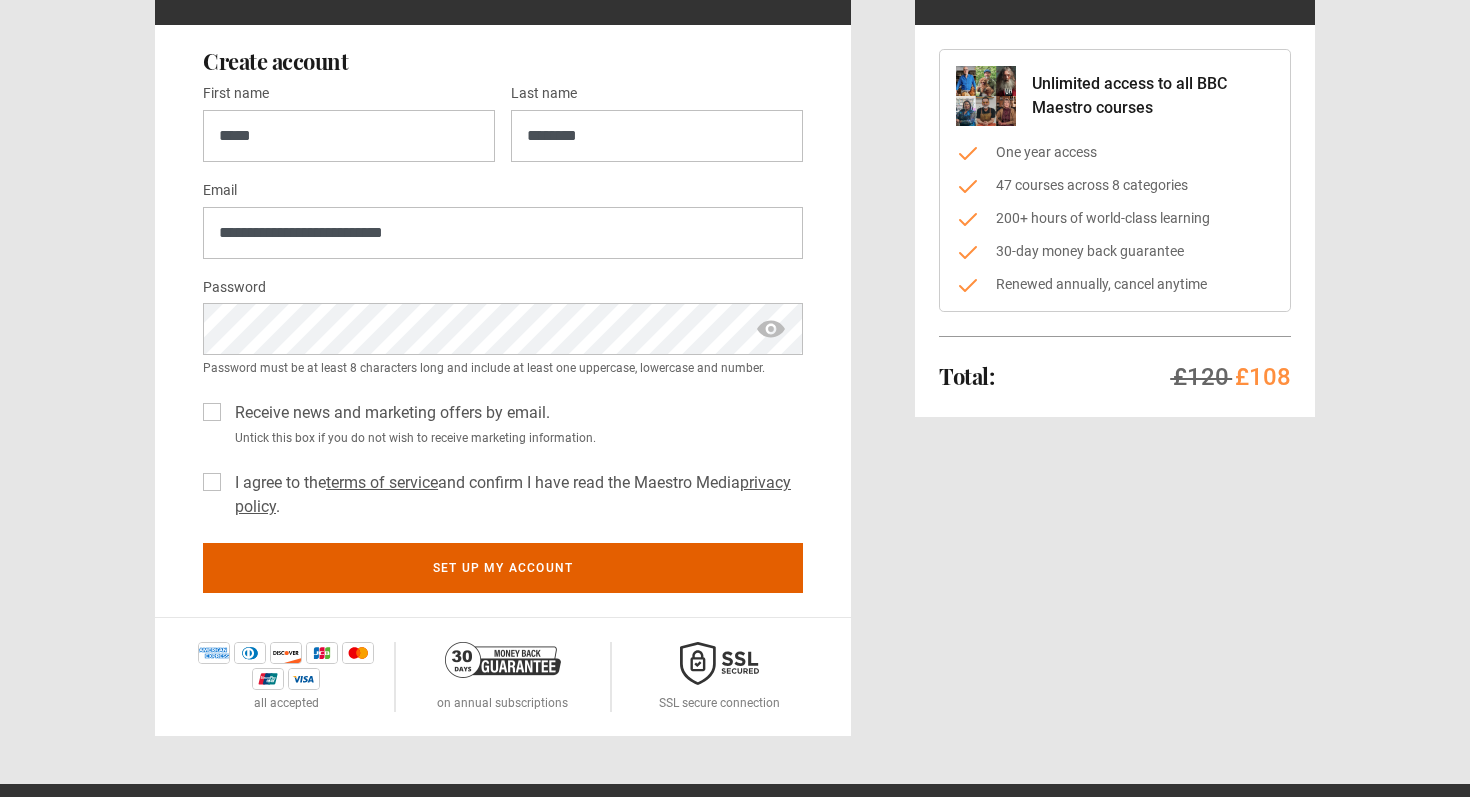 scroll, scrollTop: 139, scrollLeft: 0, axis: vertical 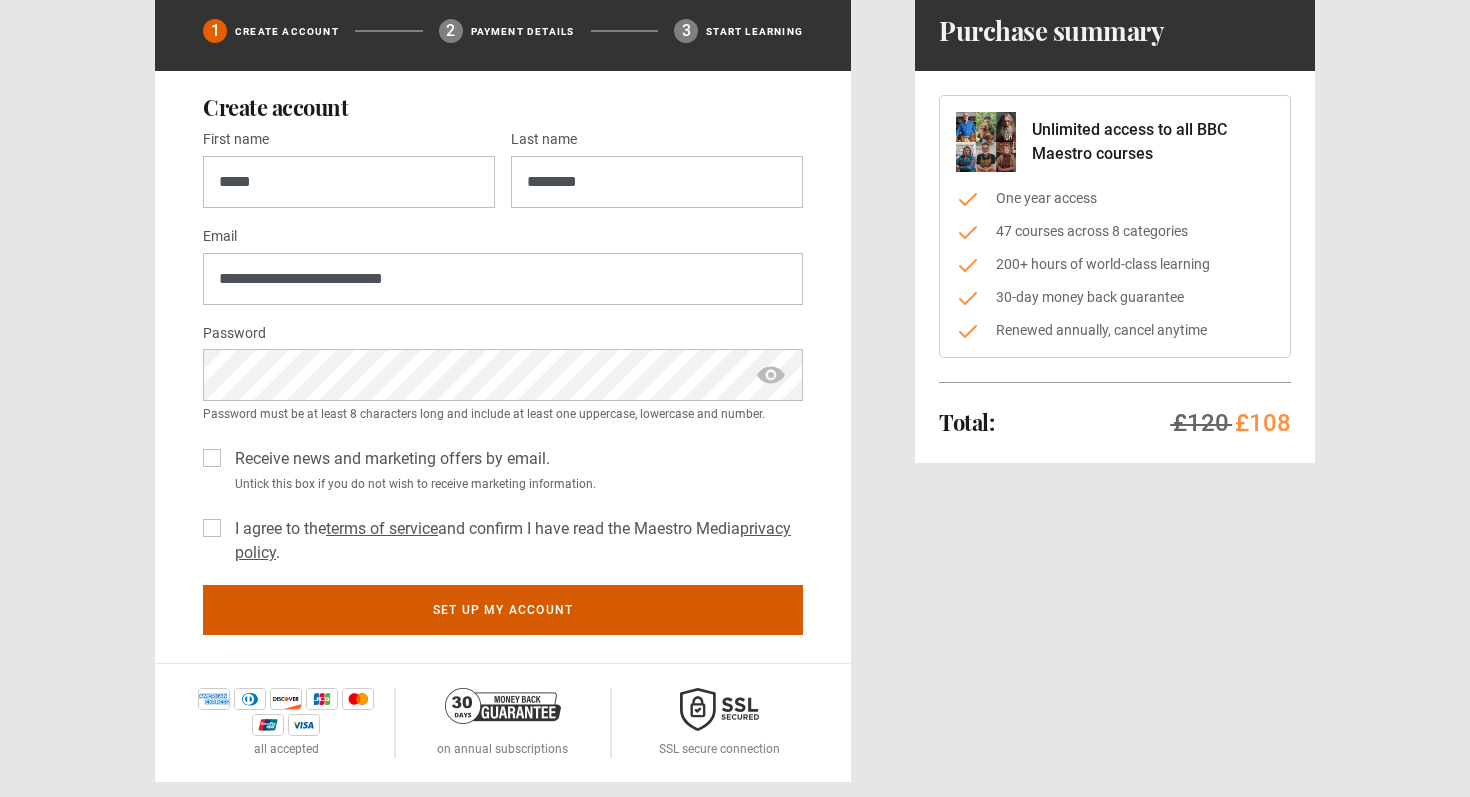 click on "Set up my account" at bounding box center (503, 610) 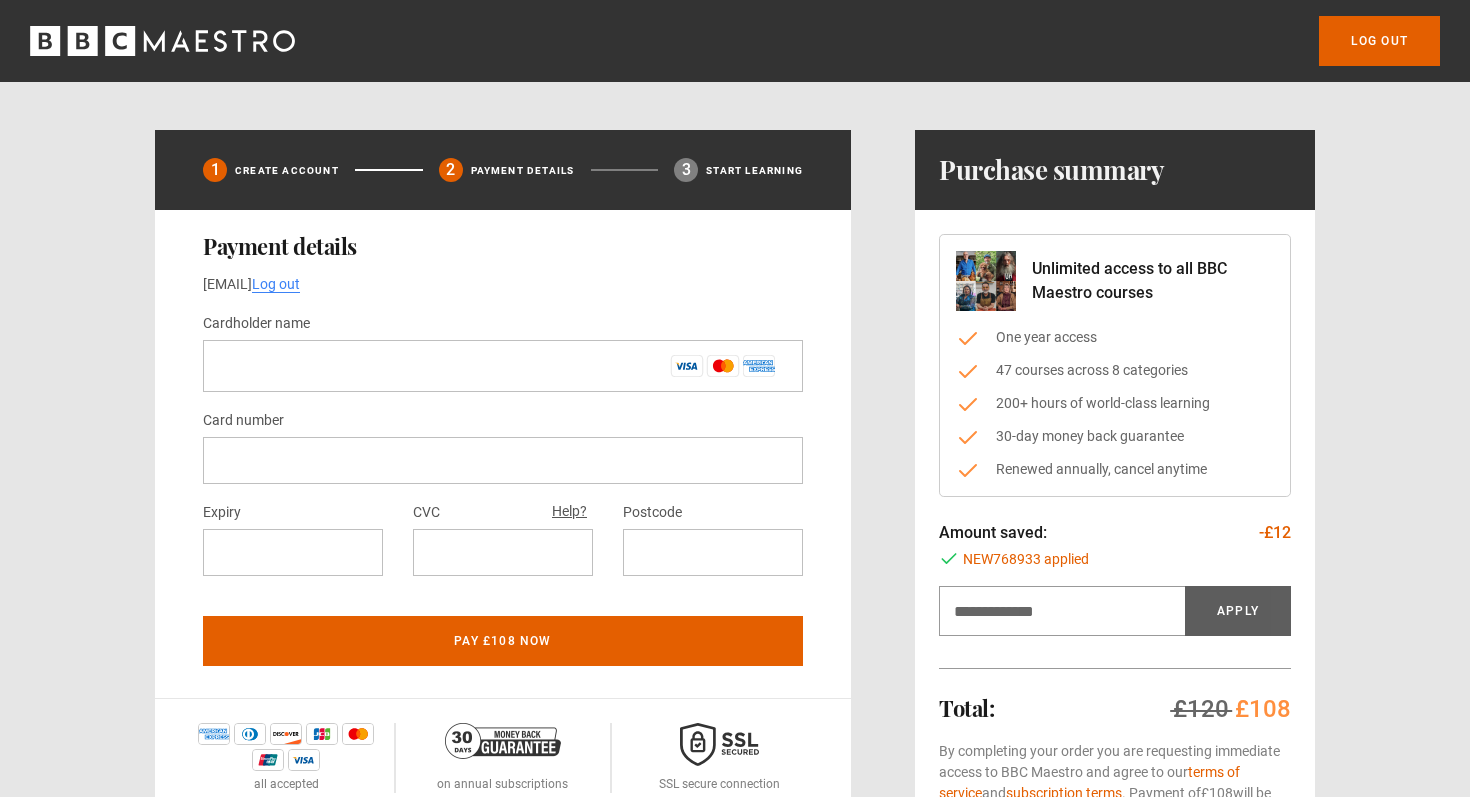 scroll, scrollTop: 0, scrollLeft: 0, axis: both 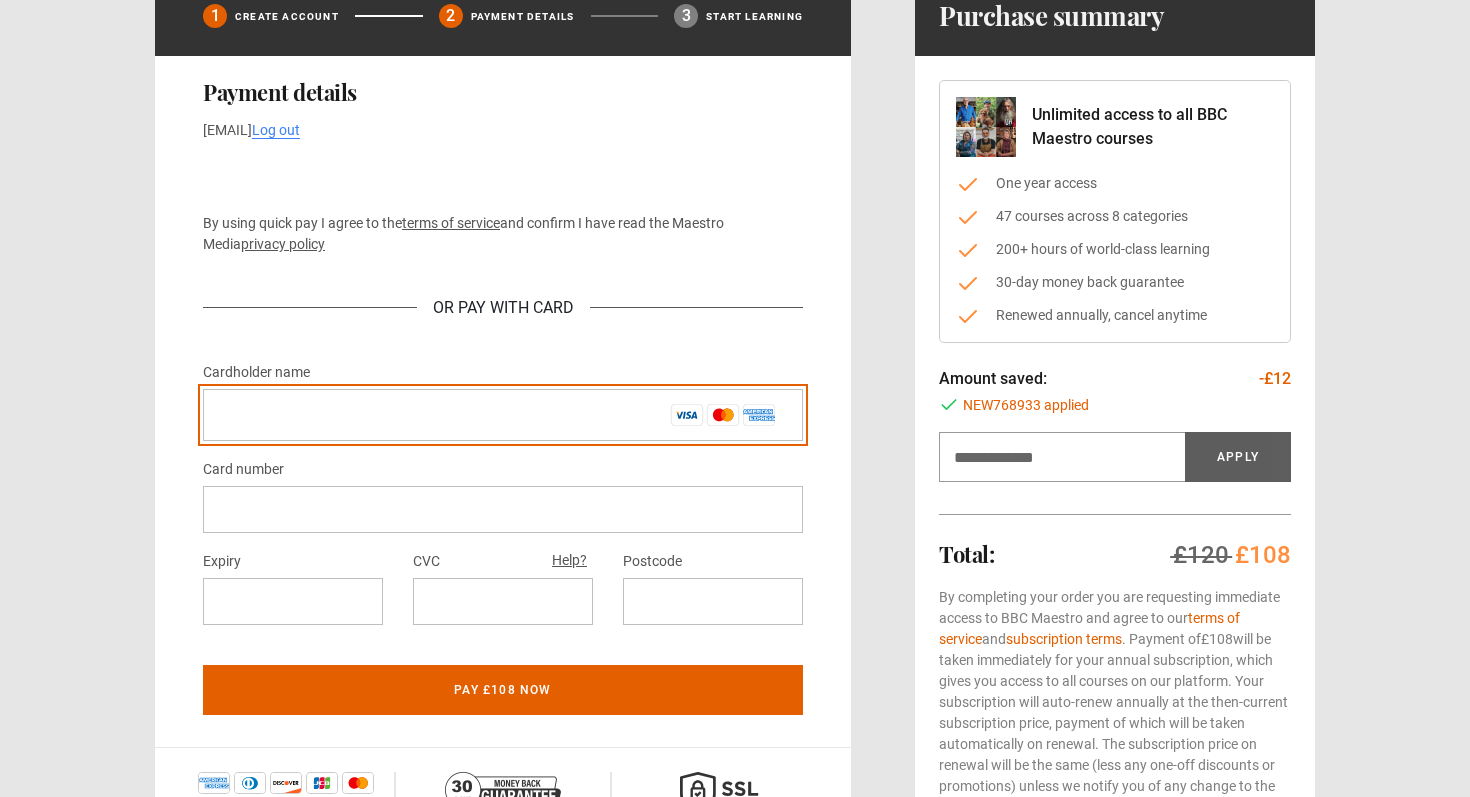 click on "Cardholder name  *" at bounding box center [503, 415] 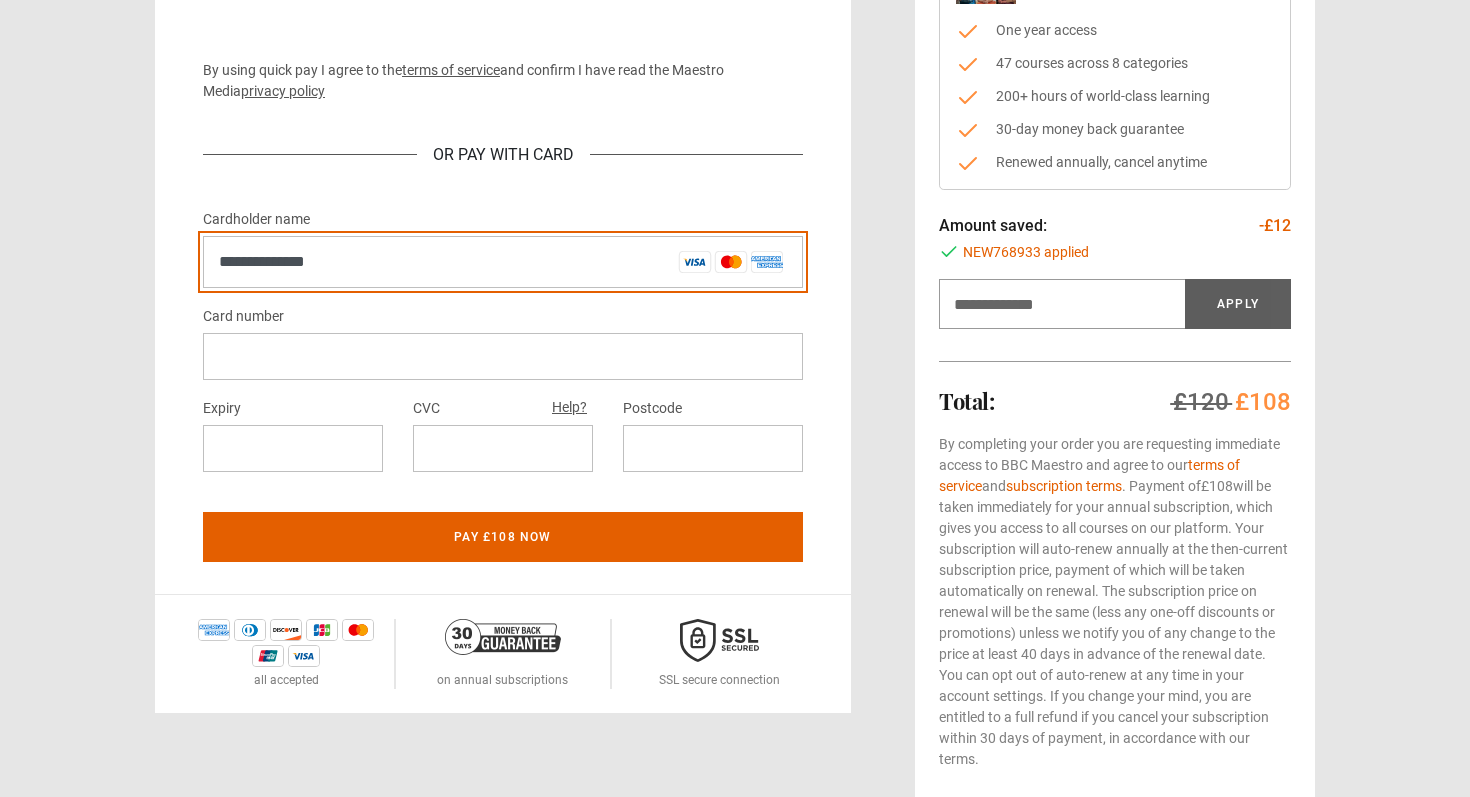 scroll, scrollTop: 308, scrollLeft: 0, axis: vertical 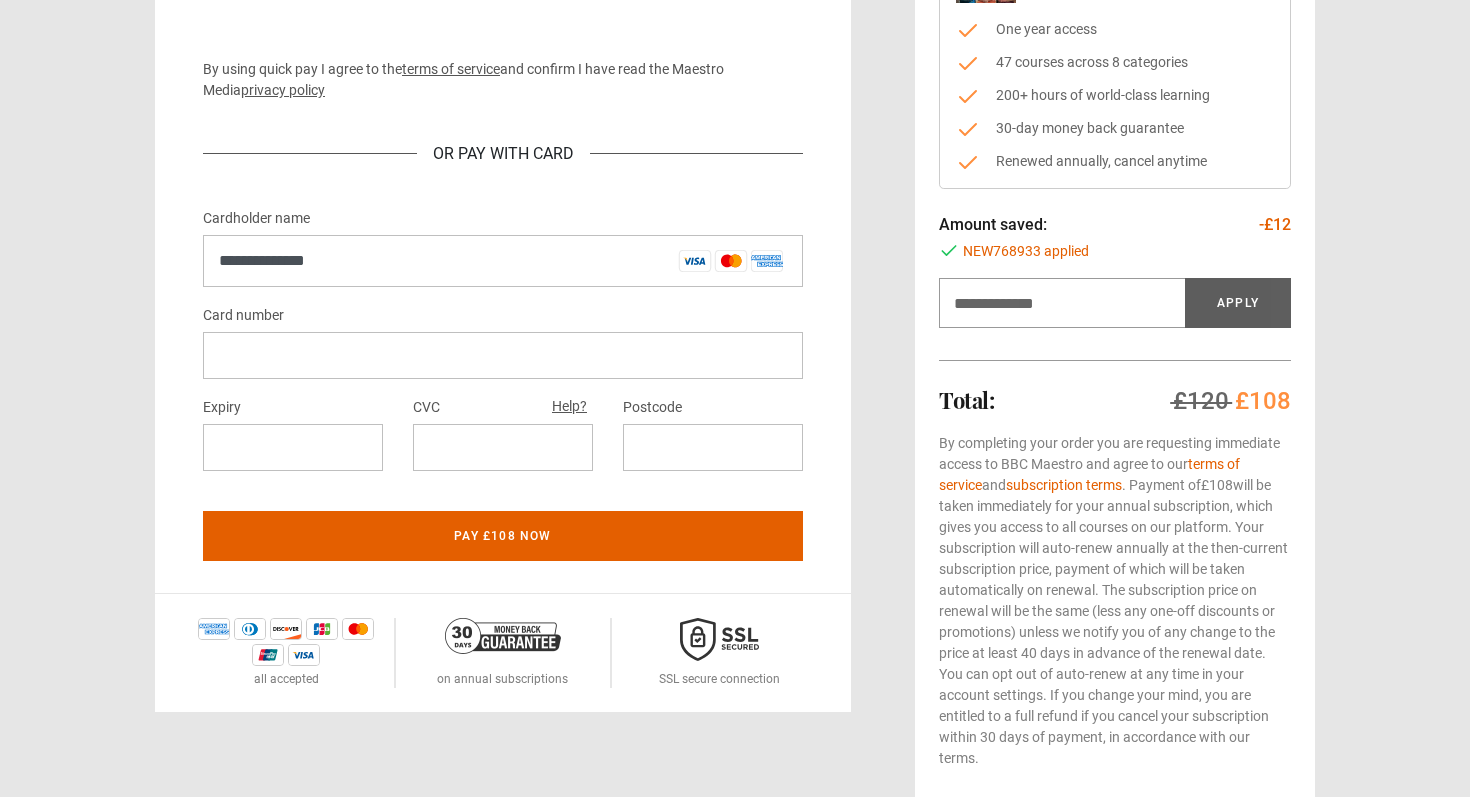 click at bounding box center [503, 355] 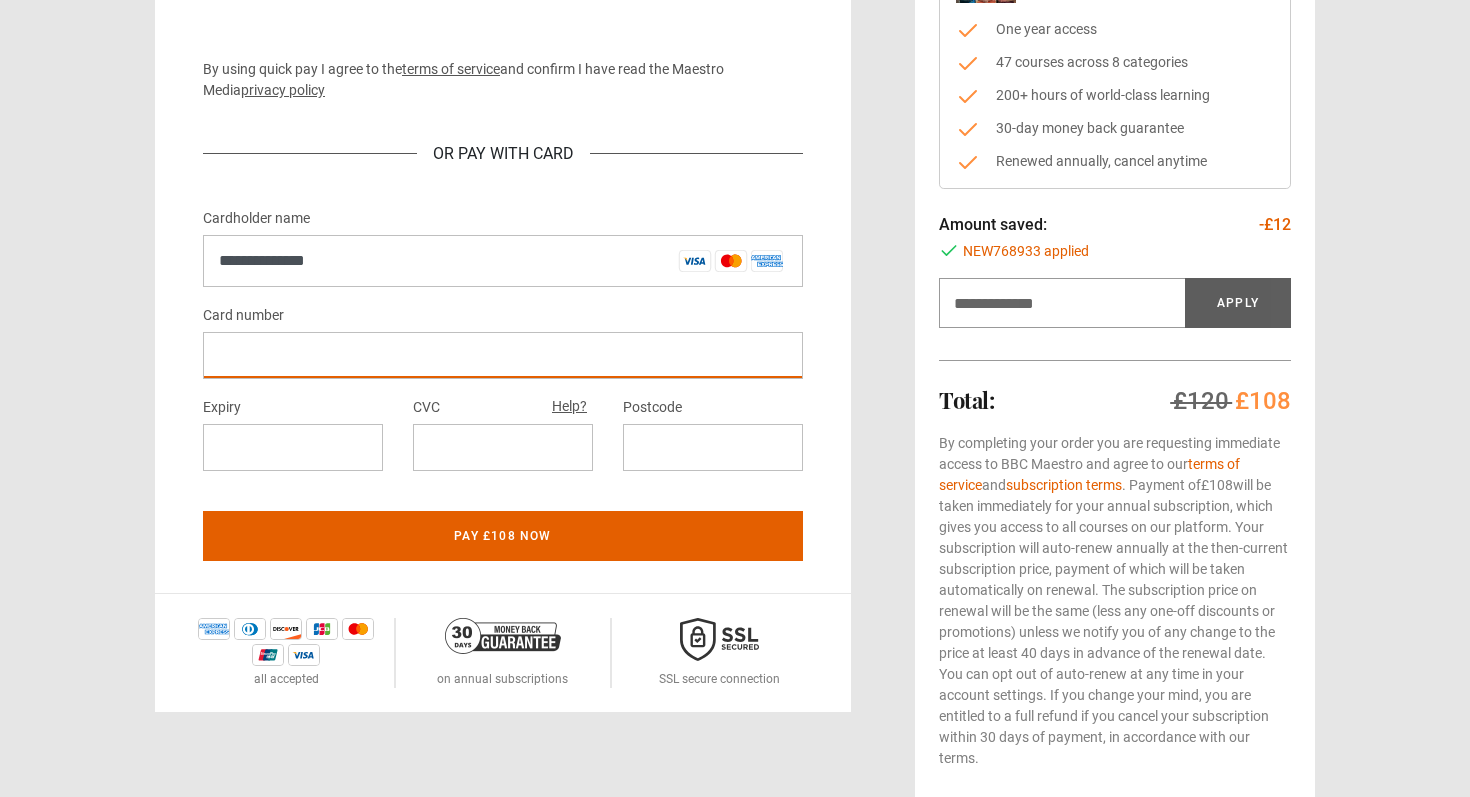 click at bounding box center (503, 355) 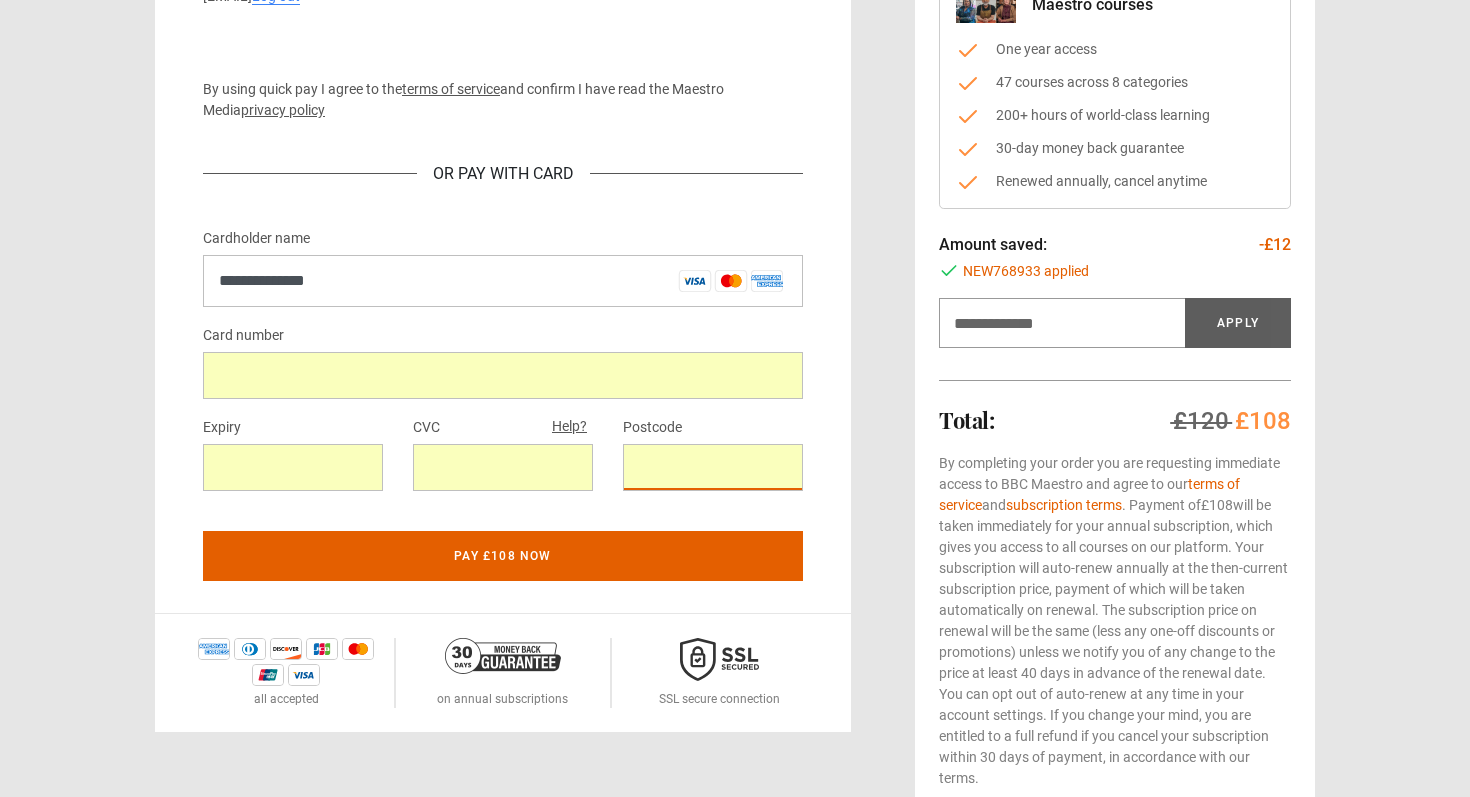 scroll, scrollTop: 294, scrollLeft: 0, axis: vertical 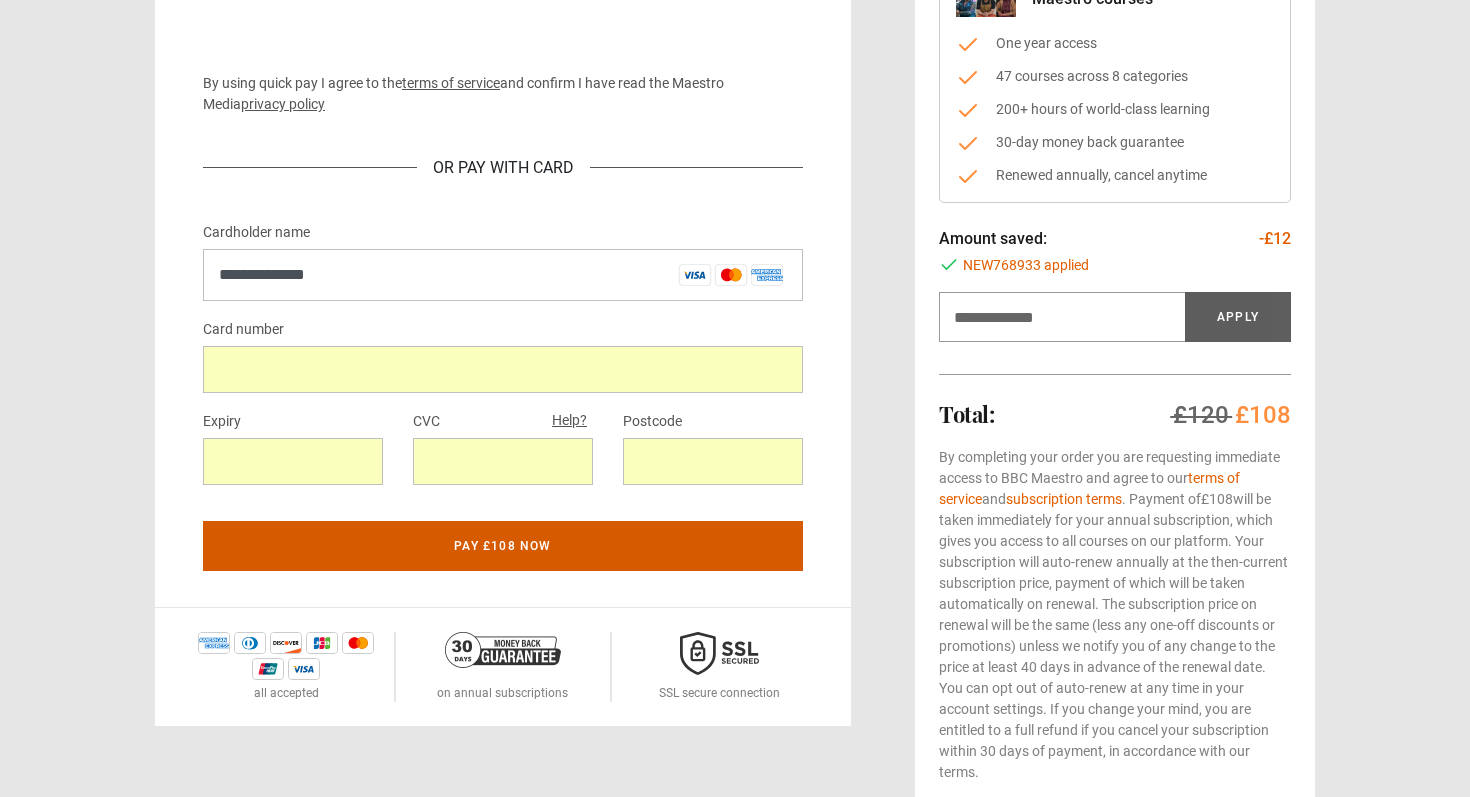 click on "Pay £108 now" at bounding box center (503, 546) 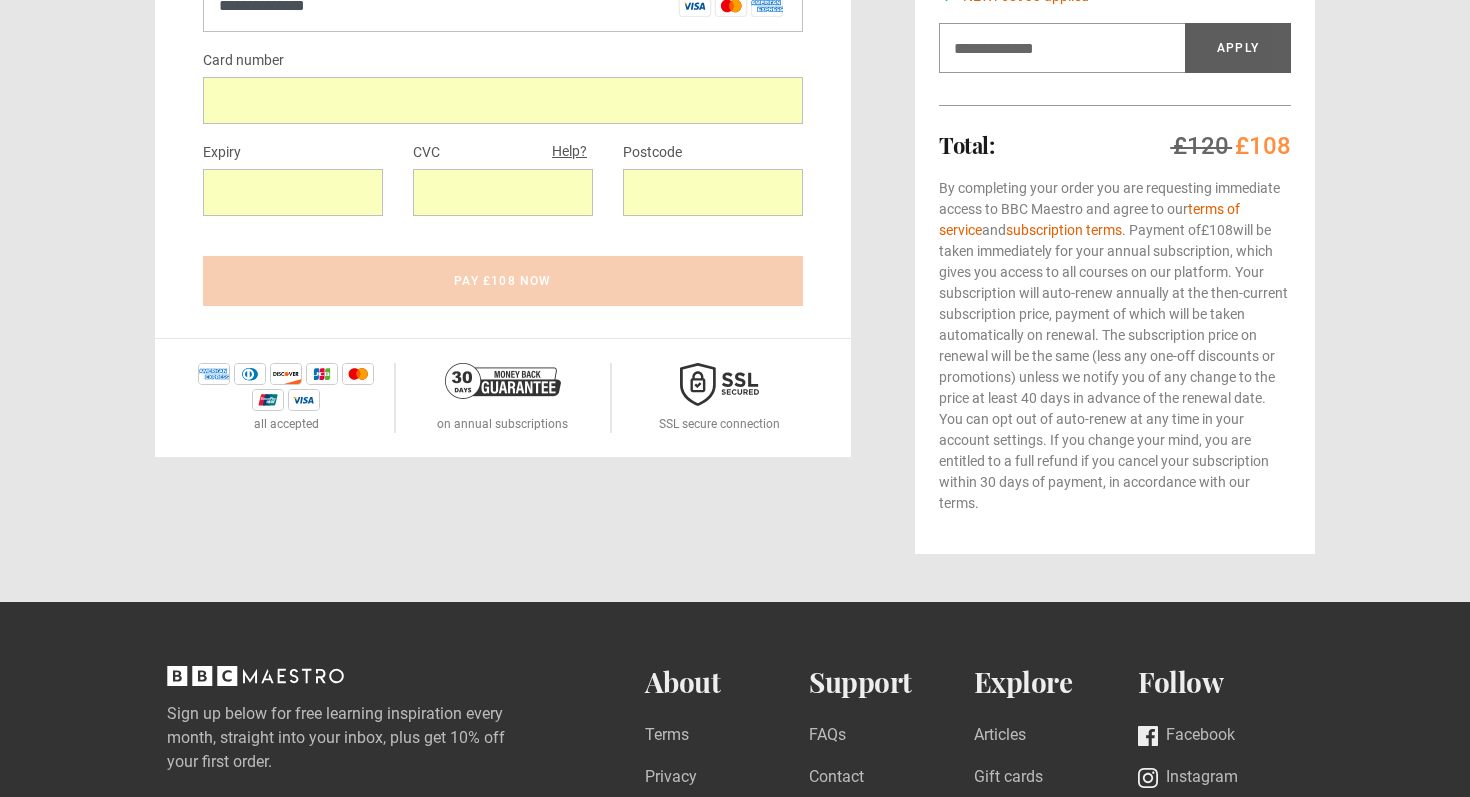 scroll, scrollTop: 565, scrollLeft: 0, axis: vertical 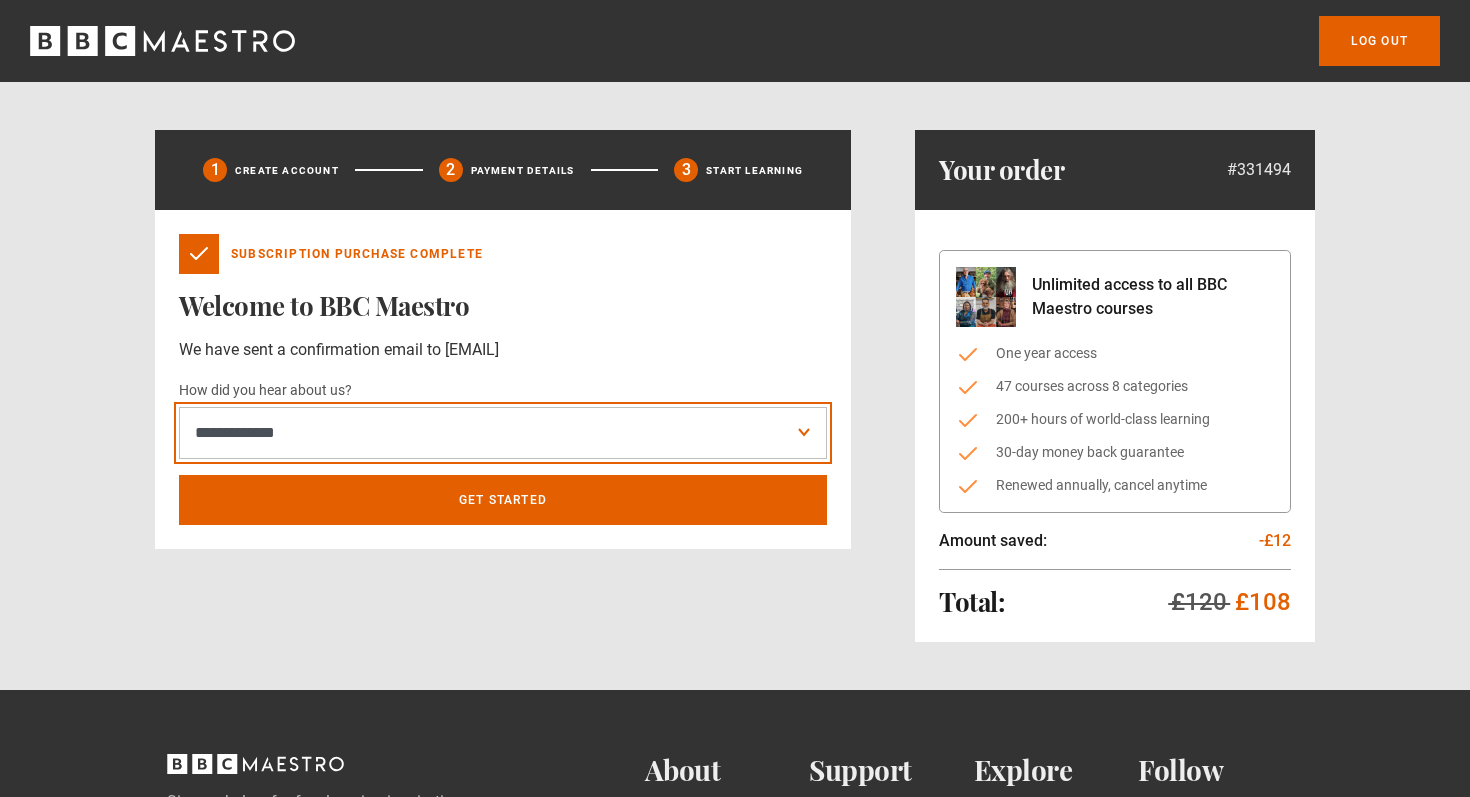 click on "**********" at bounding box center (503, 433) 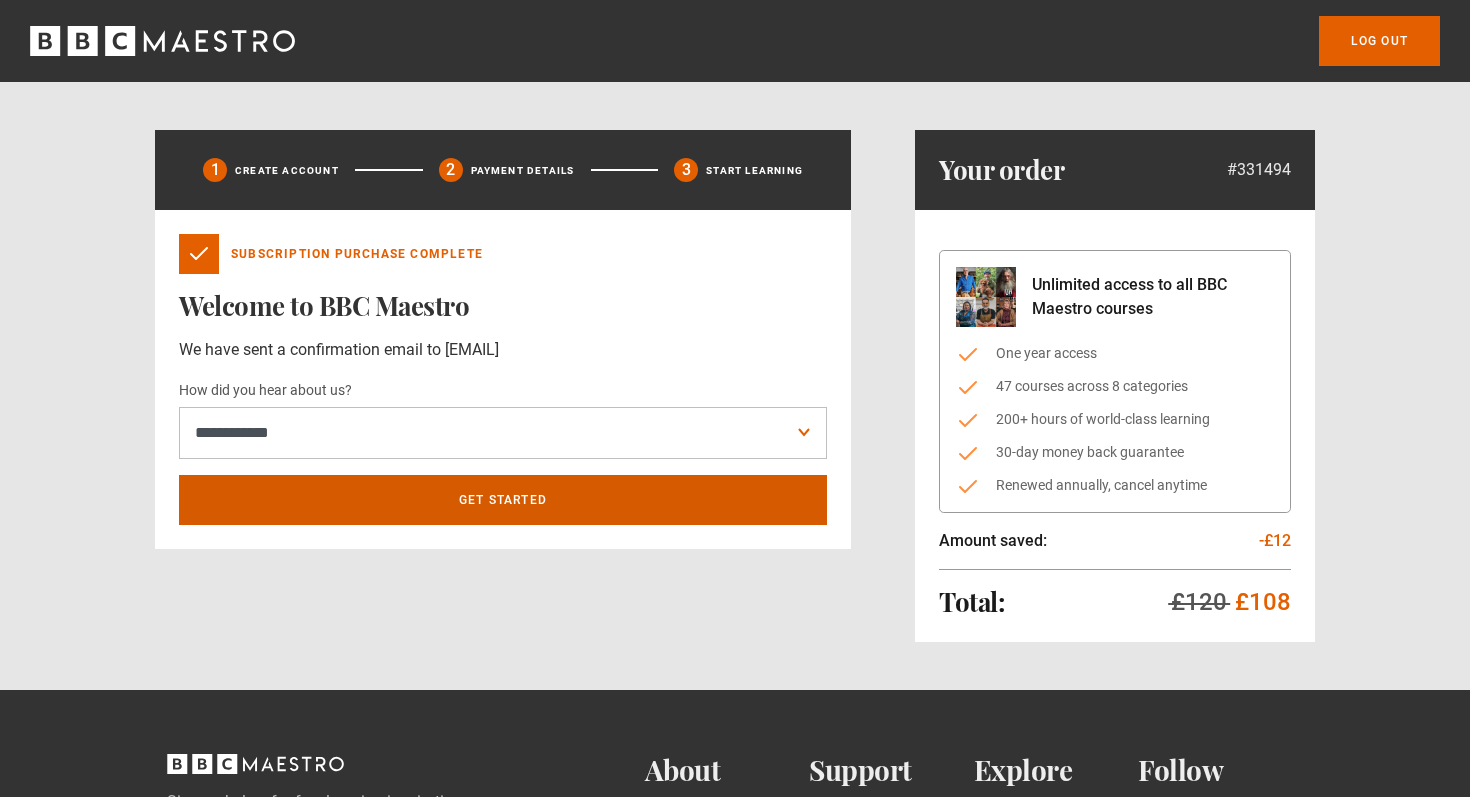 click on "Get Started" at bounding box center (503, 500) 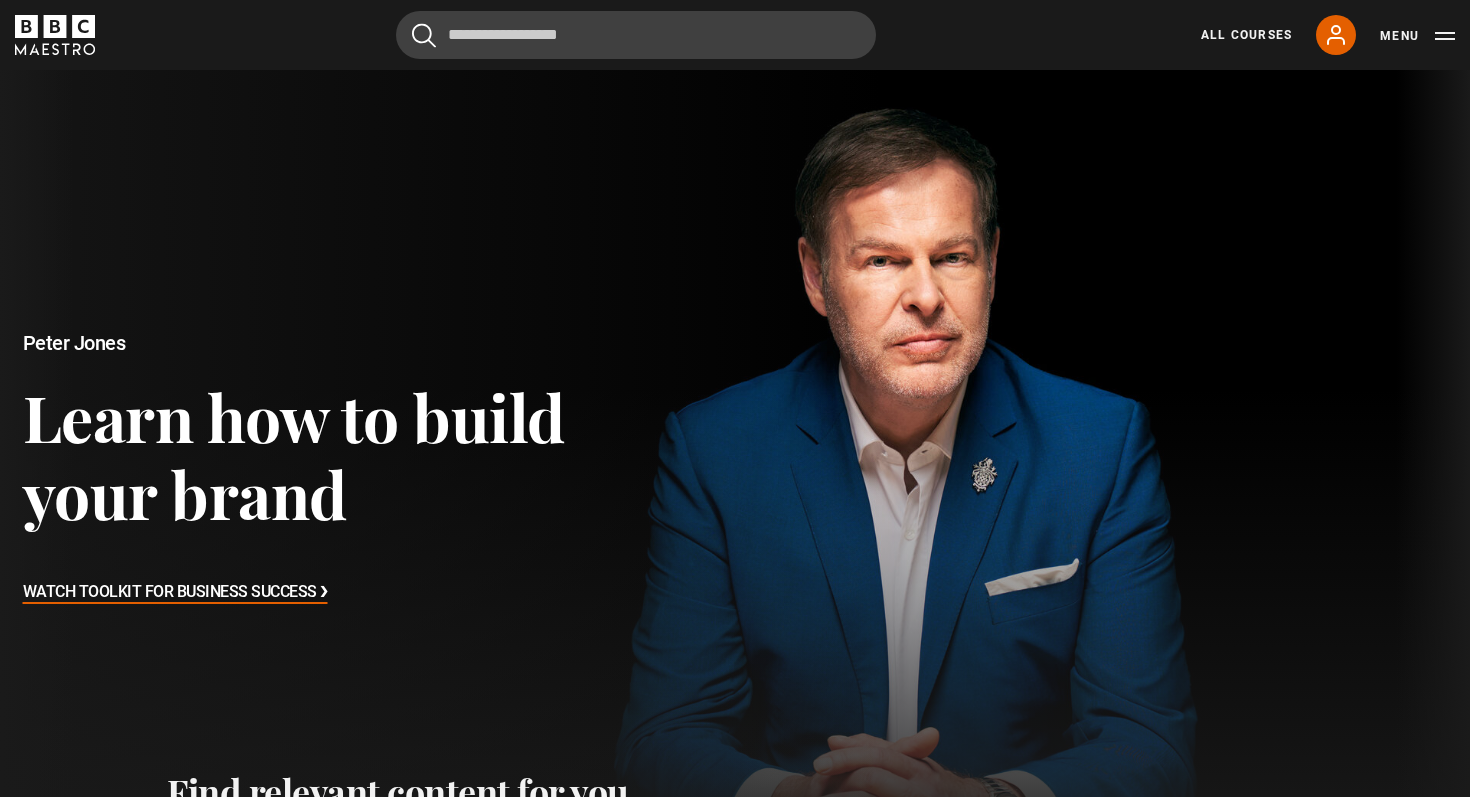 scroll, scrollTop: 689, scrollLeft: 0, axis: vertical 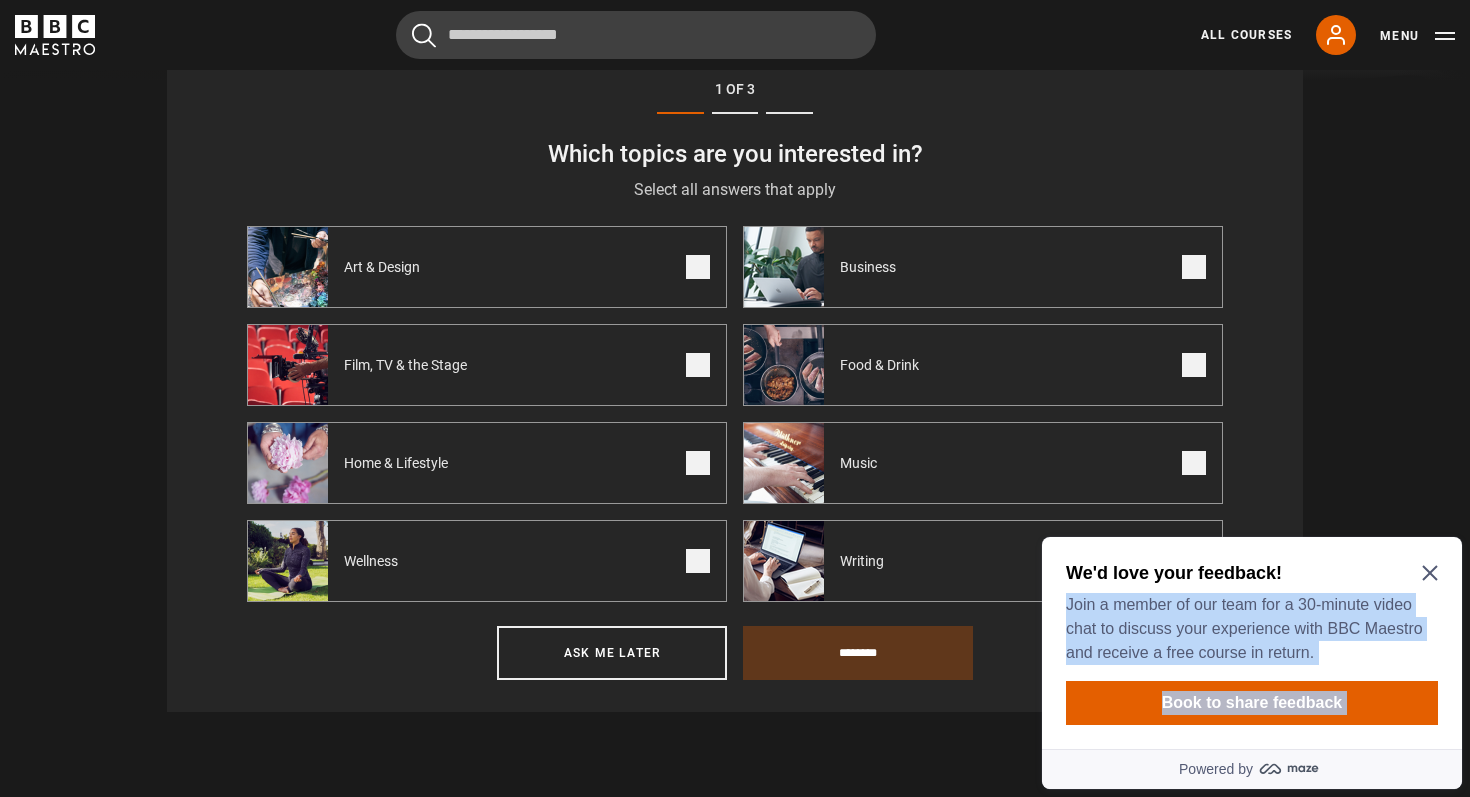 click on "We'd love your feedback! Join a member of our team for a 30-minute video chat to discuss your experience with BBC Maestro and receive a free course in return. Book to share feedback" at bounding box center (1252, 643) 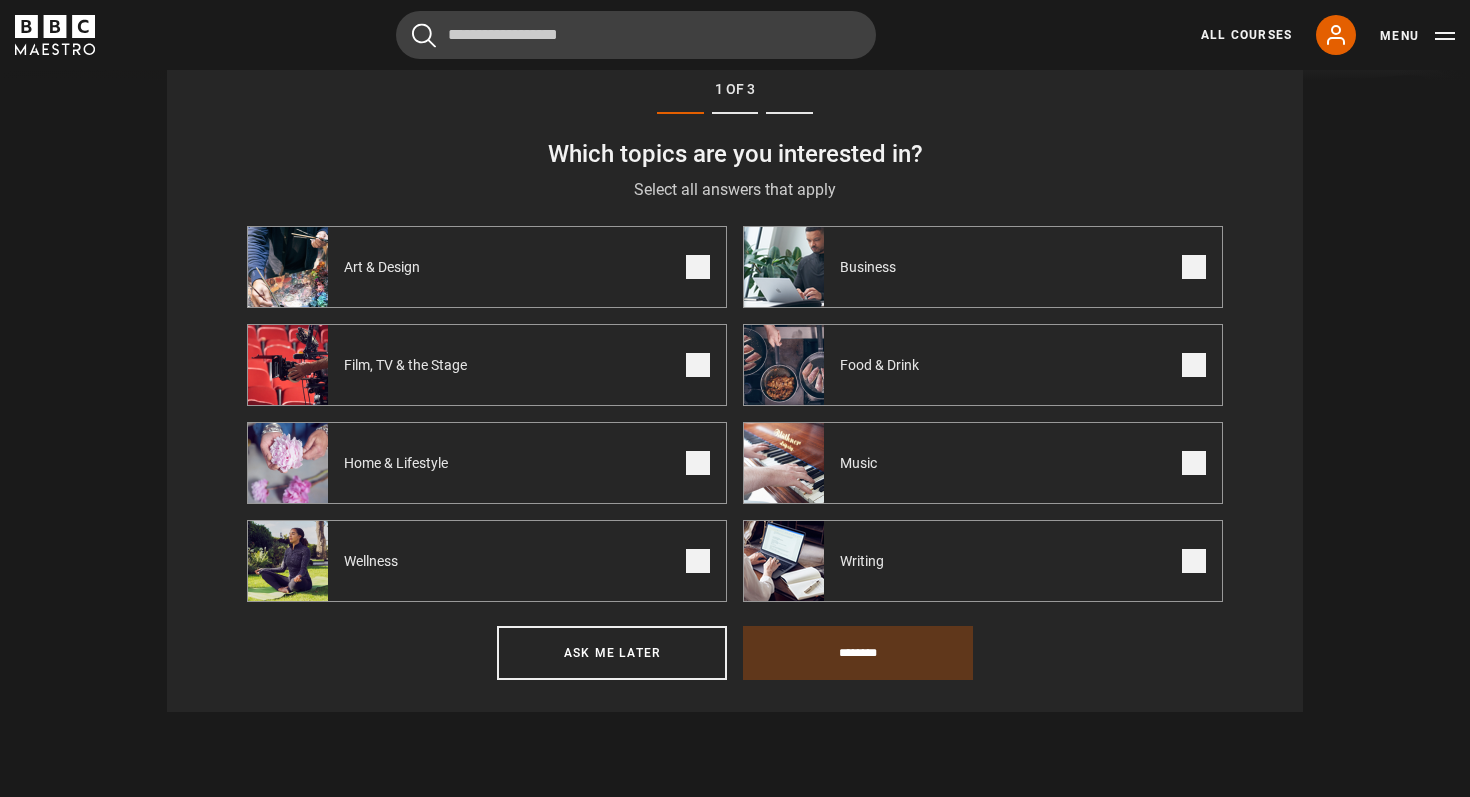 click on "Find relevant content for you
Step  1 of 3
Which topics are you interested in?
Select all answers that apply
Select the topics you are interested in
Art & Design
Business
Film, TV & the Stage
Food & Drink
Home & Lifestyle
Music" at bounding box center (735, 386) 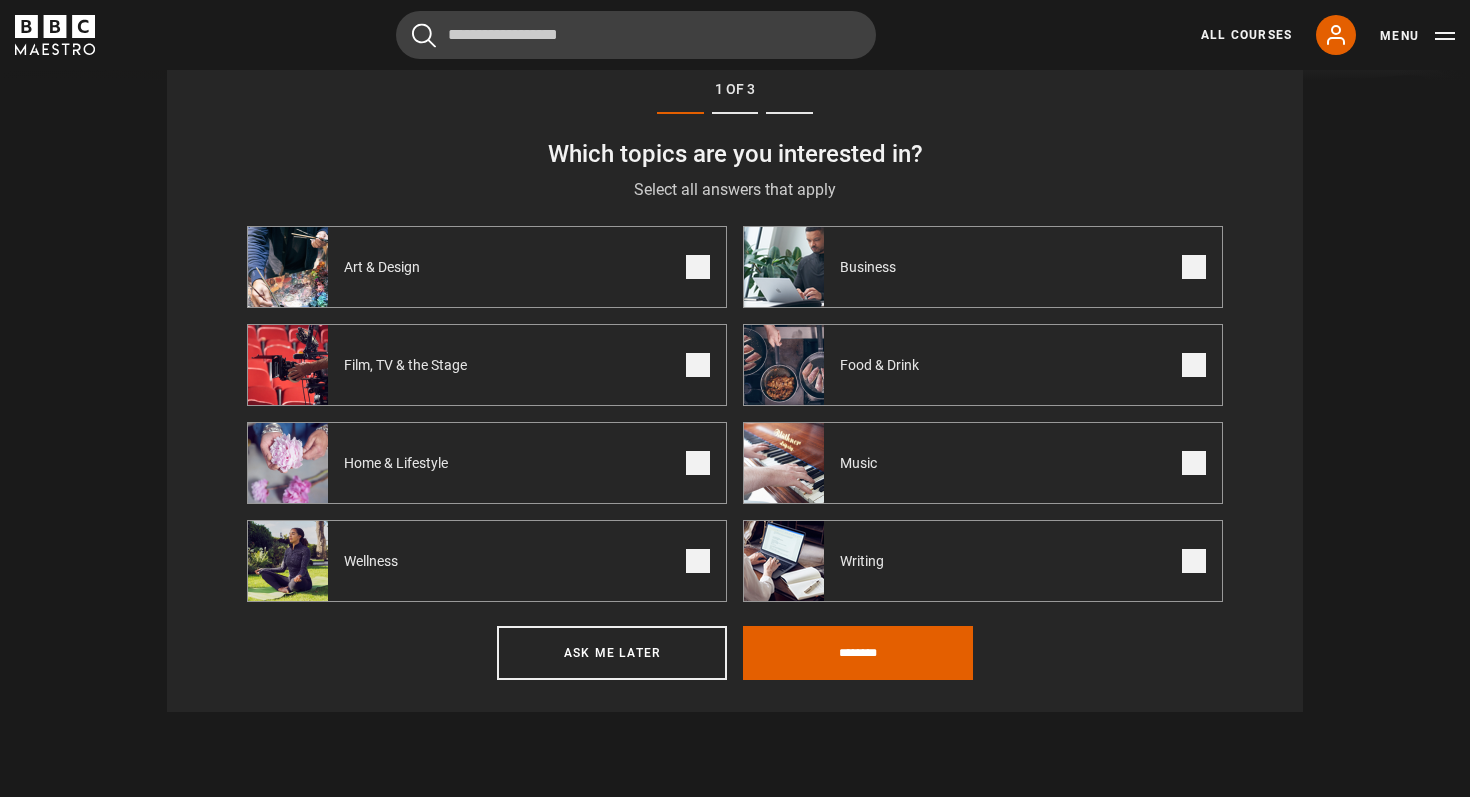 click at bounding box center (698, 267) 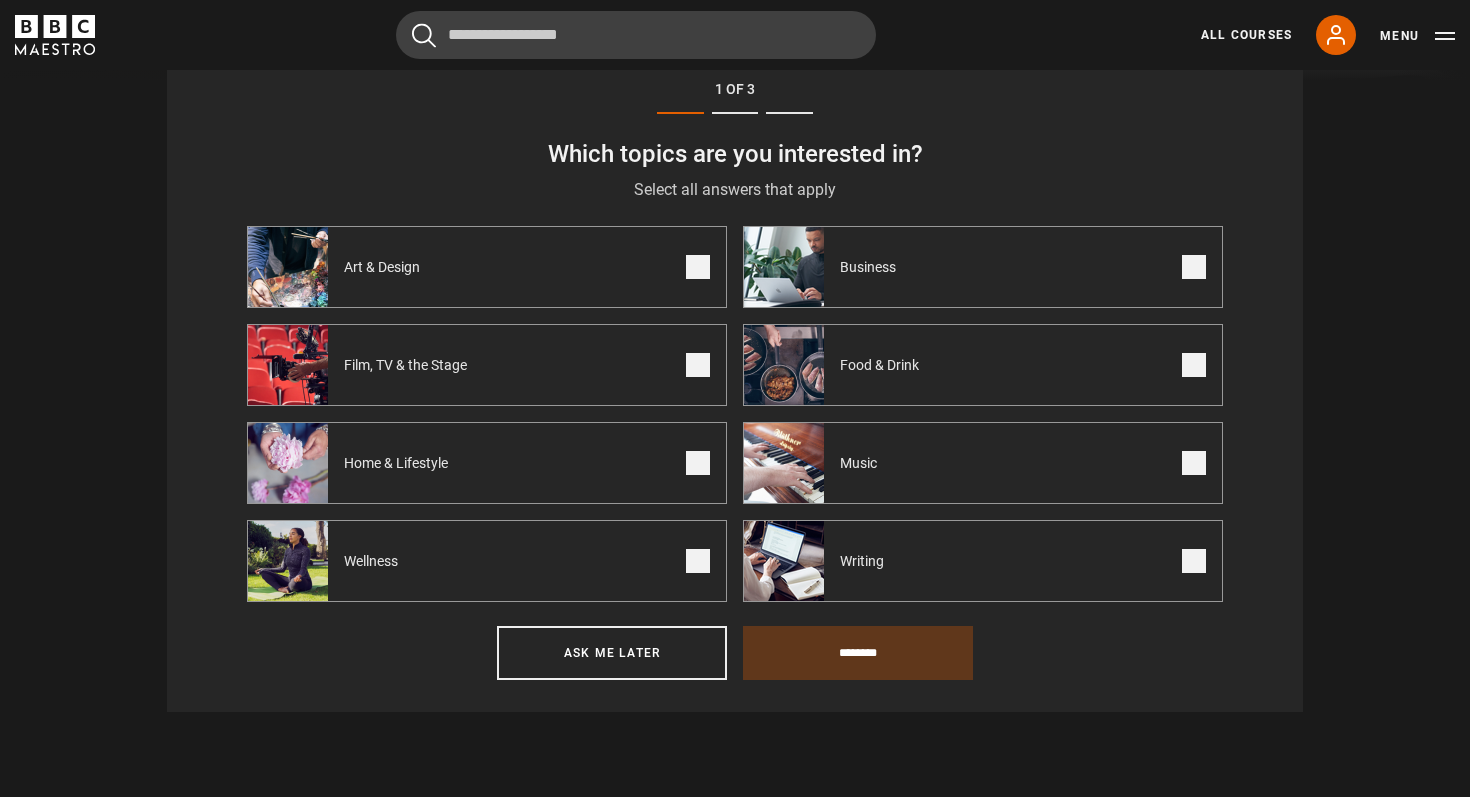 click at bounding box center [698, 267] 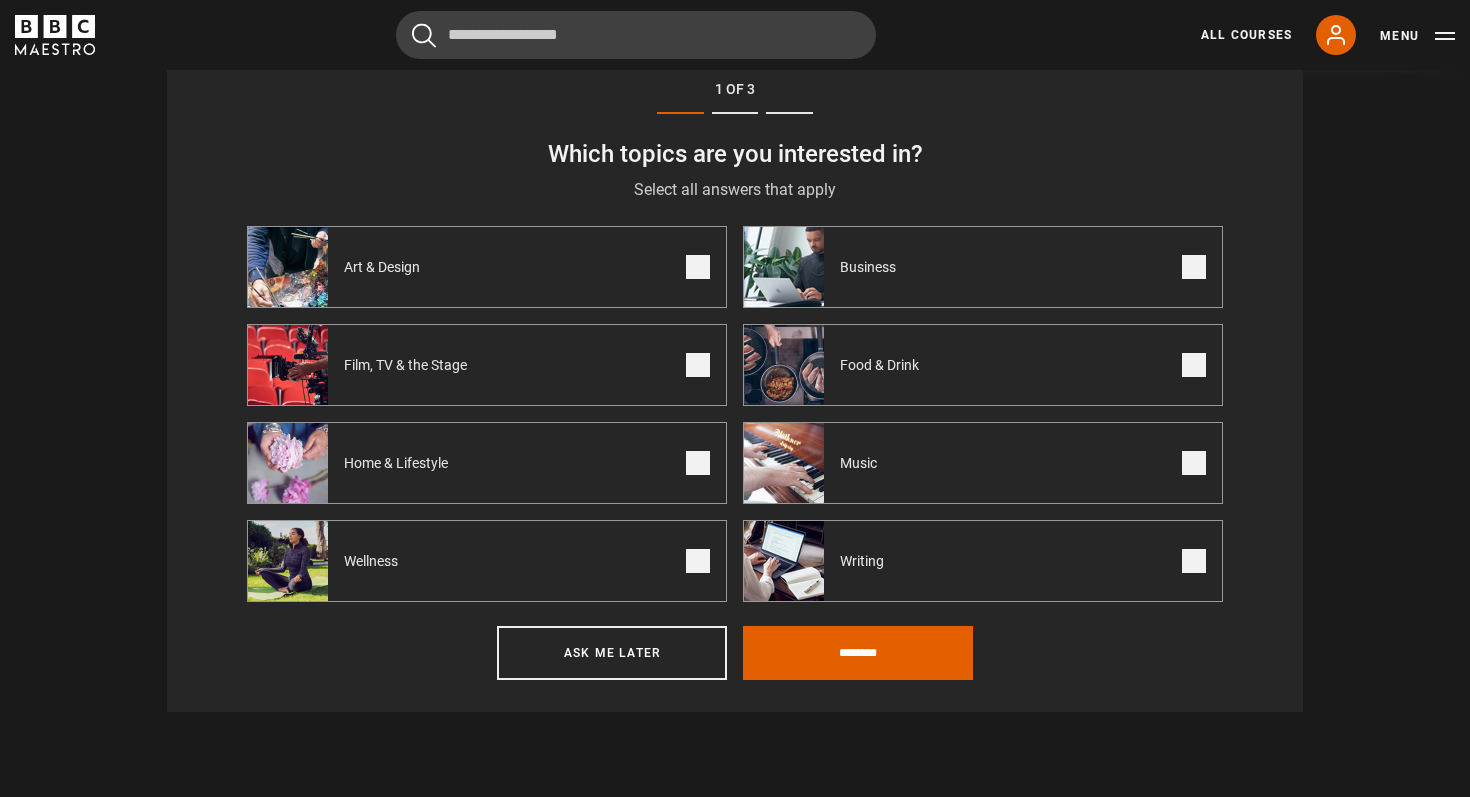 click at bounding box center [1194, 561] 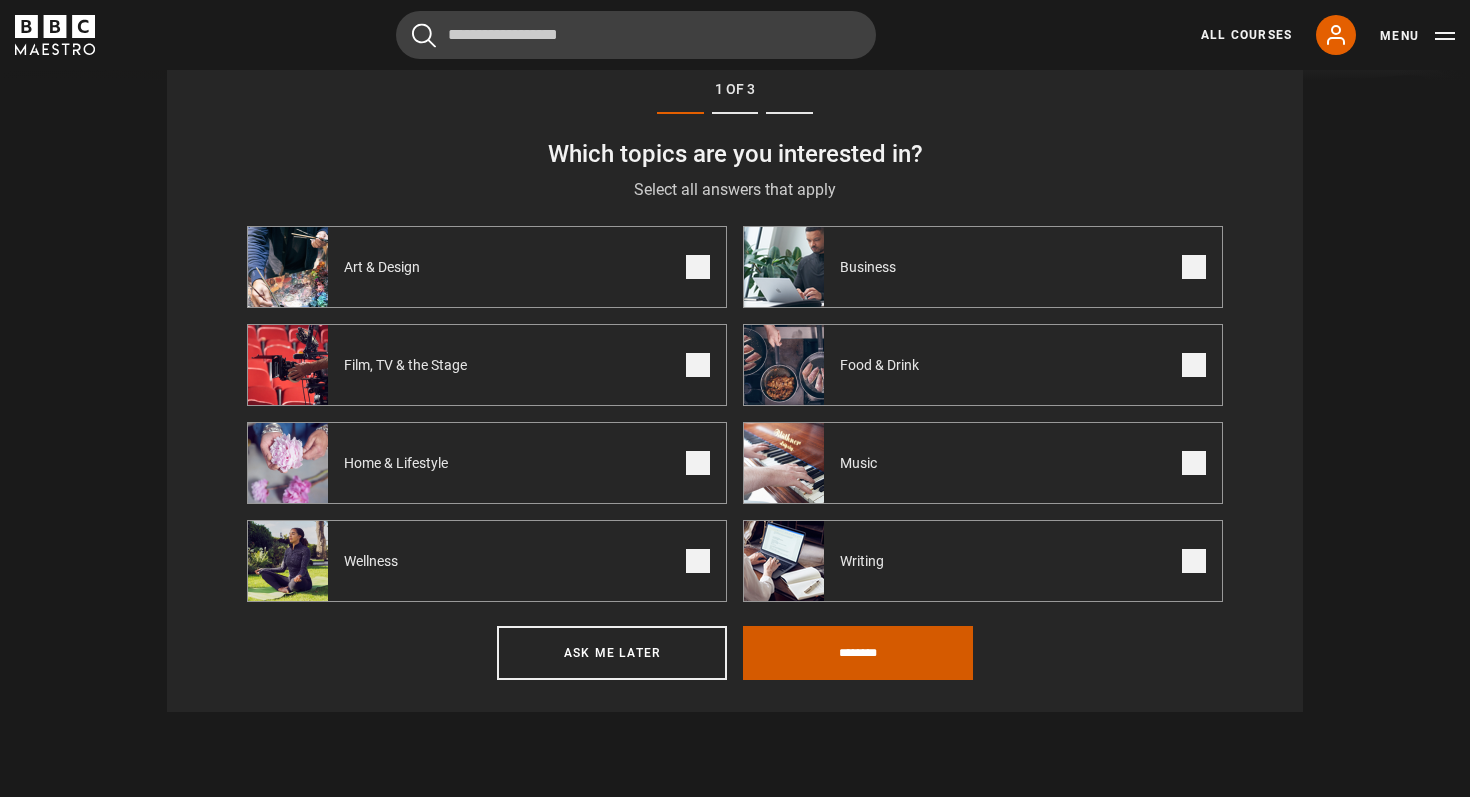 click on "********" at bounding box center [858, 653] 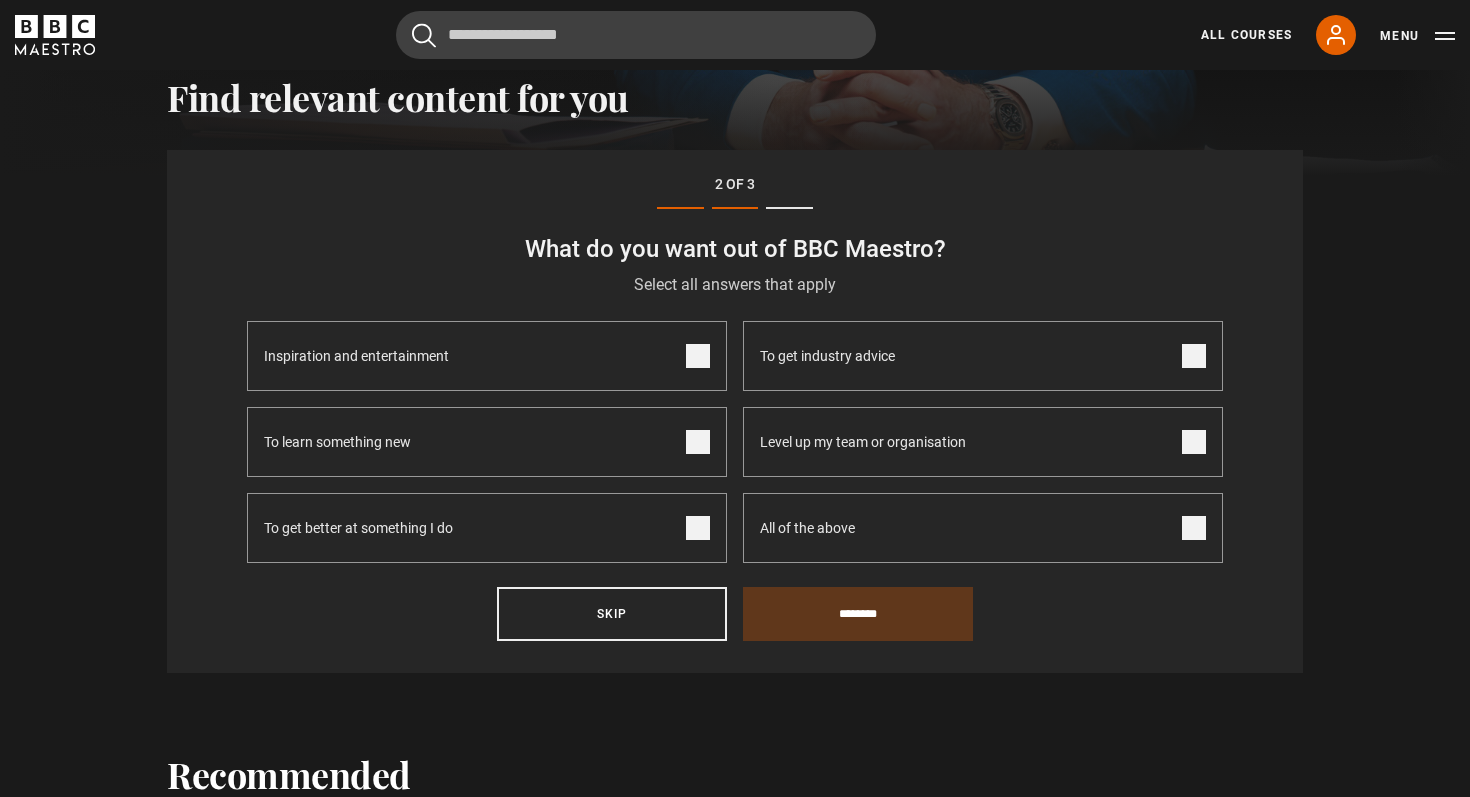 scroll, scrollTop: 694, scrollLeft: 0, axis: vertical 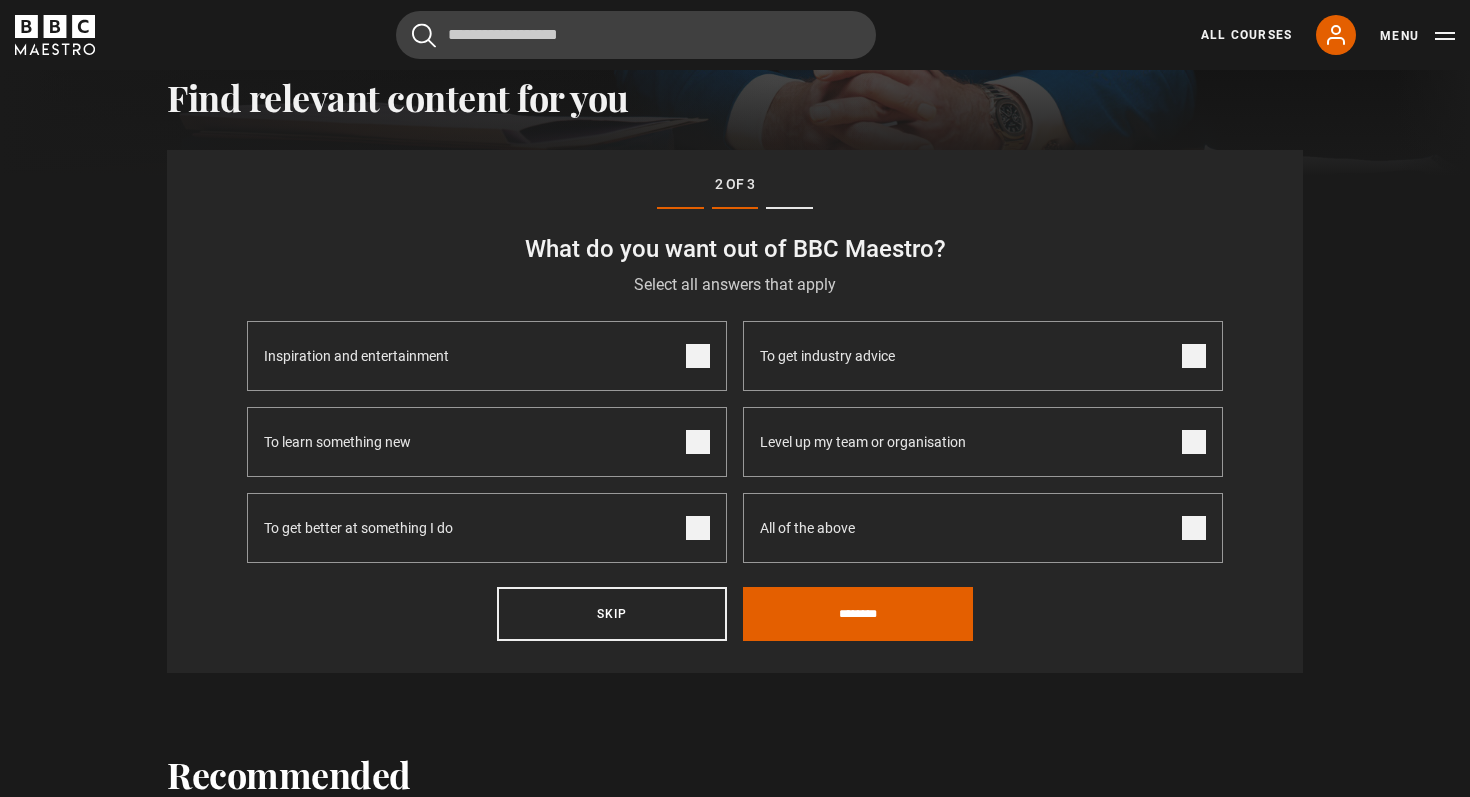 click at bounding box center [698, 528] 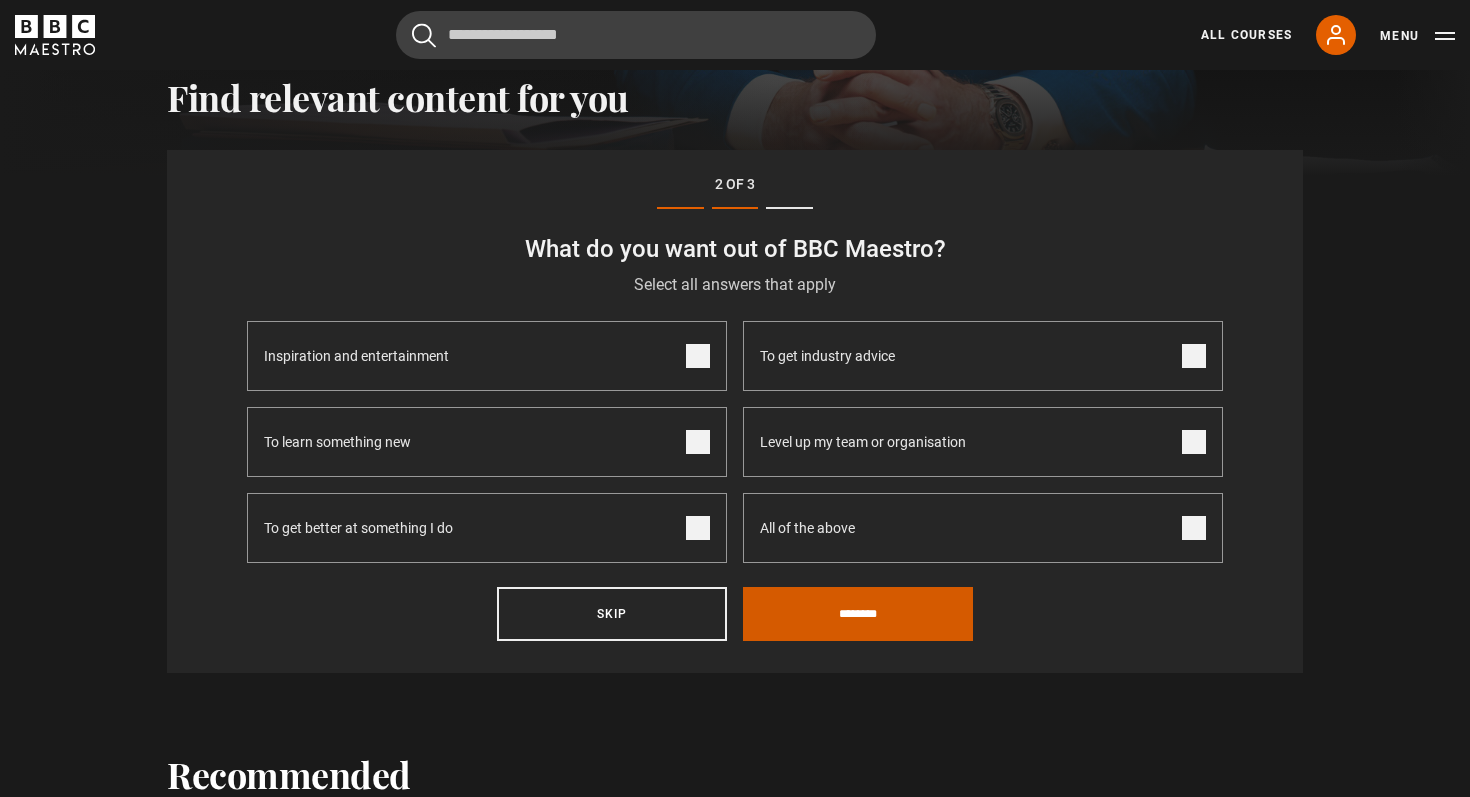 click on "********" at bounding box center (858, 614) 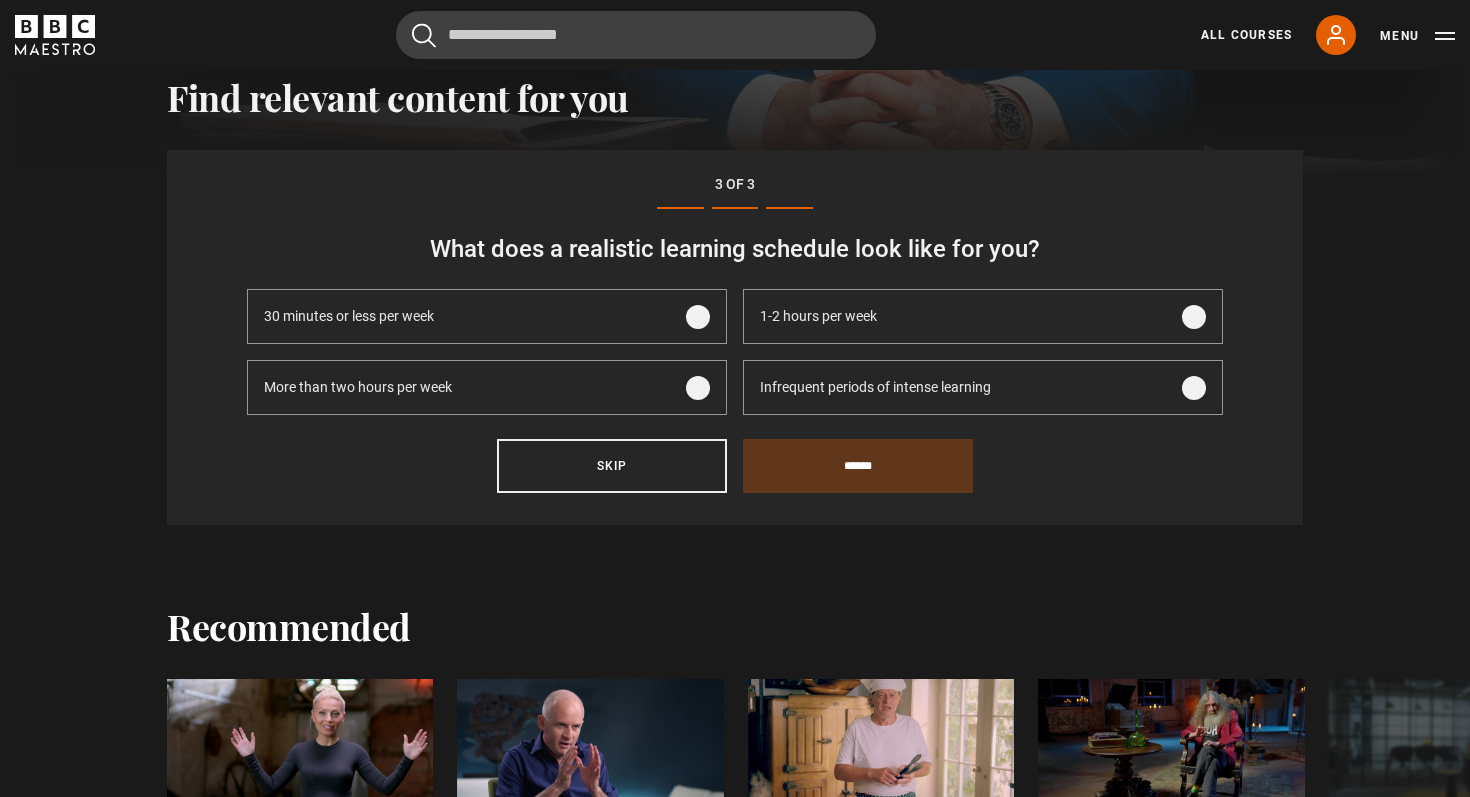 click on "1-2 hours per week" at bounding box center [983, 316] 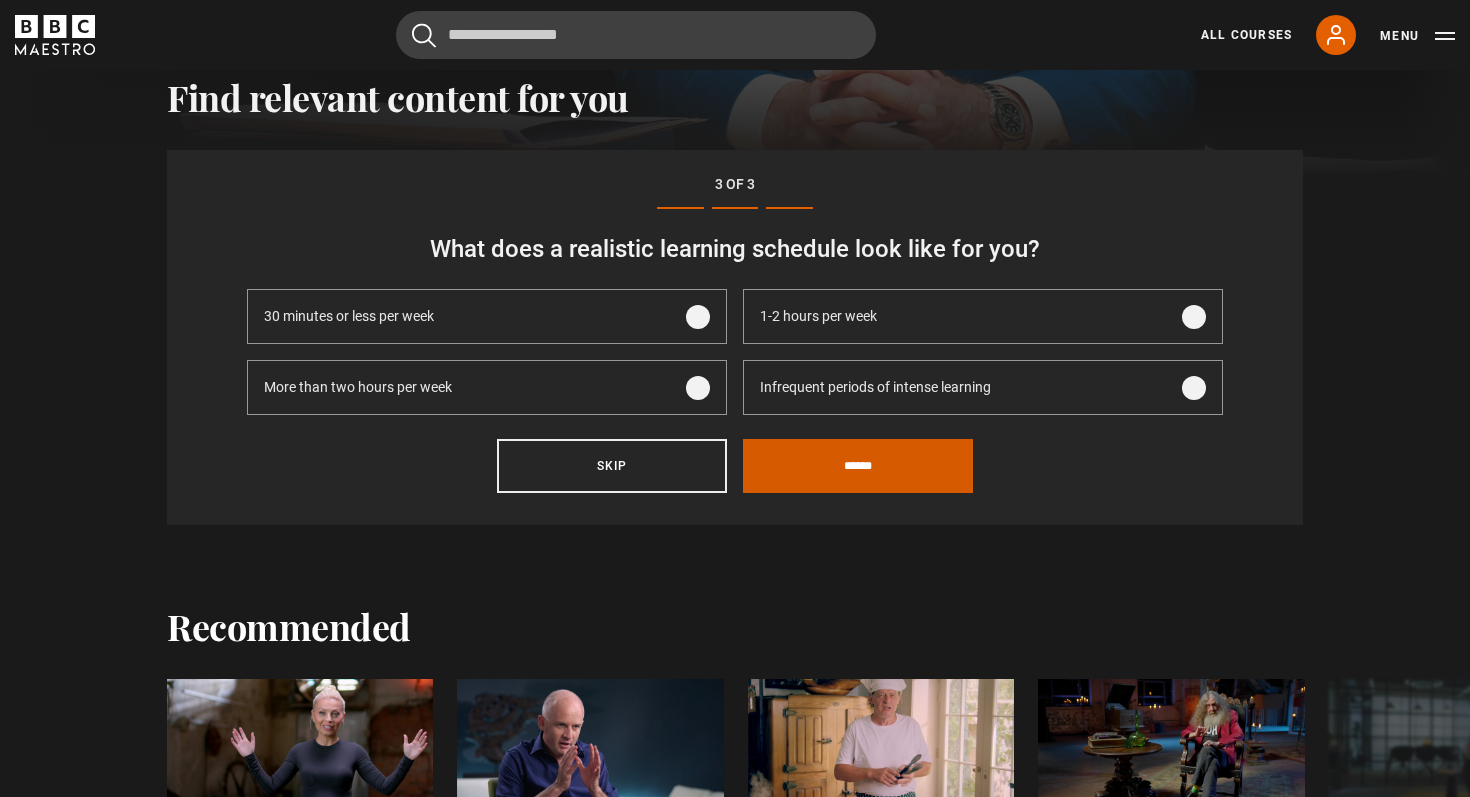 click on "******" at bounding box center [858, 466] 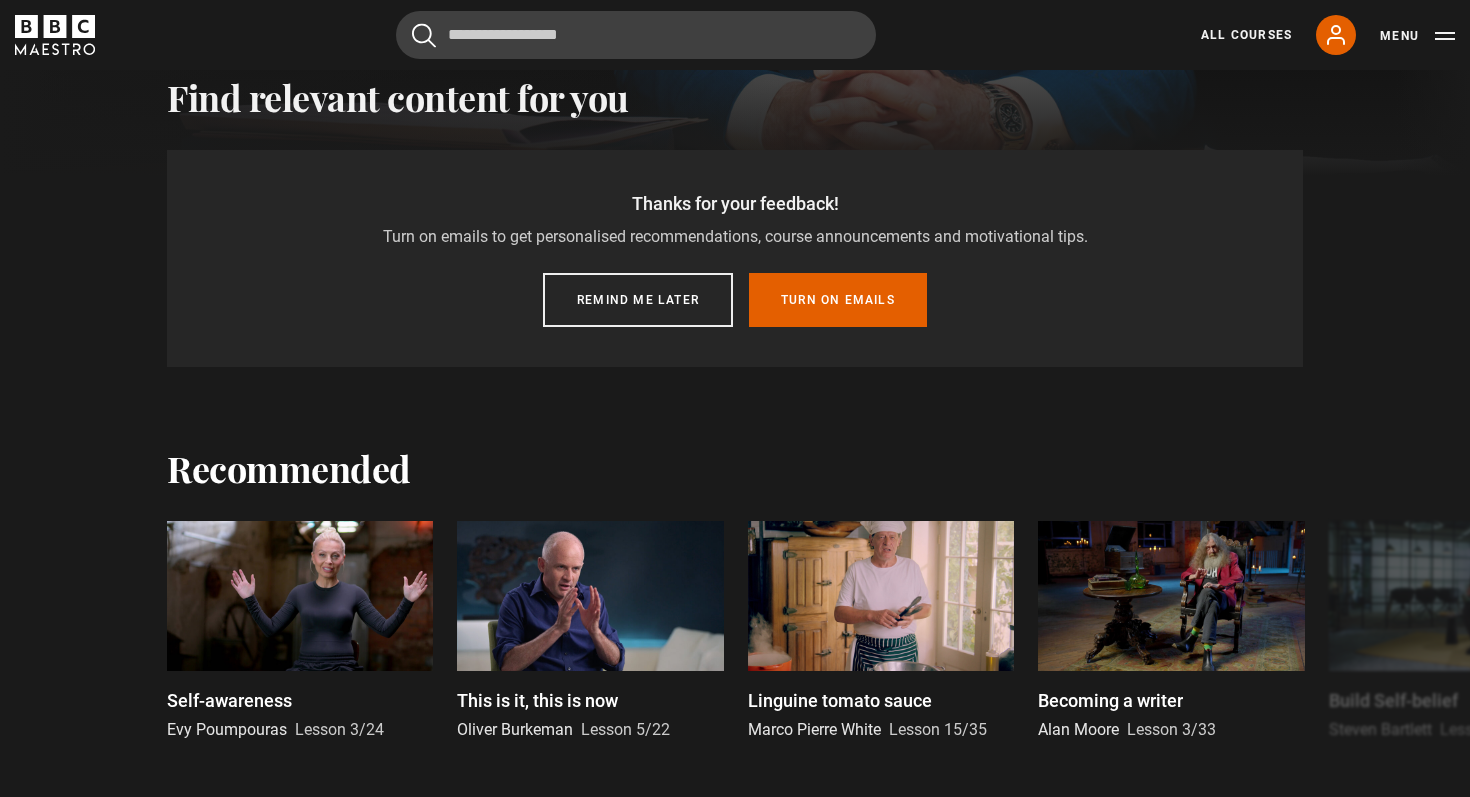 scroll, scrollTop: 620, scrollLeft: 0, axis: vertical 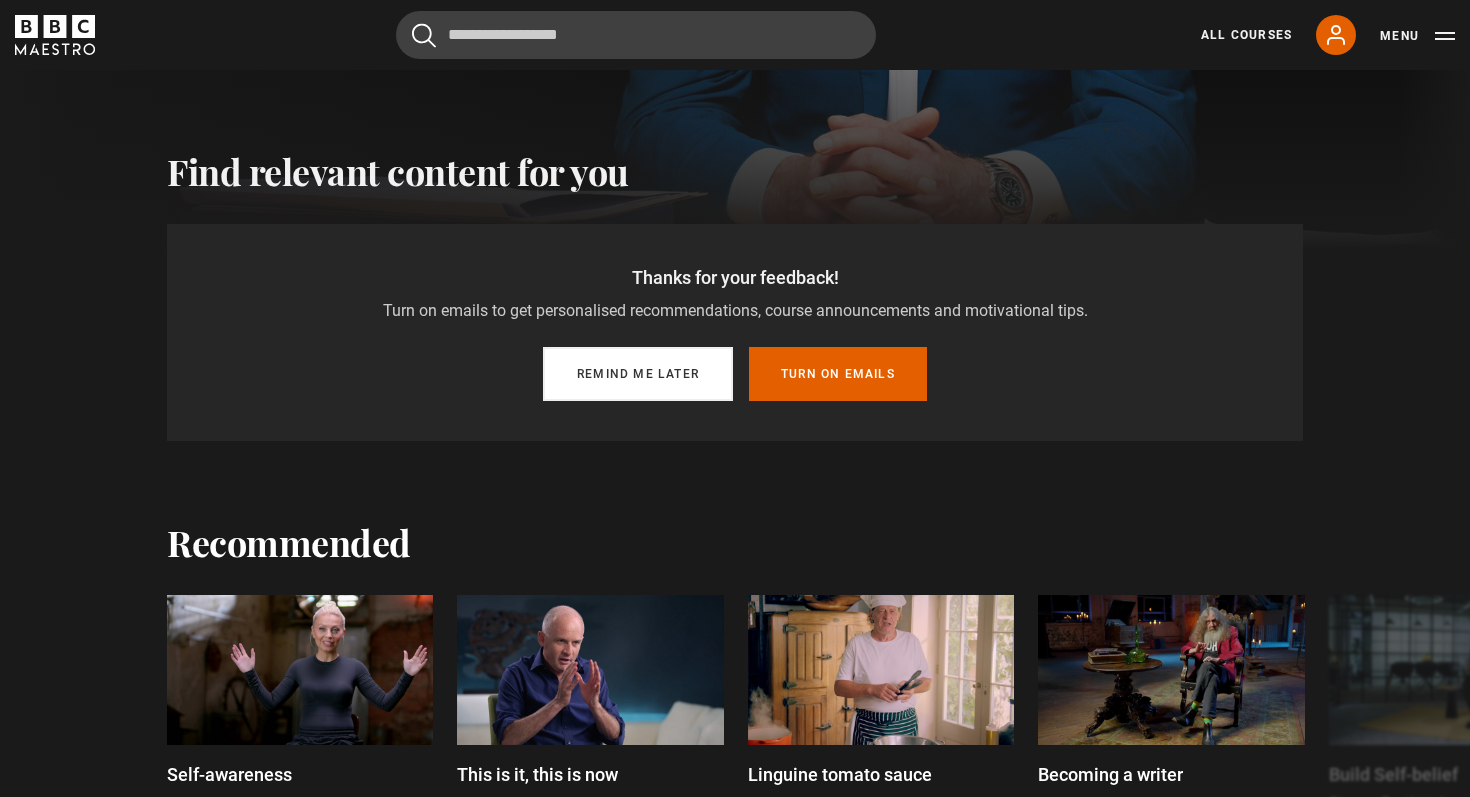 click on "Remind me later" at bounding box center (638, 374) 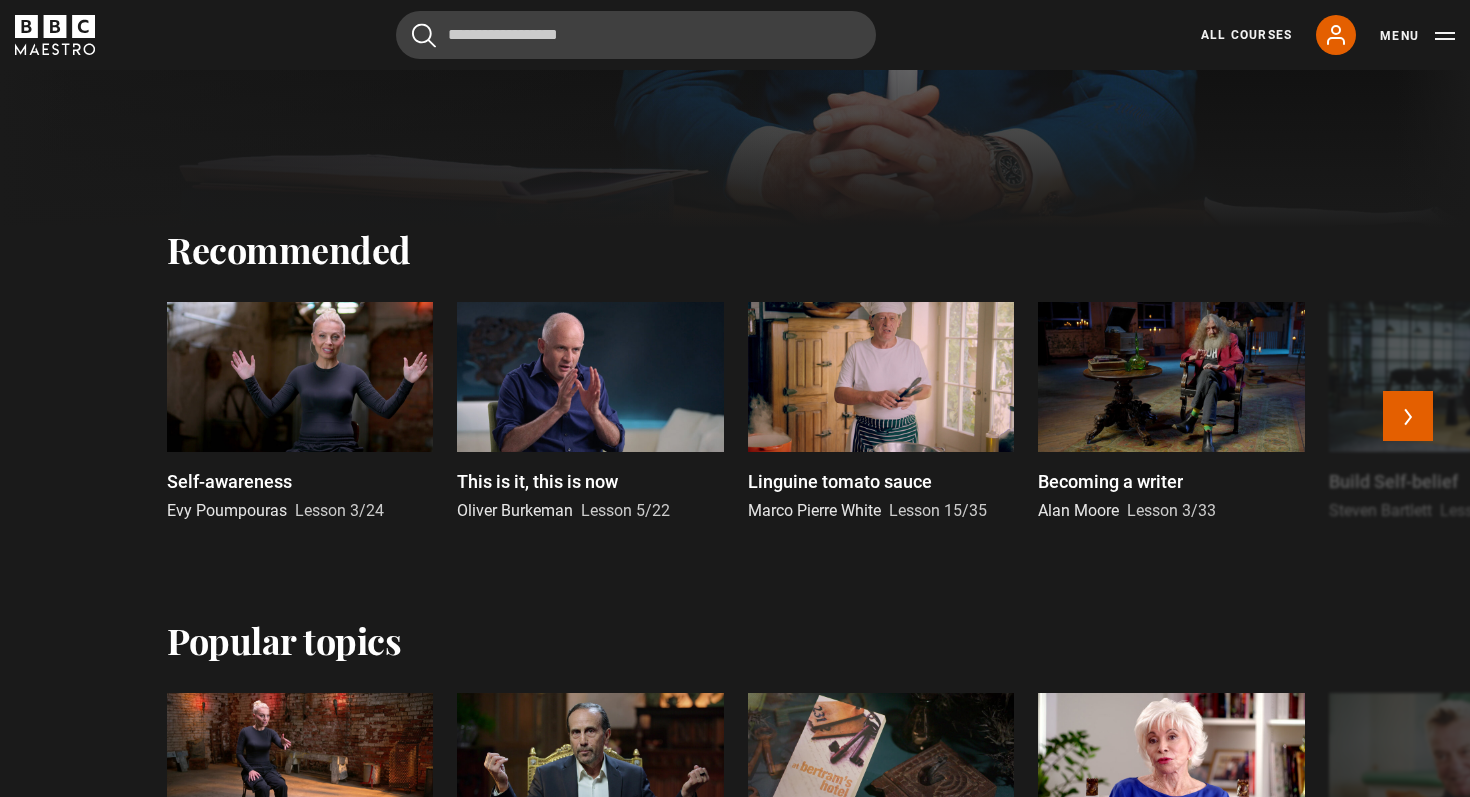 scroll, scrollTop: 643, scrollLeft: 0, axis: vertical 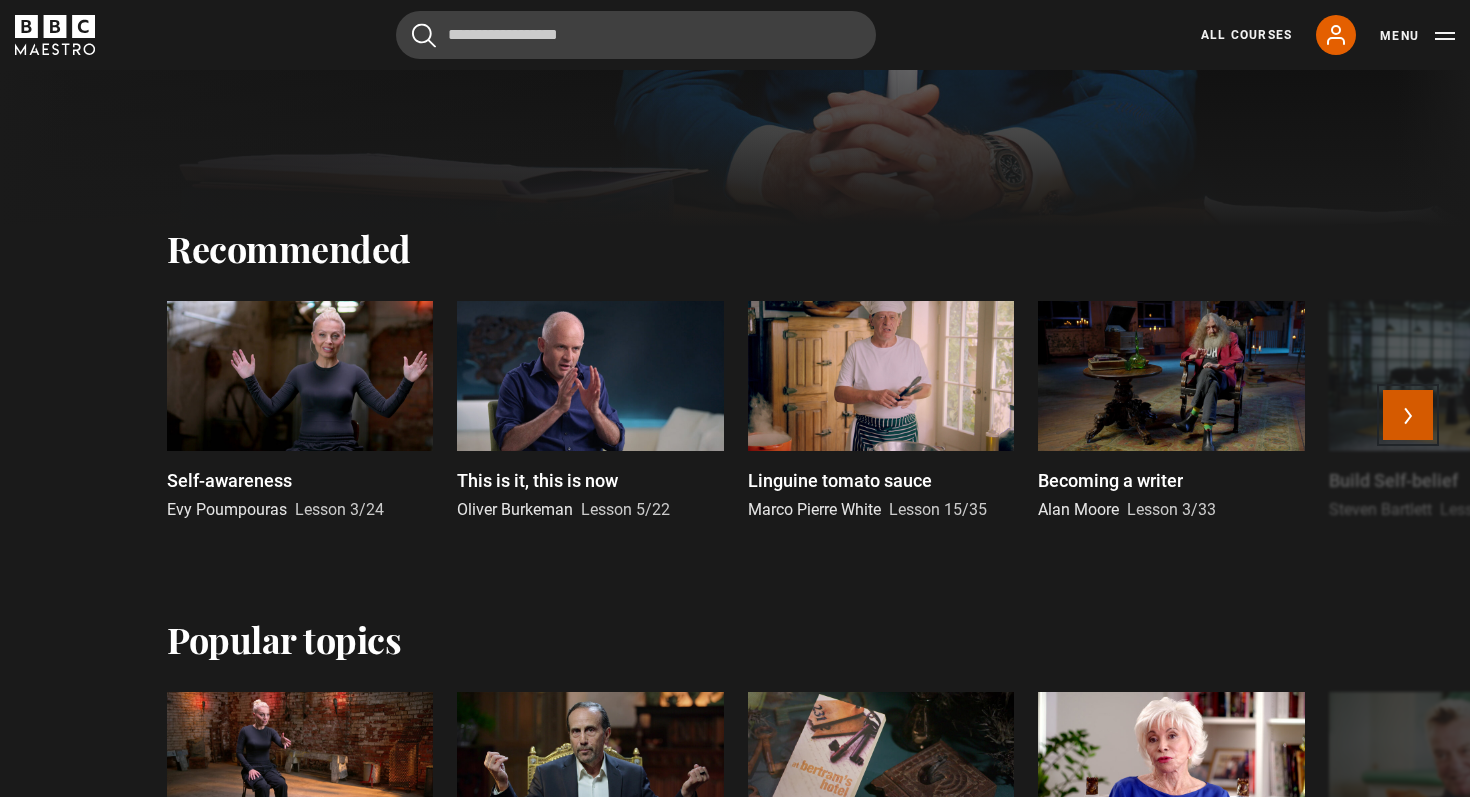 click on "Next" at bounding box center [1408, 415] 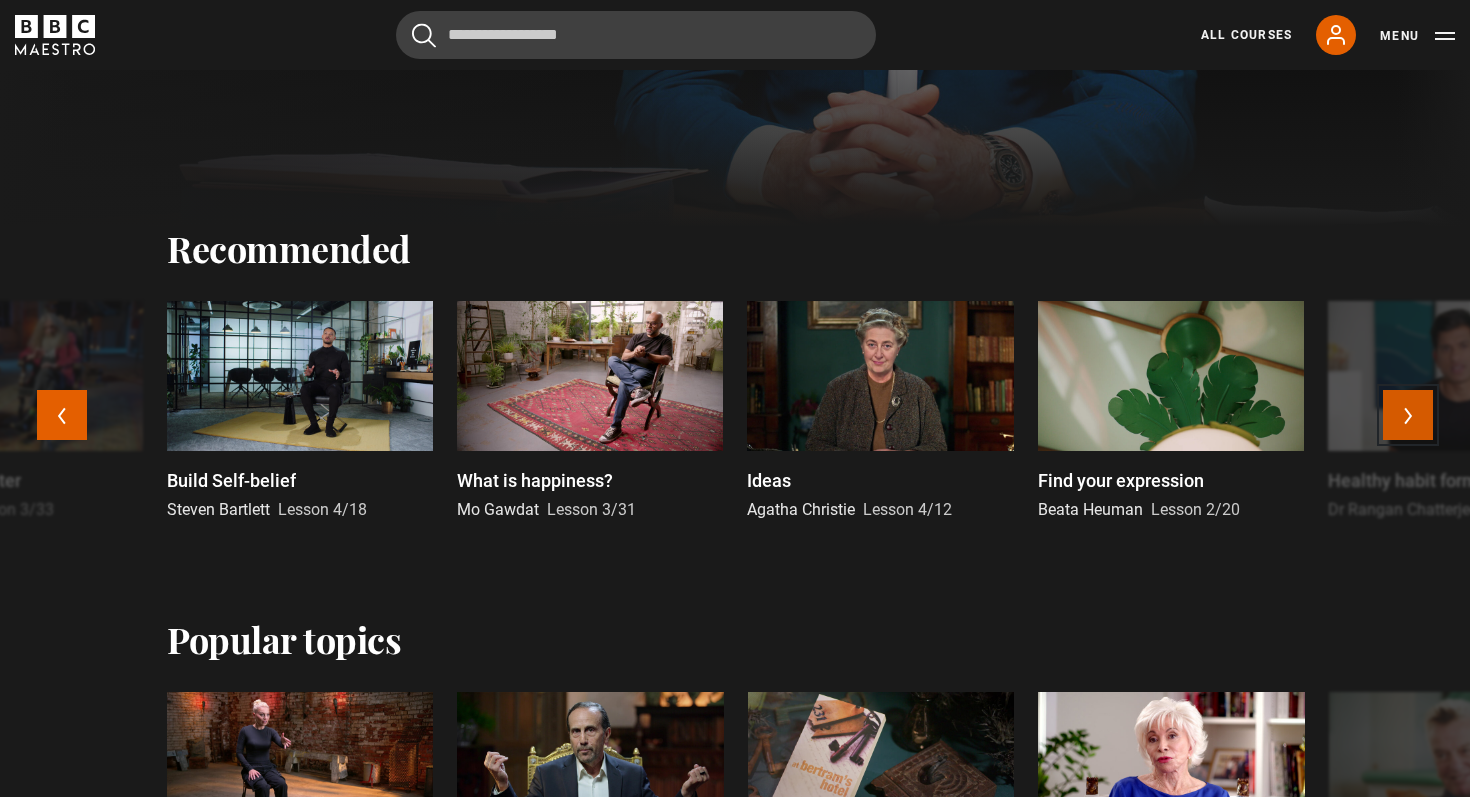 click on "Next" at bounding box center [1408, 415] 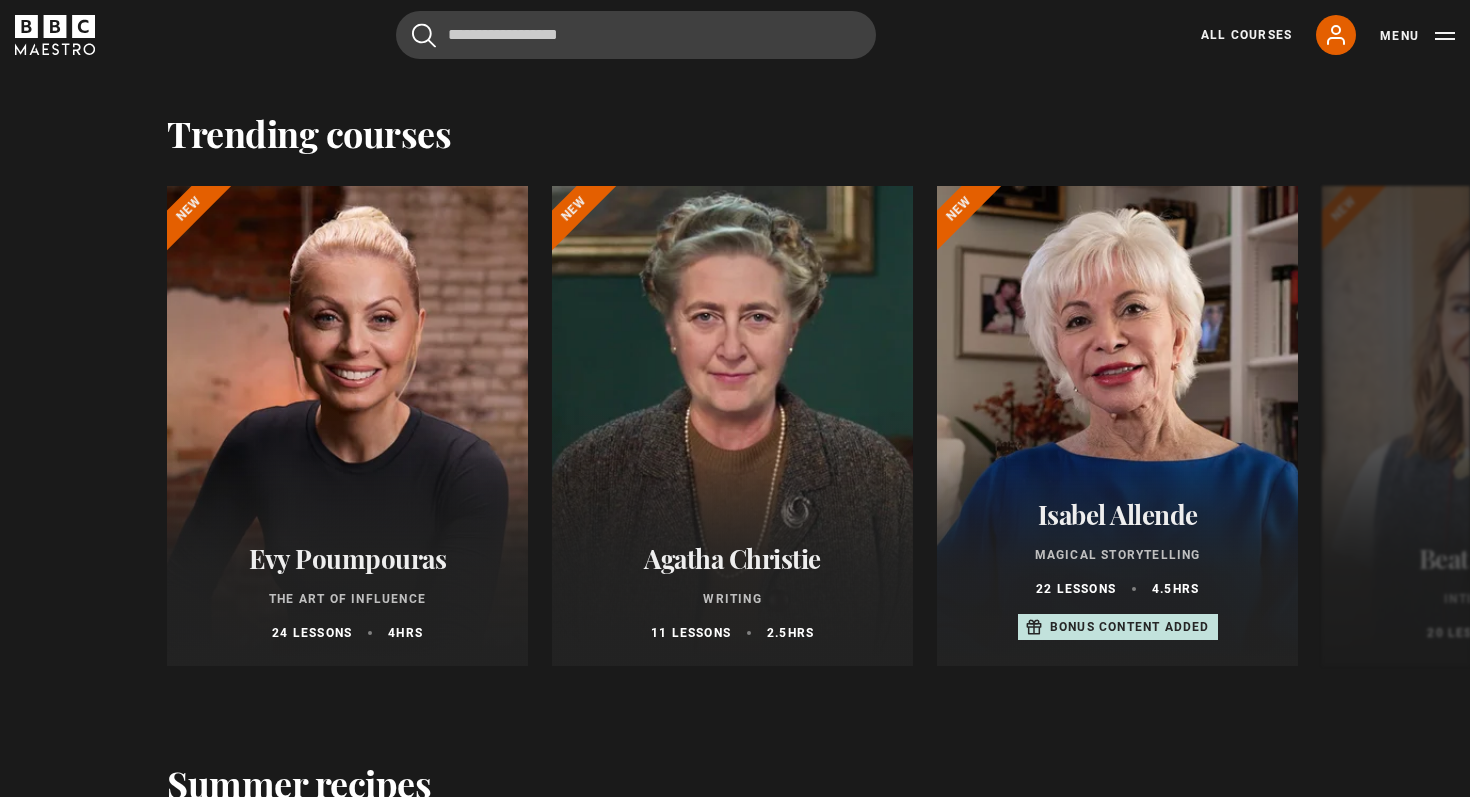 scroll, scrollTop: 1940, scrollLeft: 0, axis: vertical 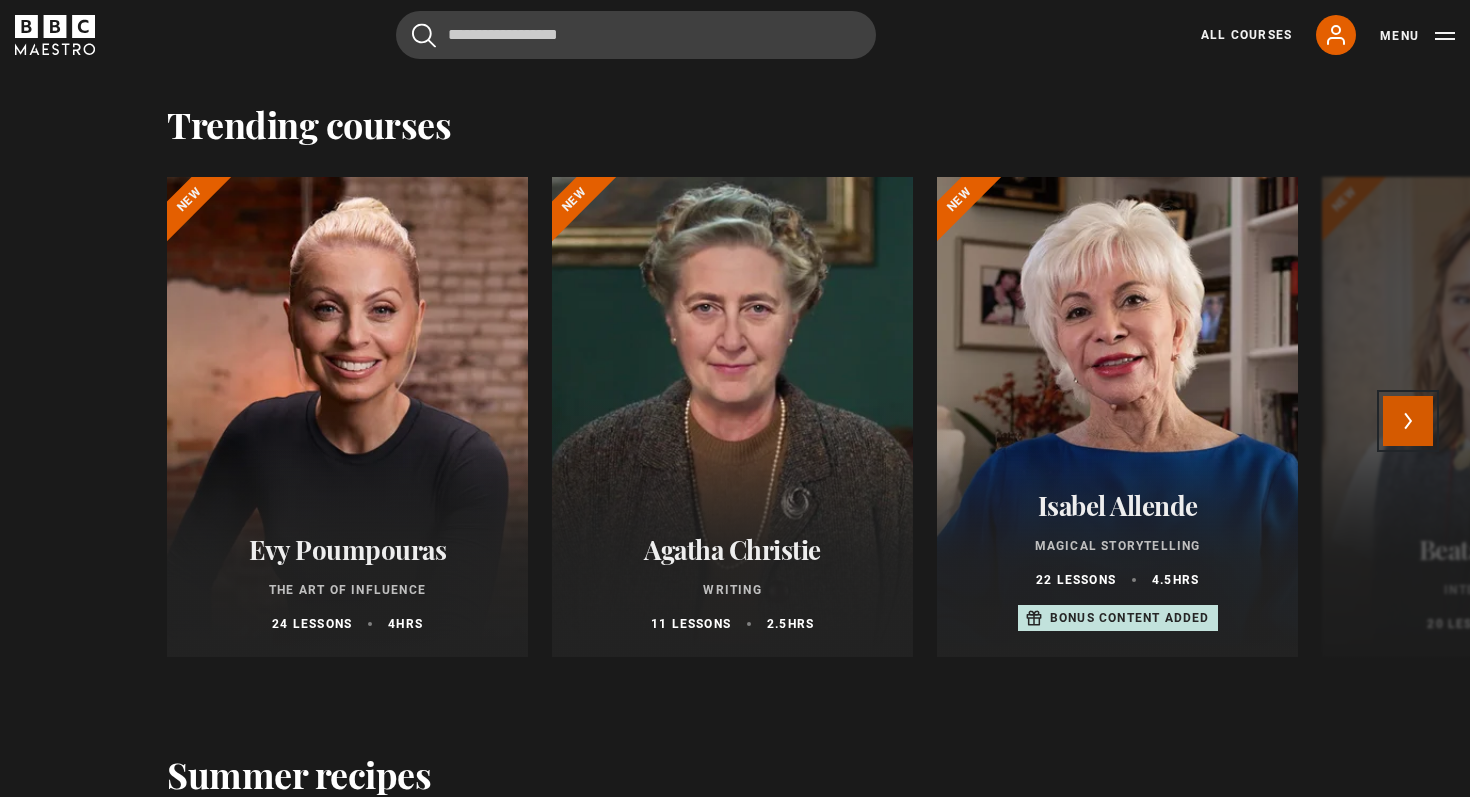 click on "Next" at bounding box center [1408, 421] 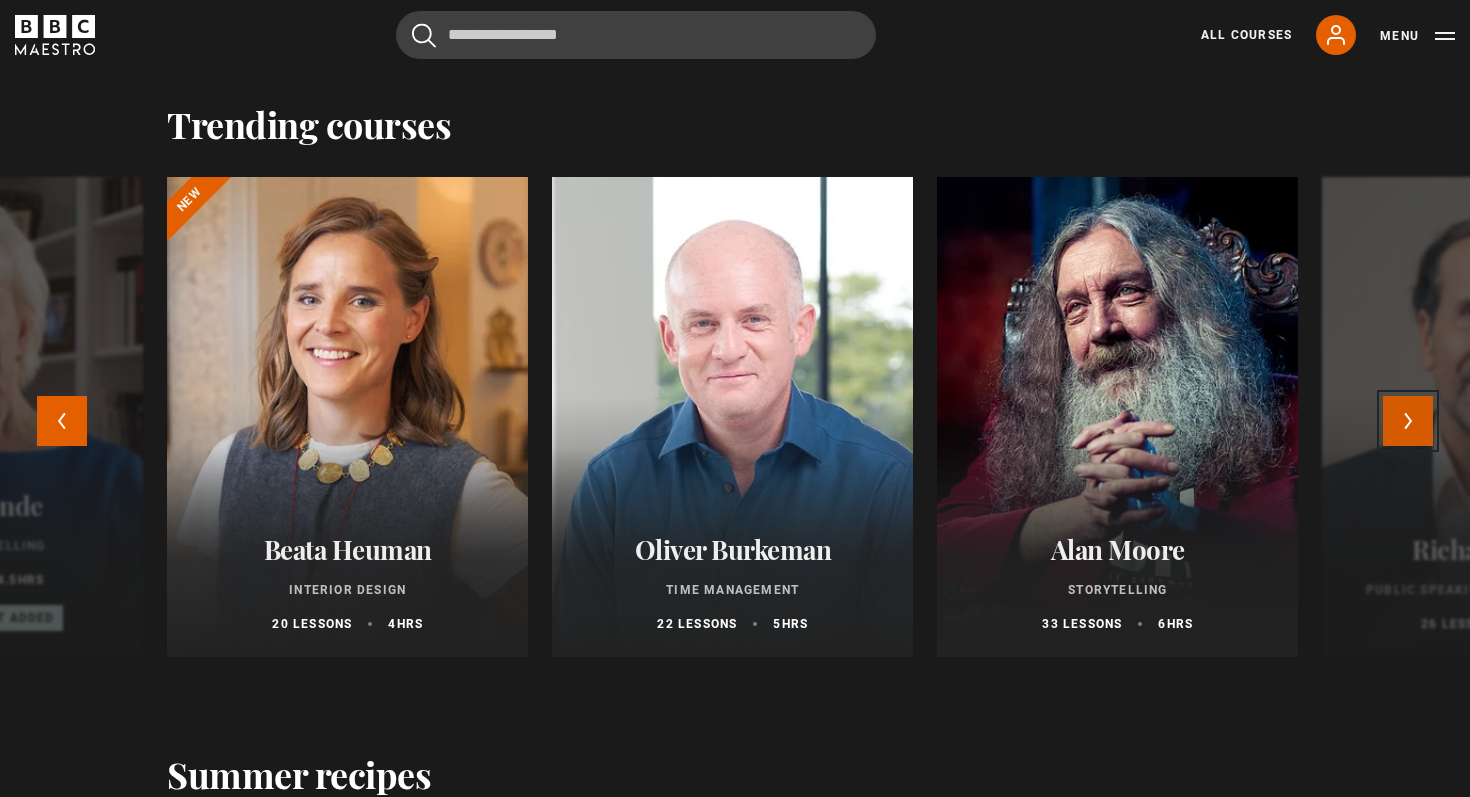 click on "Next" at bounding box center (1408, 421) 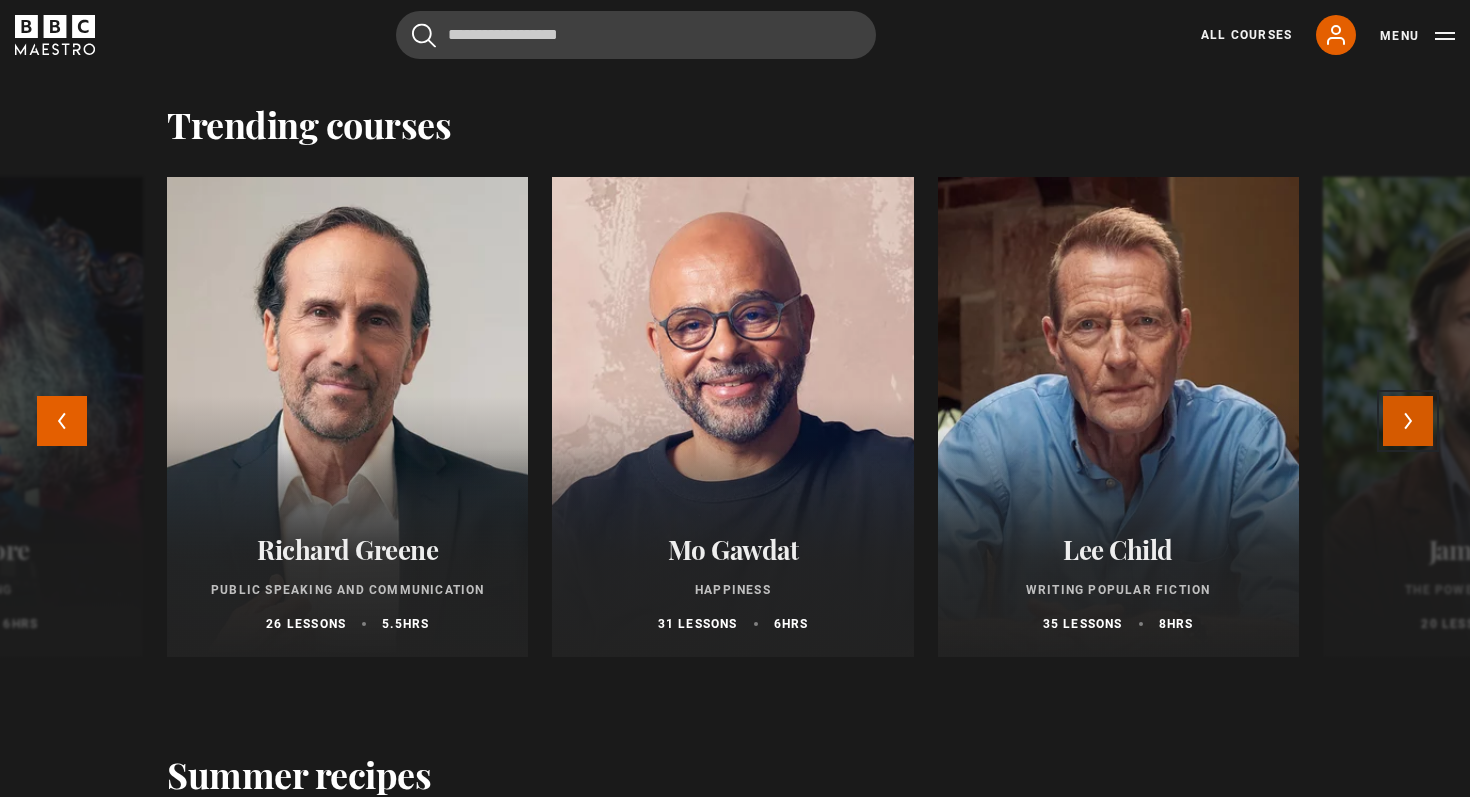 click on "Next" at bounding box center [1408, 421] 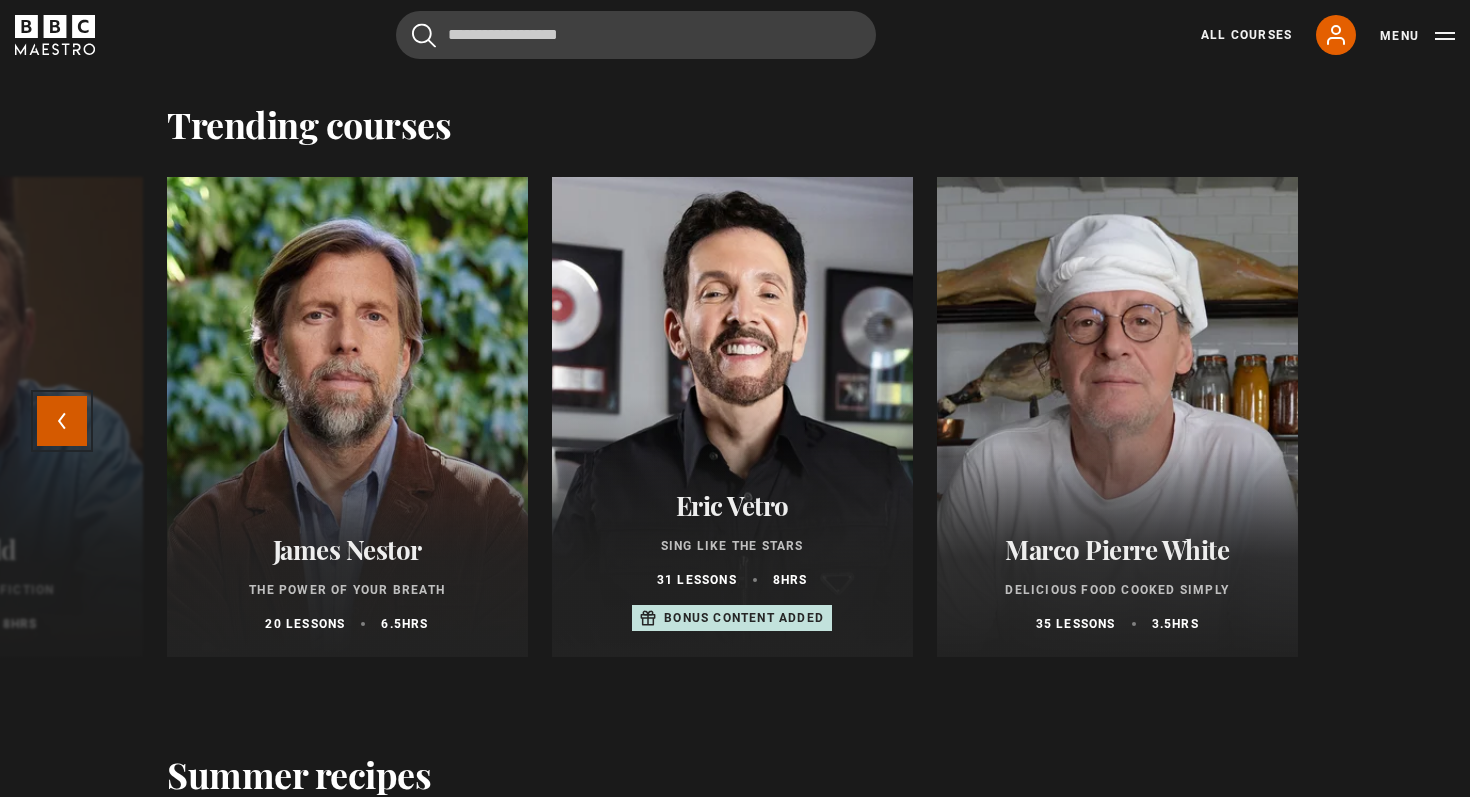 click on "Previous" at bounding box center (62, 421) 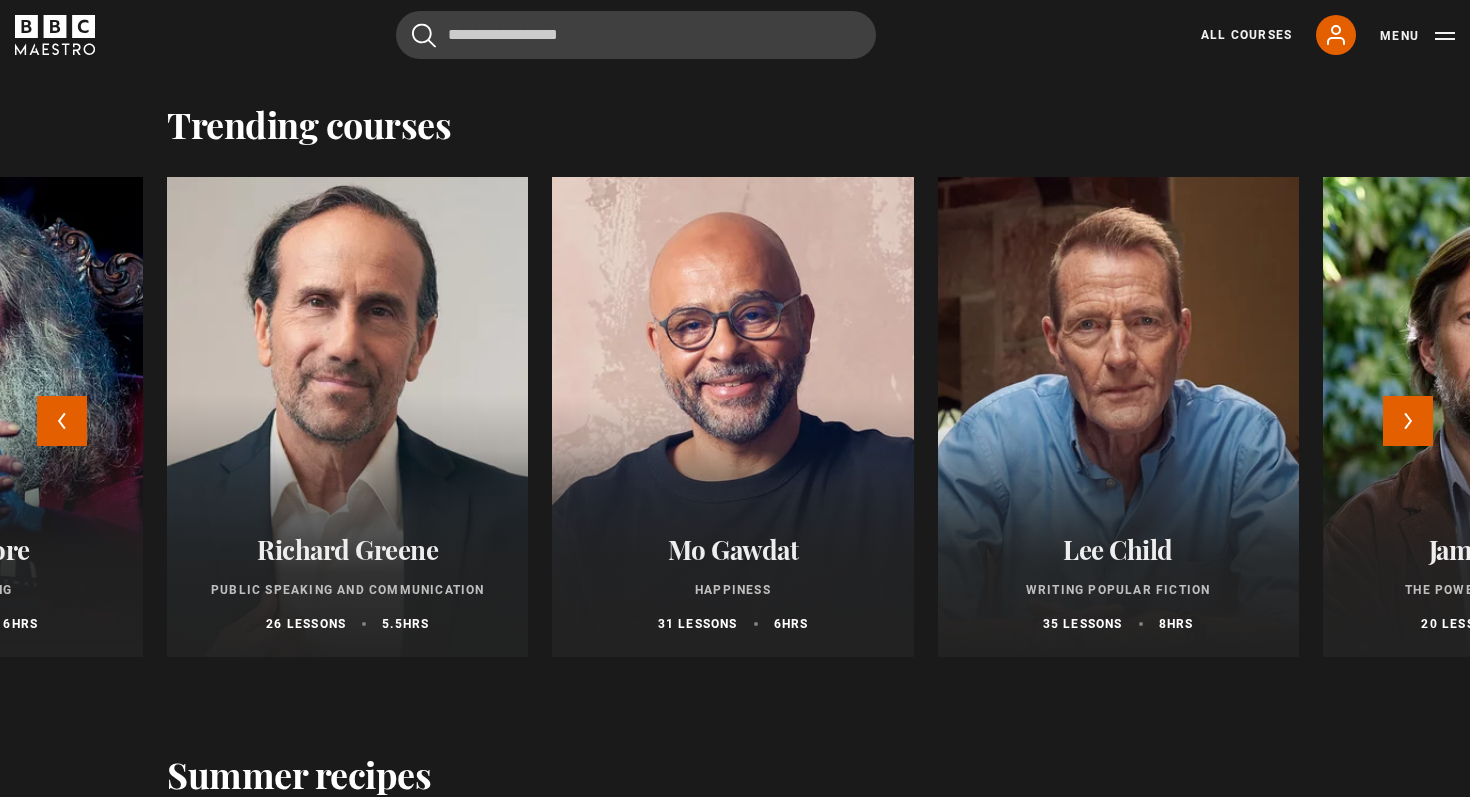 click at bounding box center (347, 417) 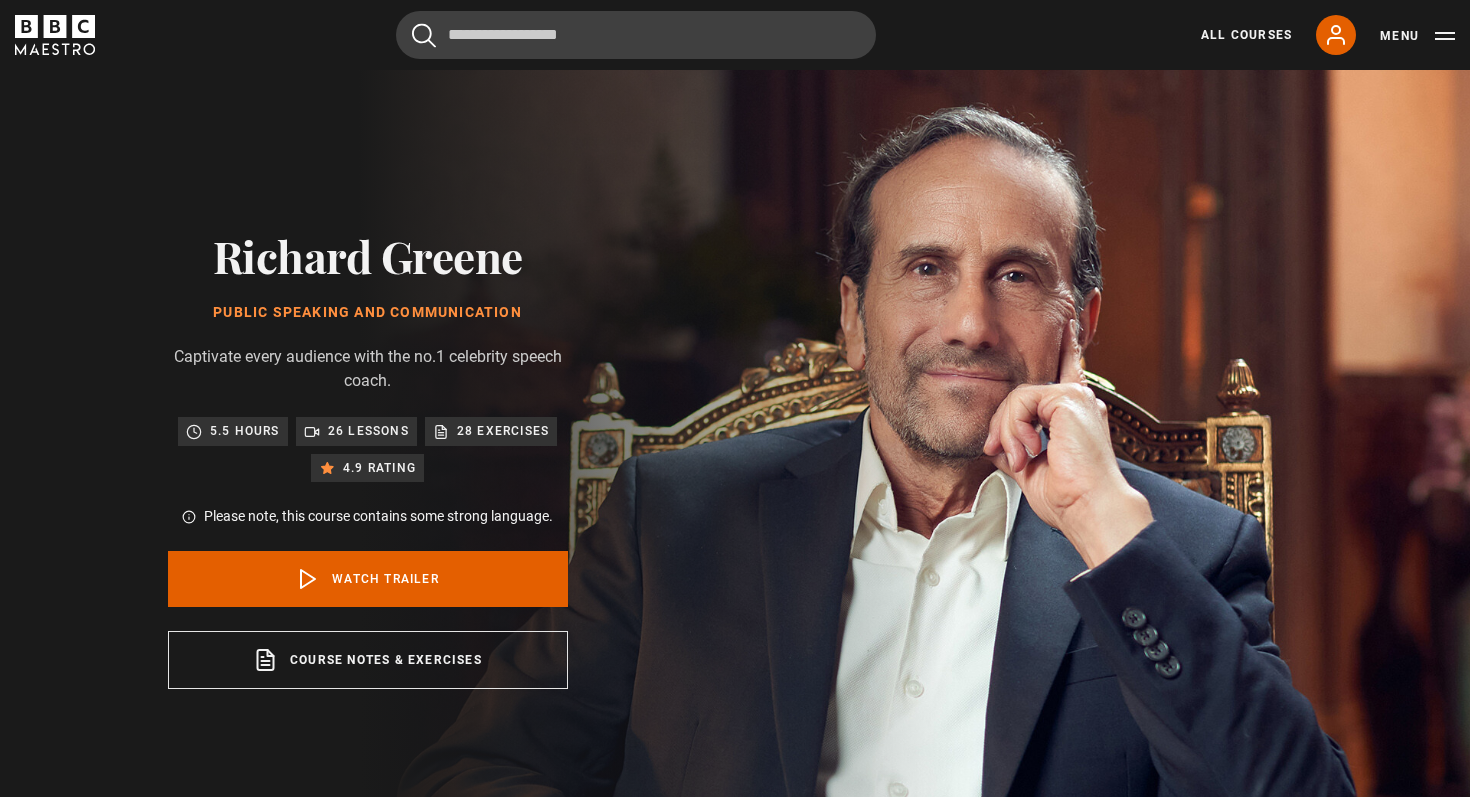 scroll, scrollTop: 0, scrollLeft: 0, axis: both 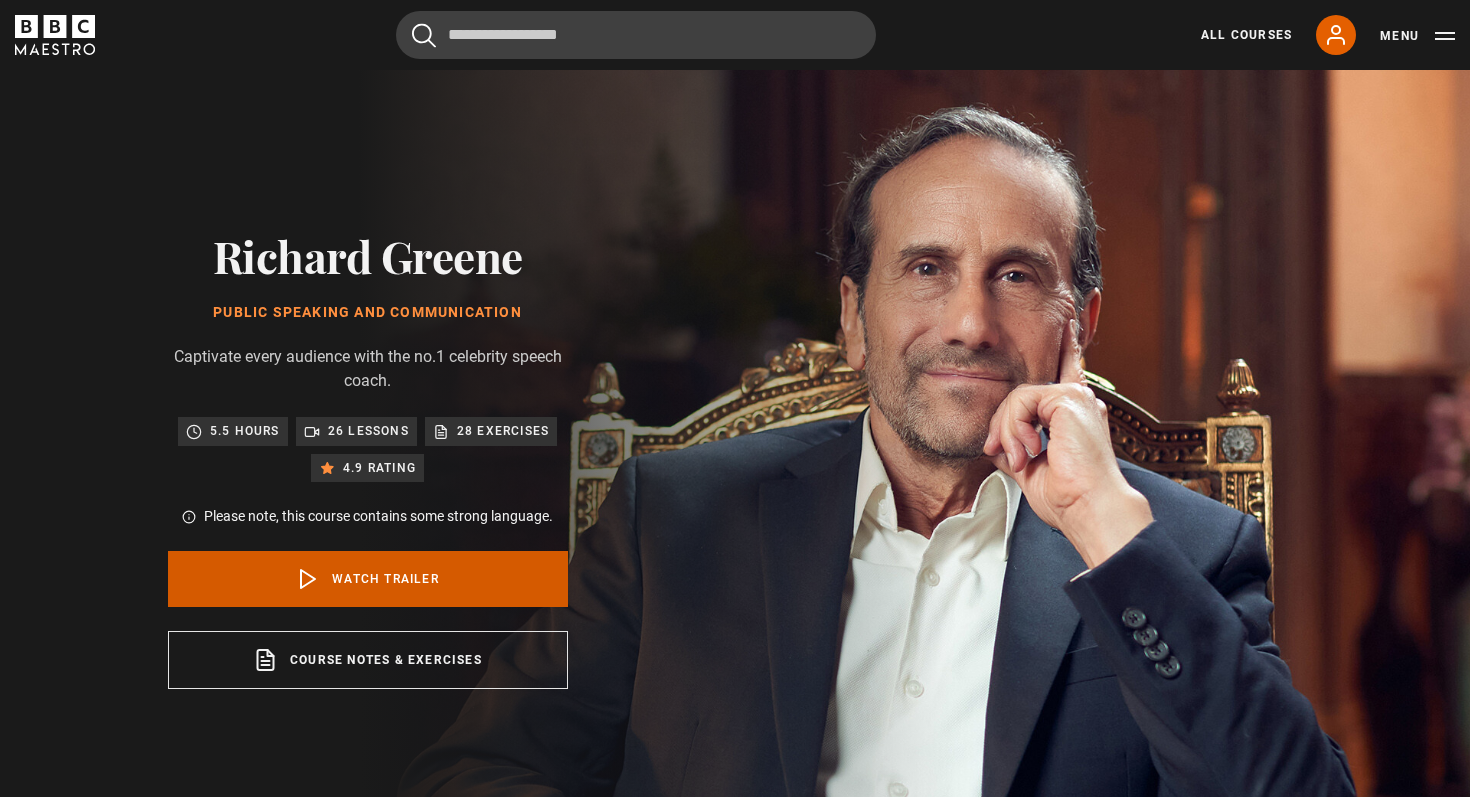 click on "Watch Trailer" at bounding box center [368, 579] 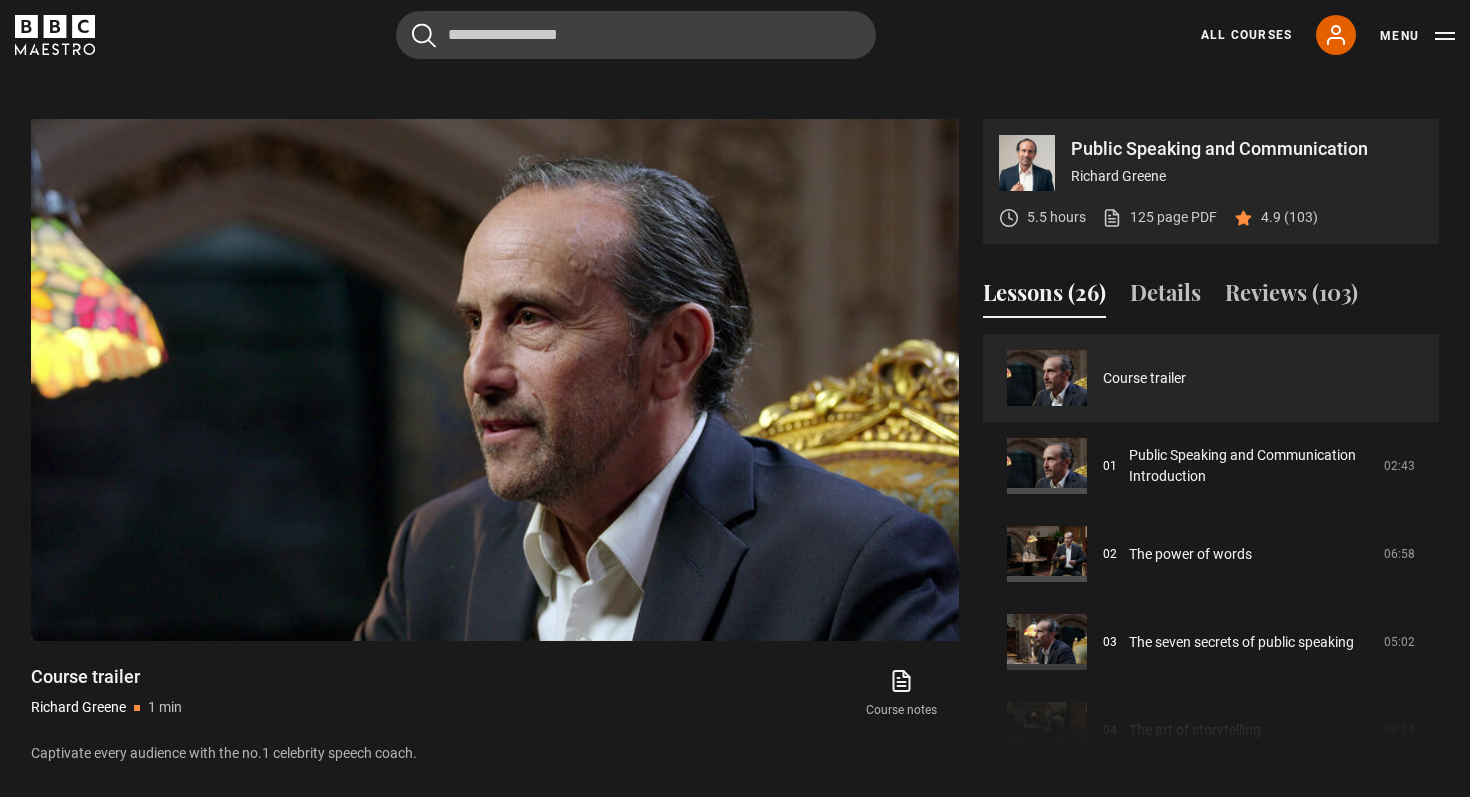 scroll, scrollTop: 777, scrollLeft: 0, axis: vertical 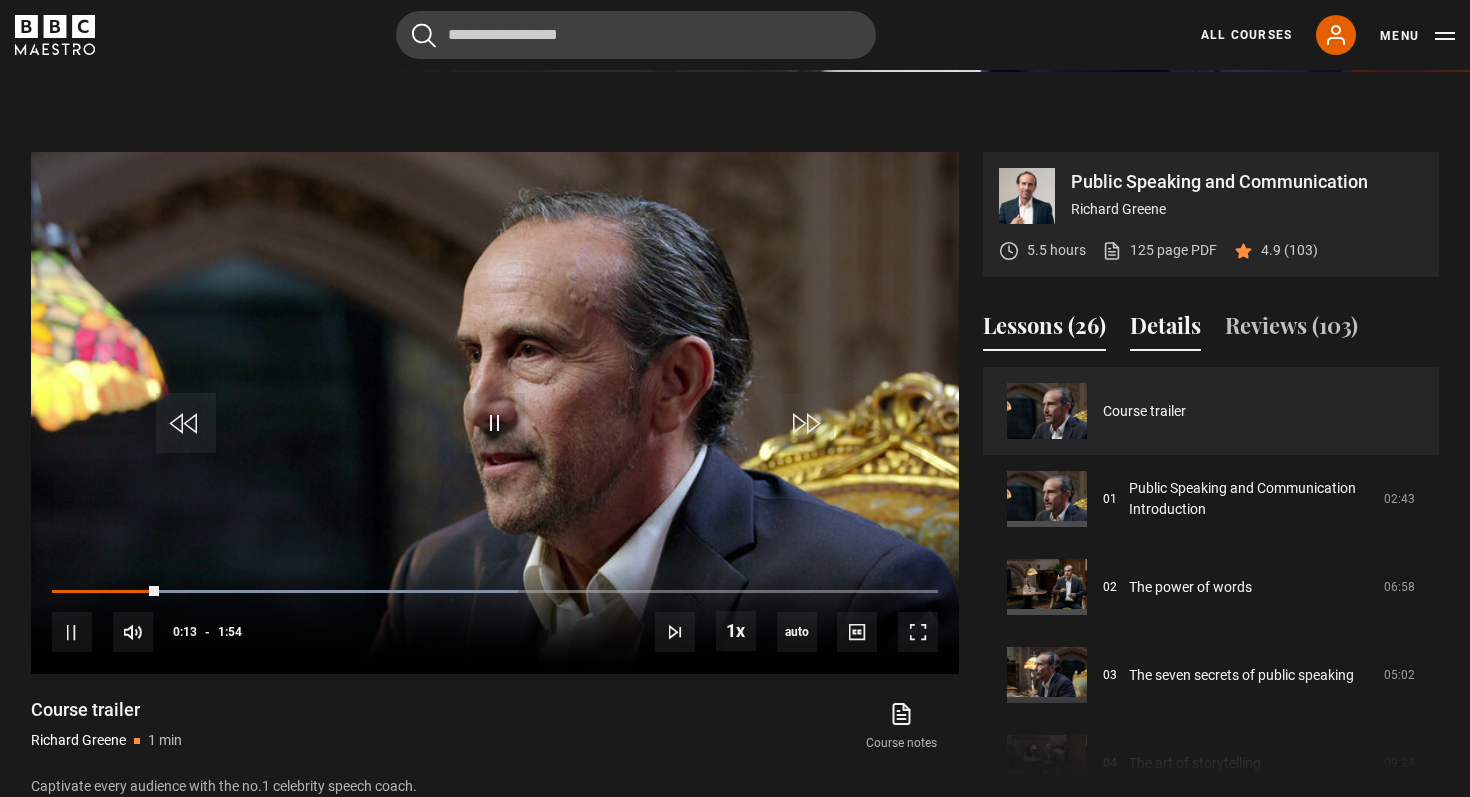 click on "Details" at bounding box center [1165, 330] 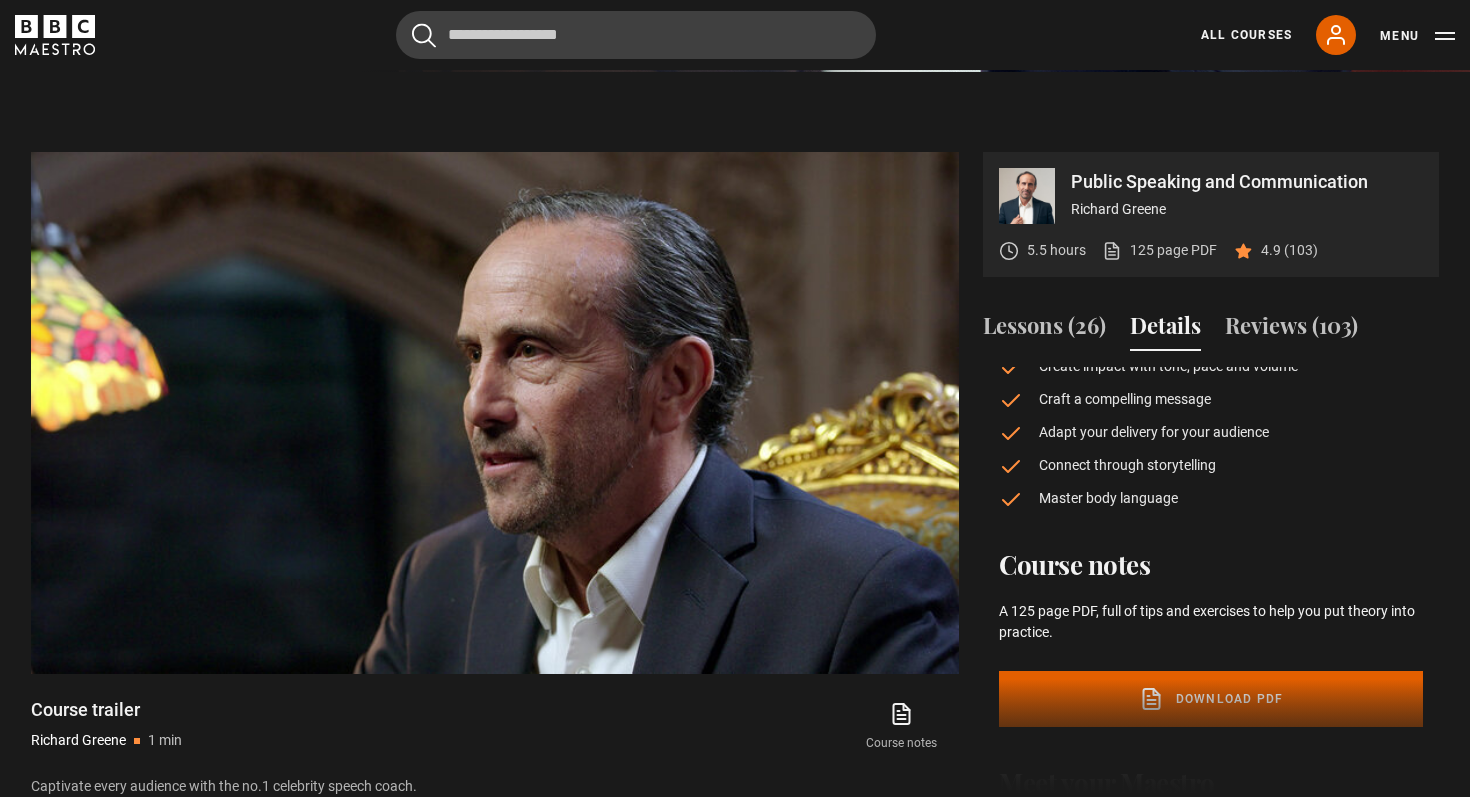 scroll, scrollTop: 0, scrollLeft: 0, axis: both 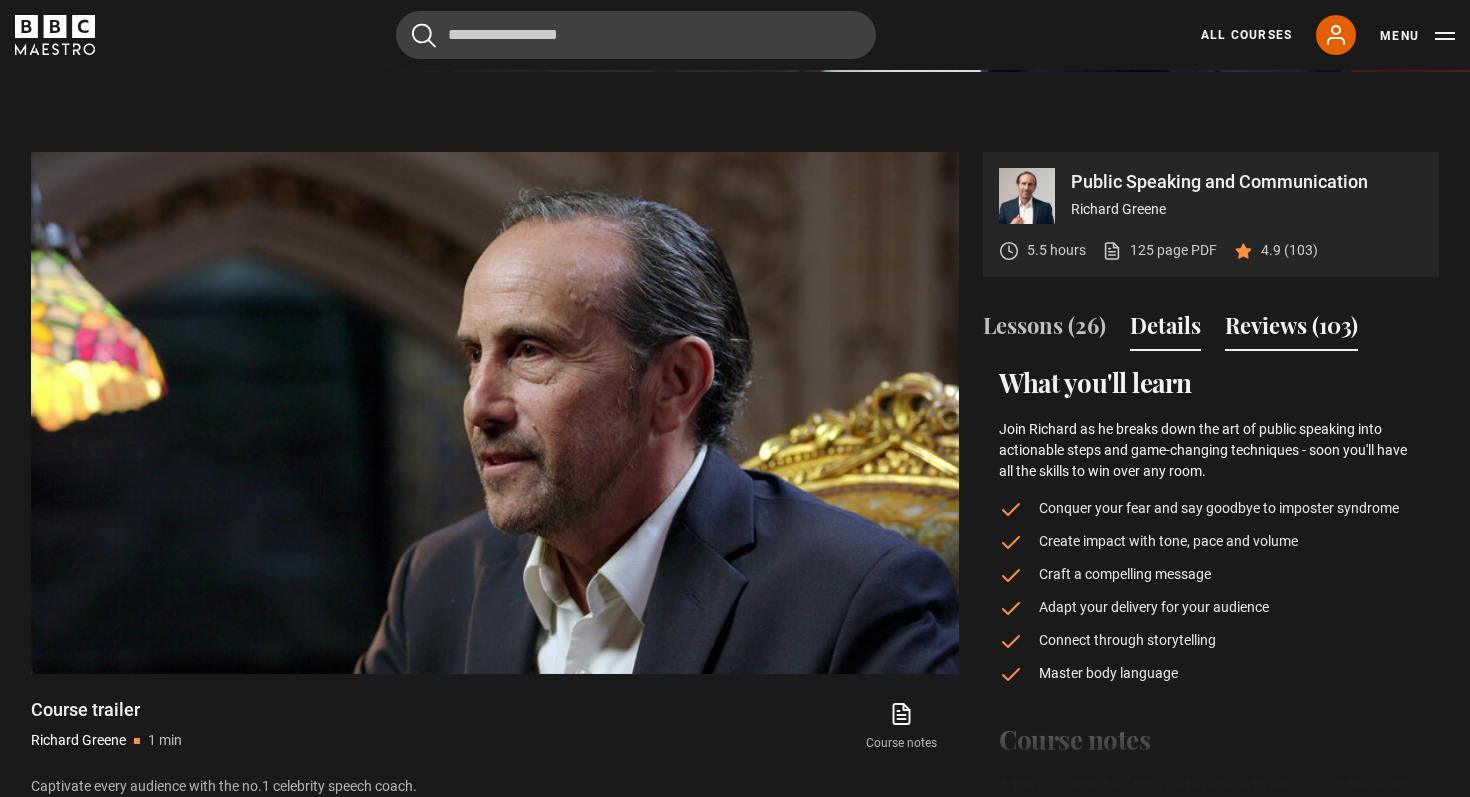 click on "Reviews (103)" at bounding box center [1291, 330] 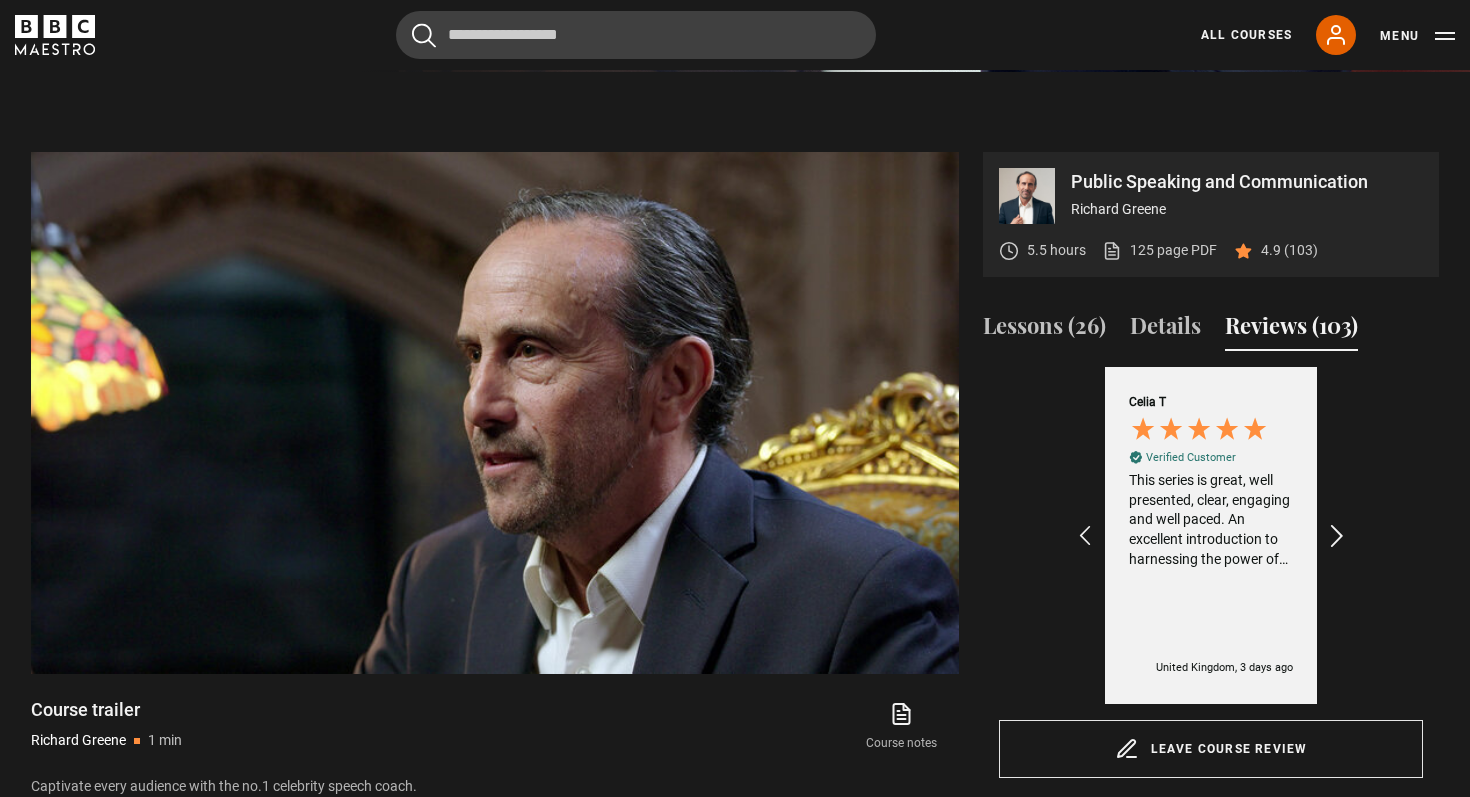 click at bounding box center [1338, 536] 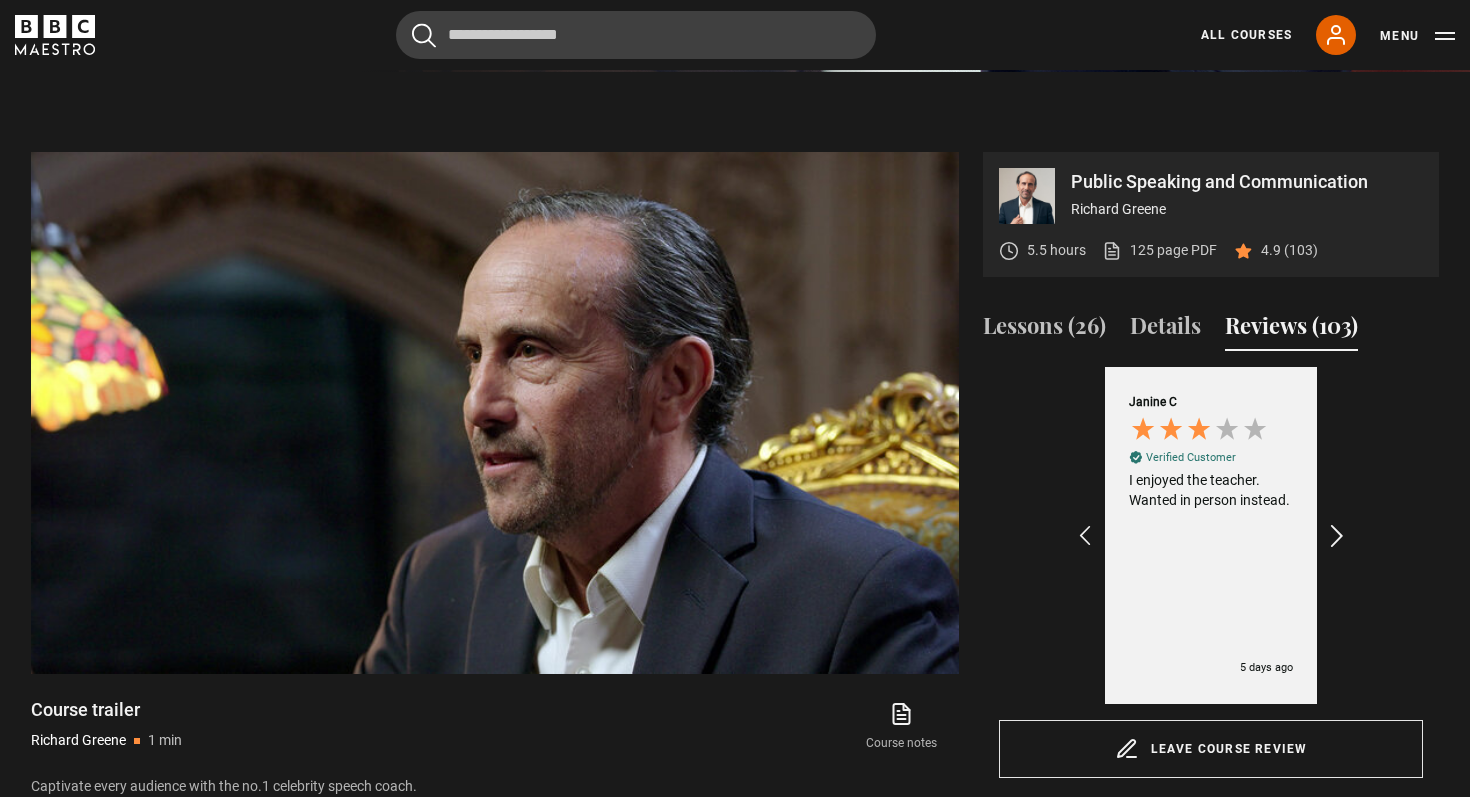 click at bounding box center (1338, 536) 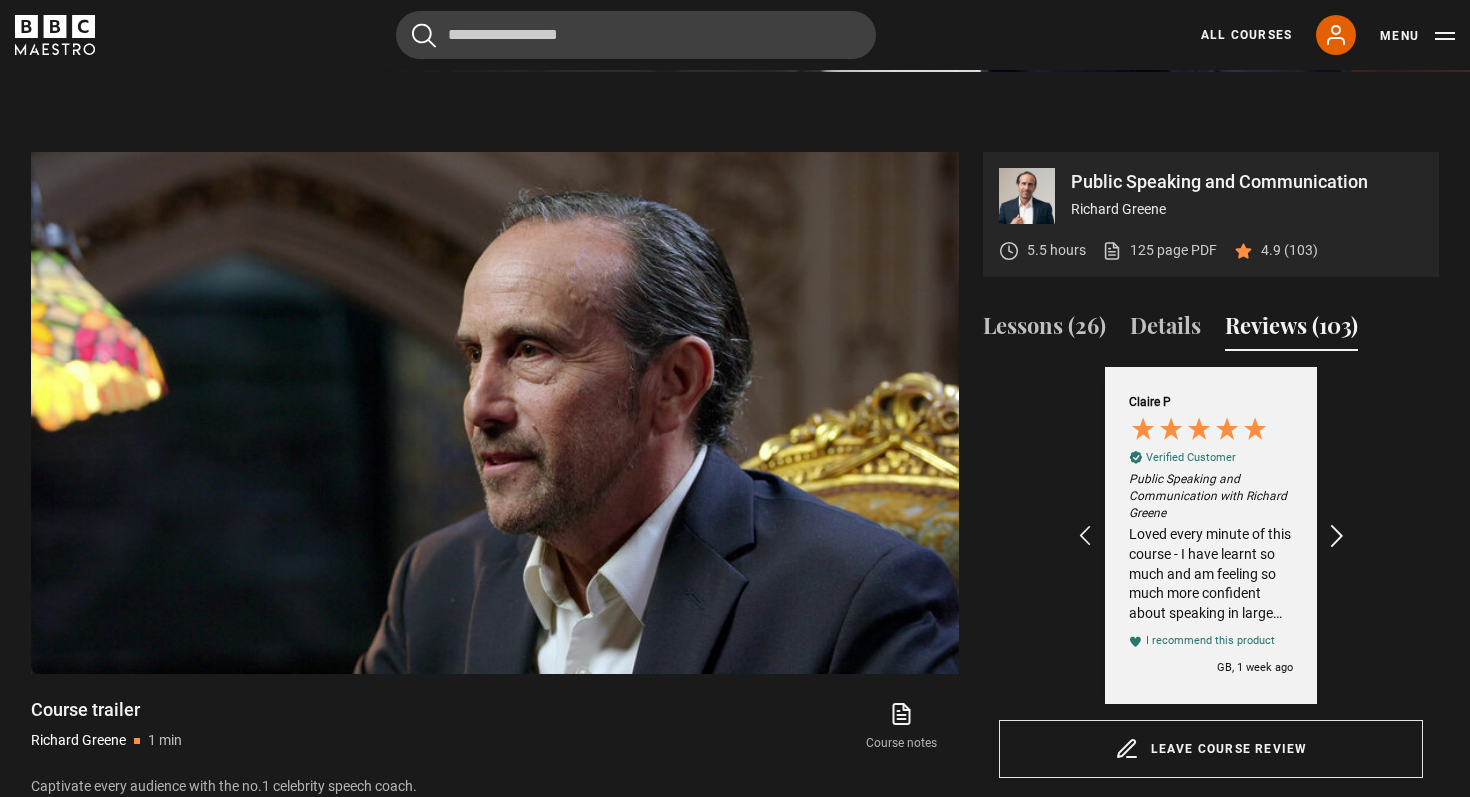 click at bounding box center (1338, 536) 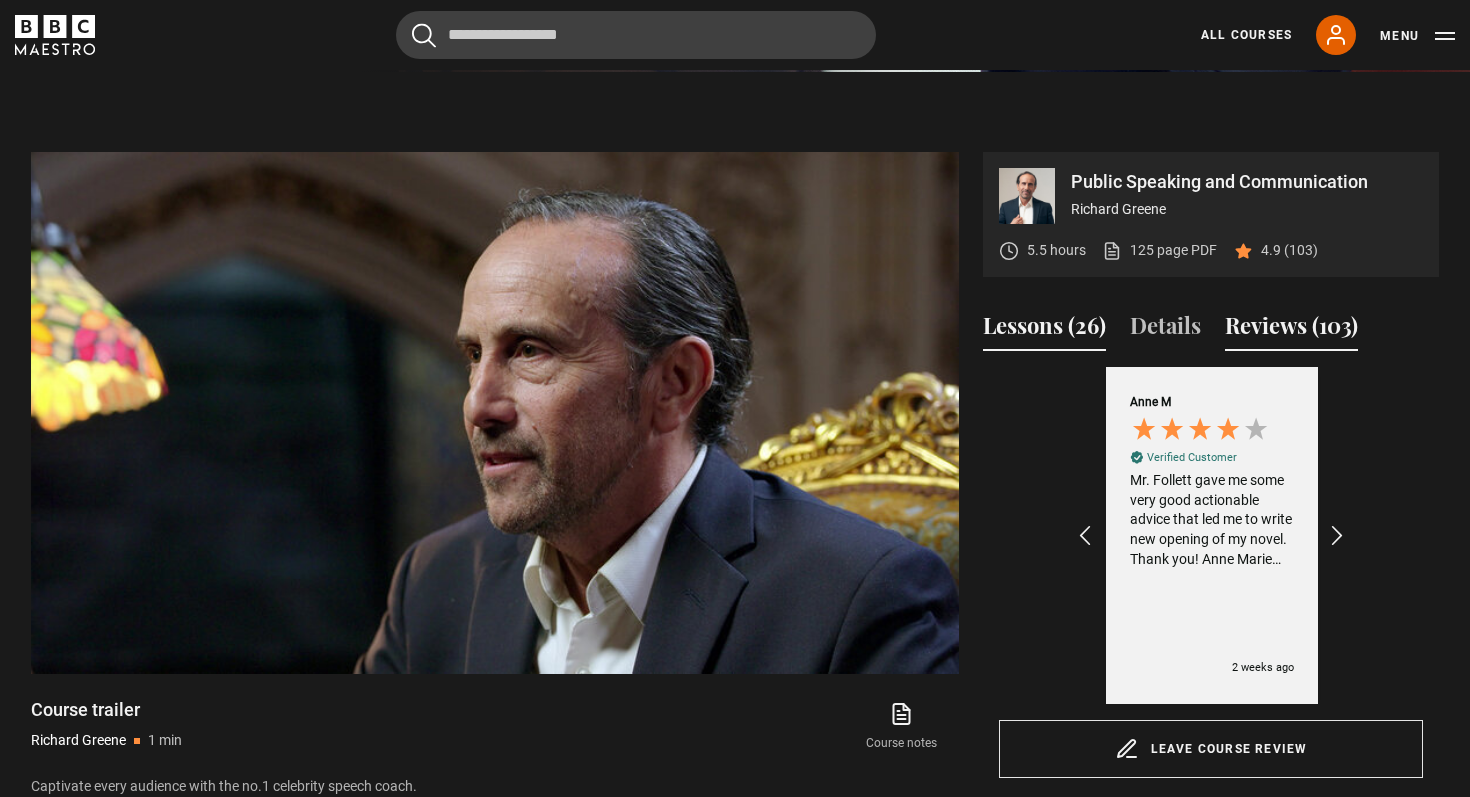 scroll, scrollTop: 0, scrollLeft: 928, axis: horizontal 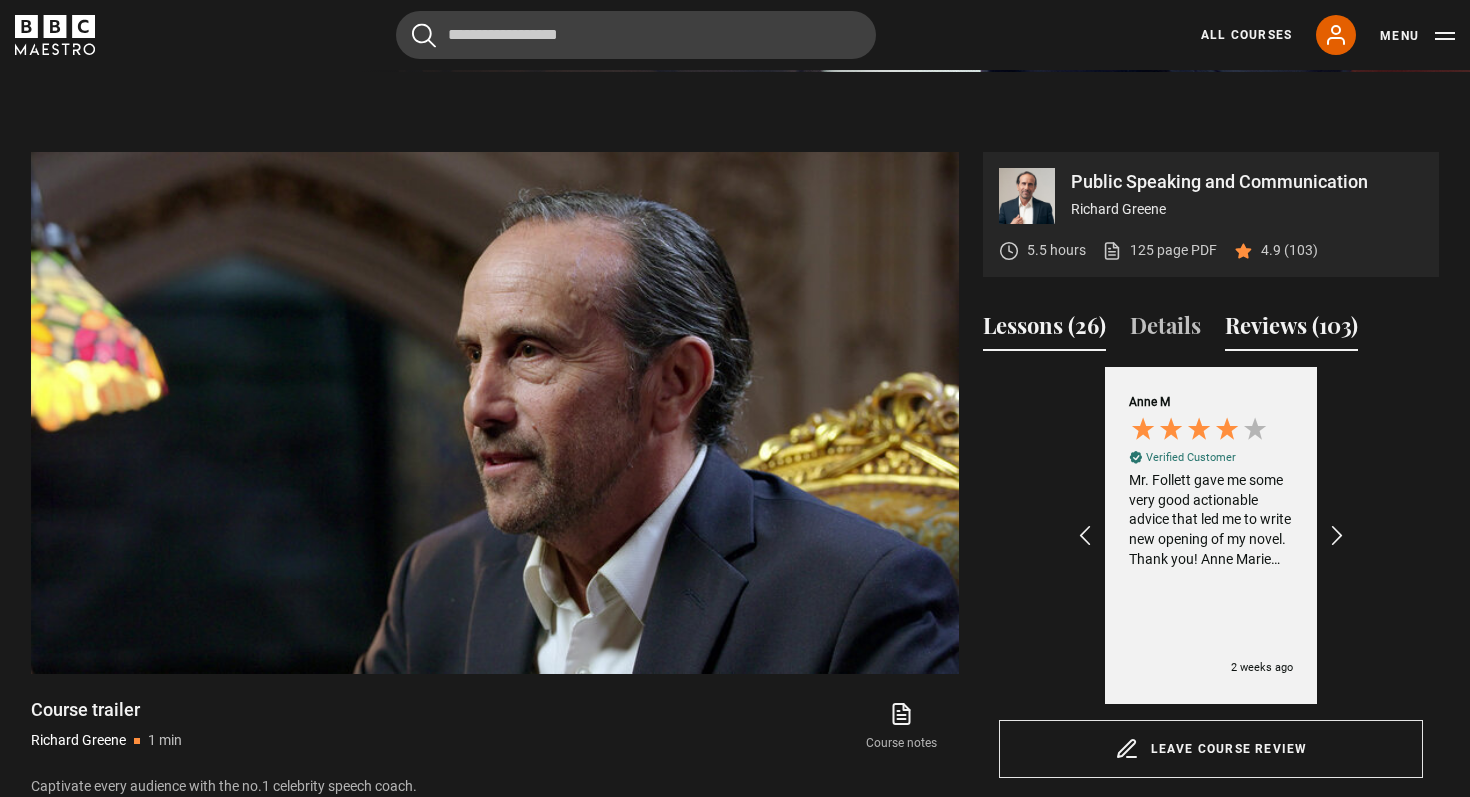 click on "Lessons (26)" at bounding box center [1044, 330] 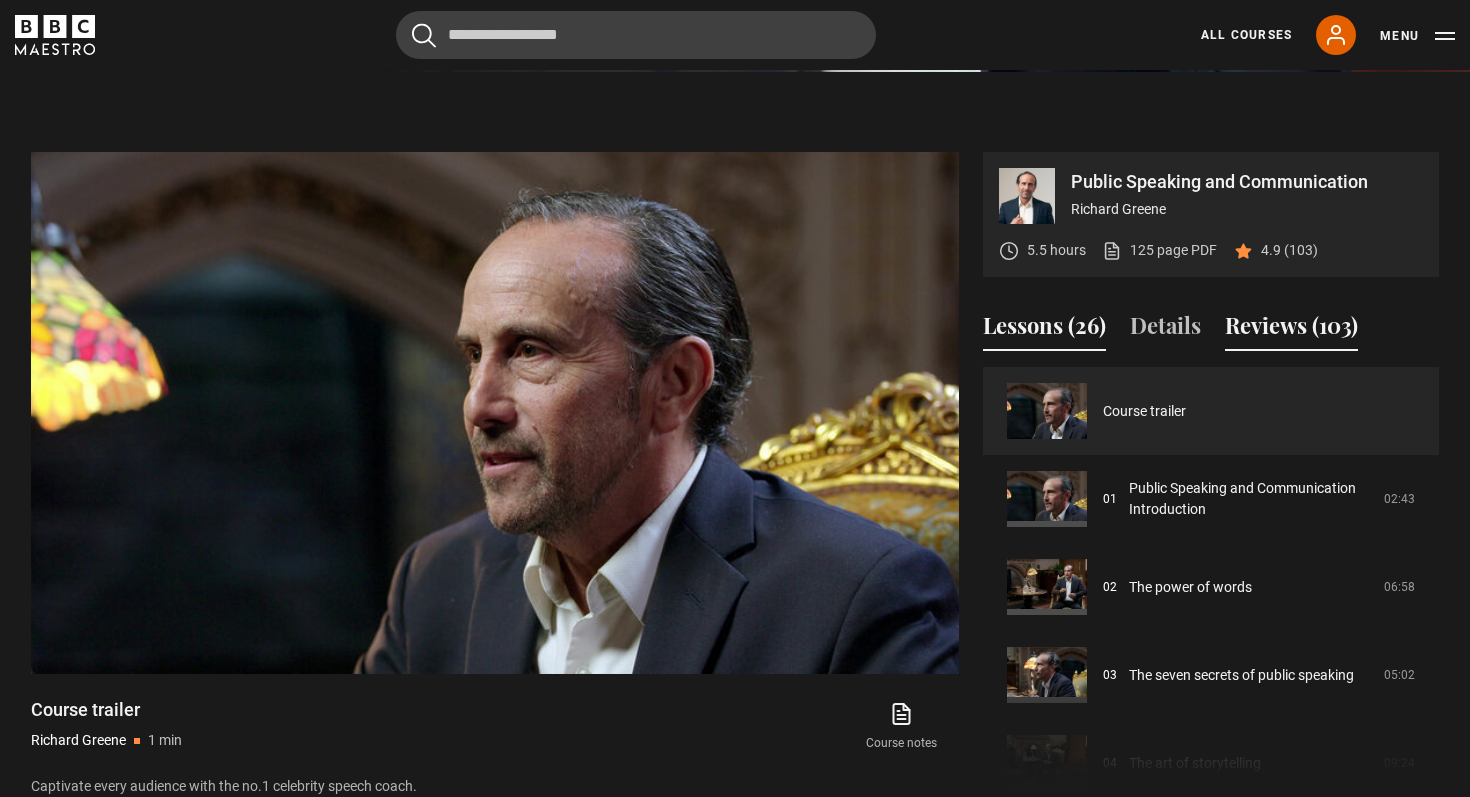 click on "Reviews (103)" at bounding box center [1291, 330] 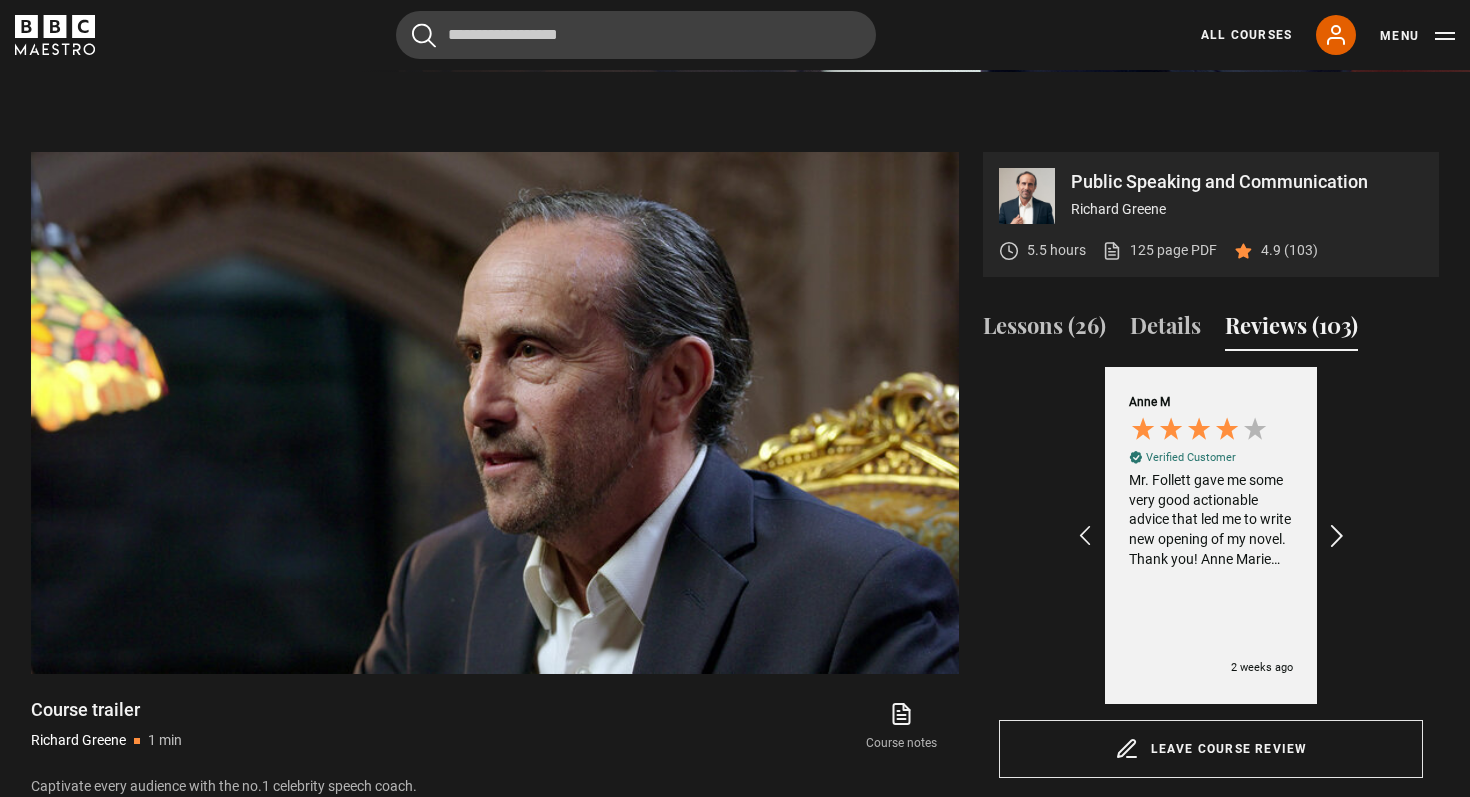 click at bounding box center [1338, 536] 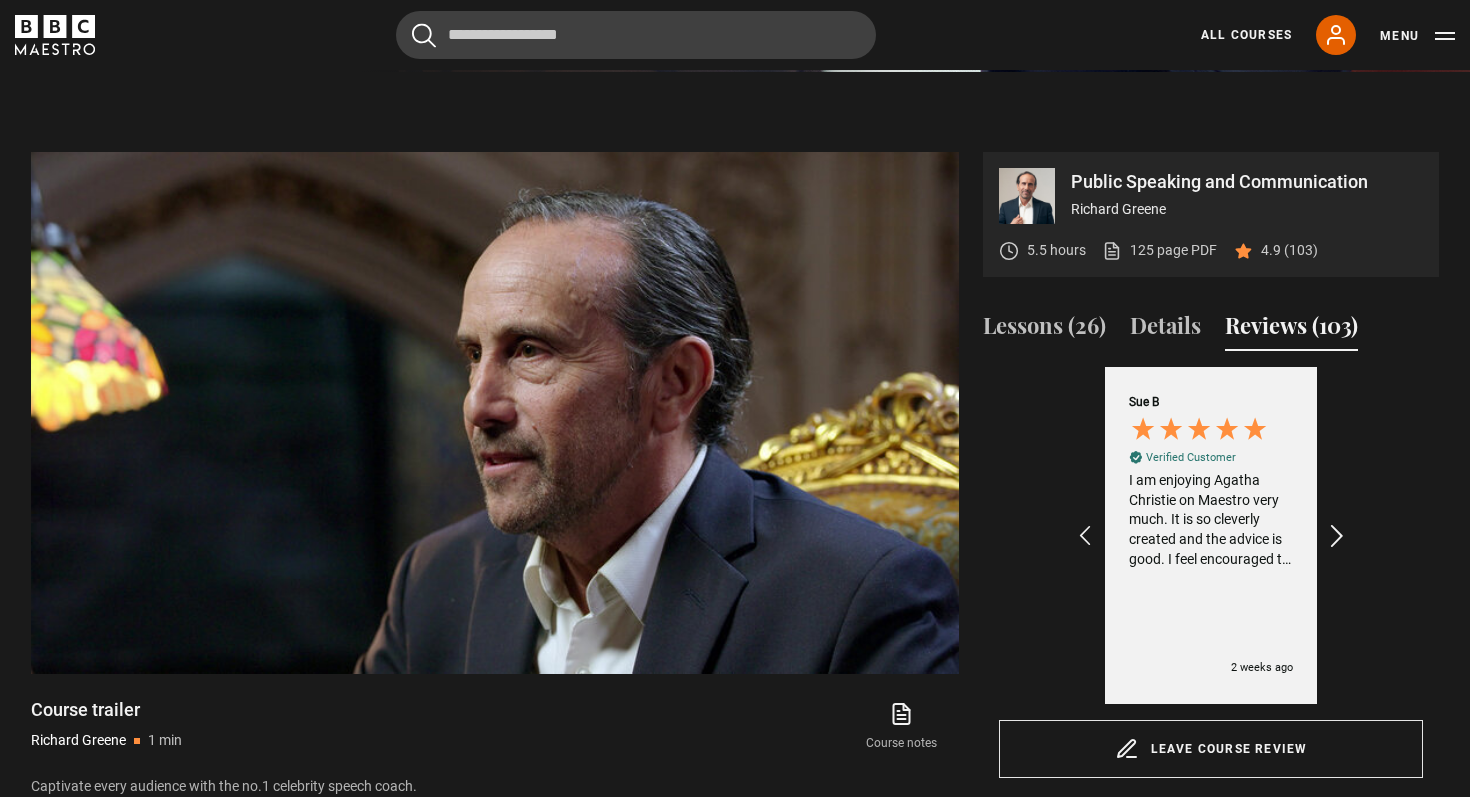 click at bounding box center [1338, 536] 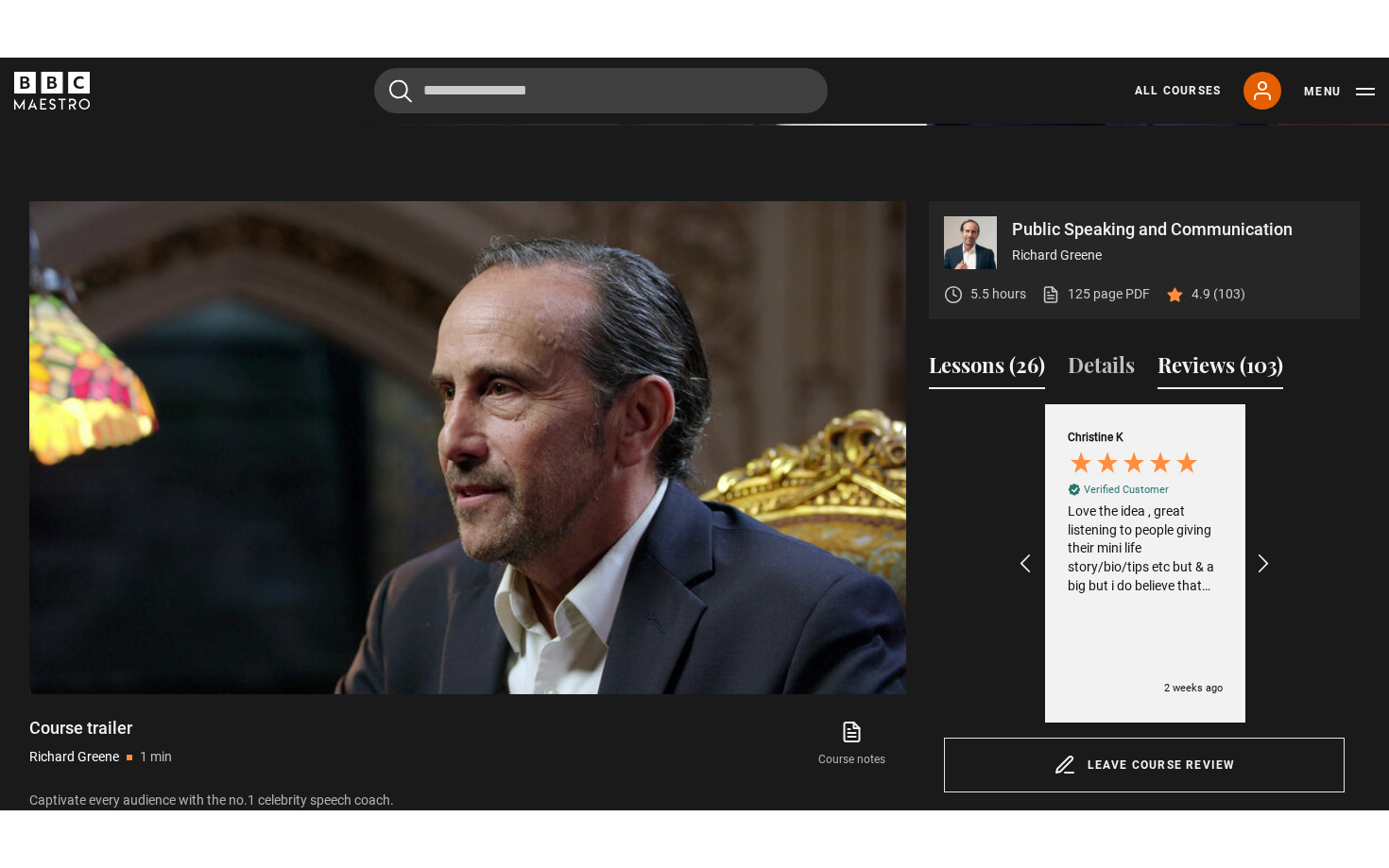 scroll, scrollTop: 0, scrollLeft: 1315, axis: horizontal 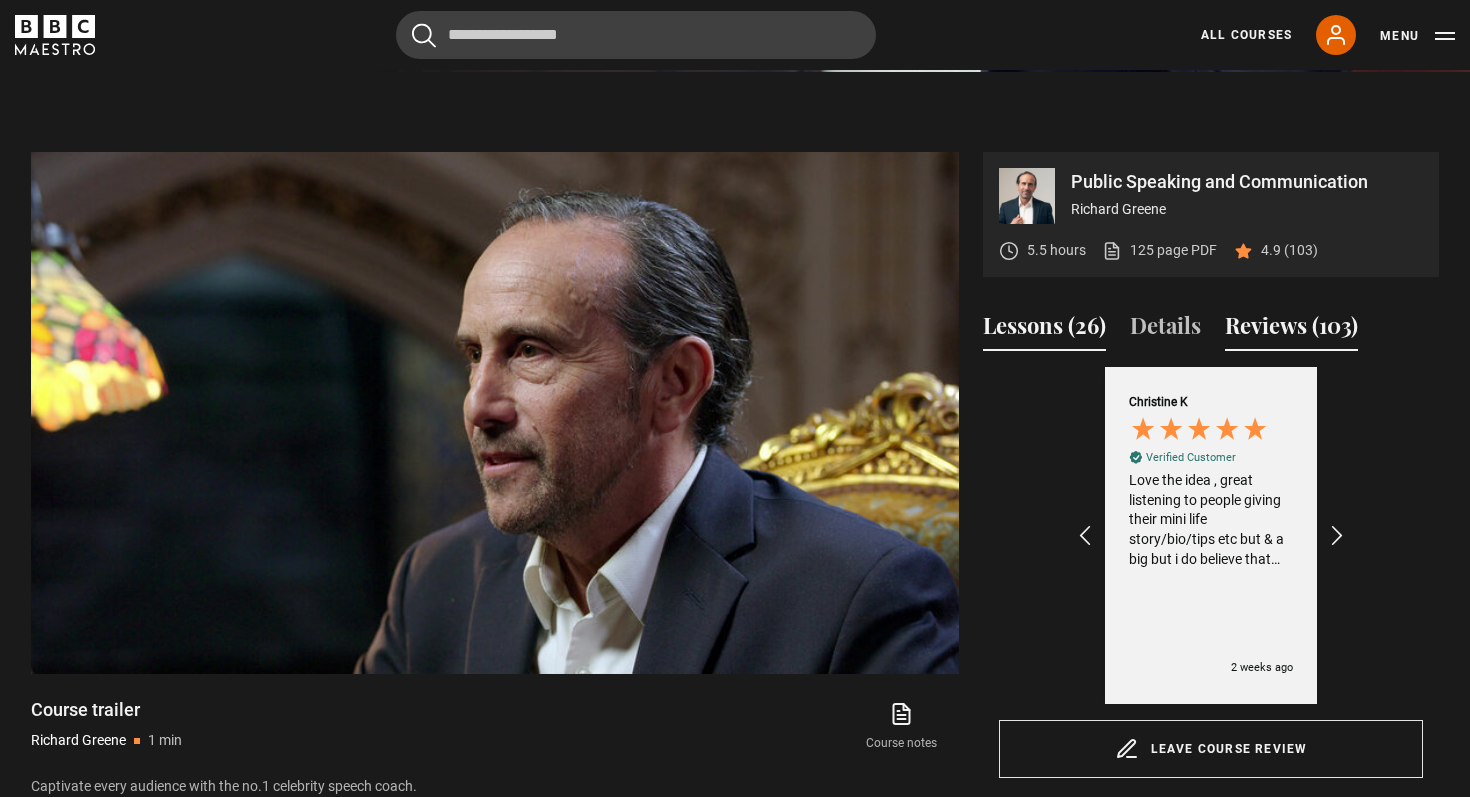 click on "Lessons (26)" at bounding box center [1044, 330] 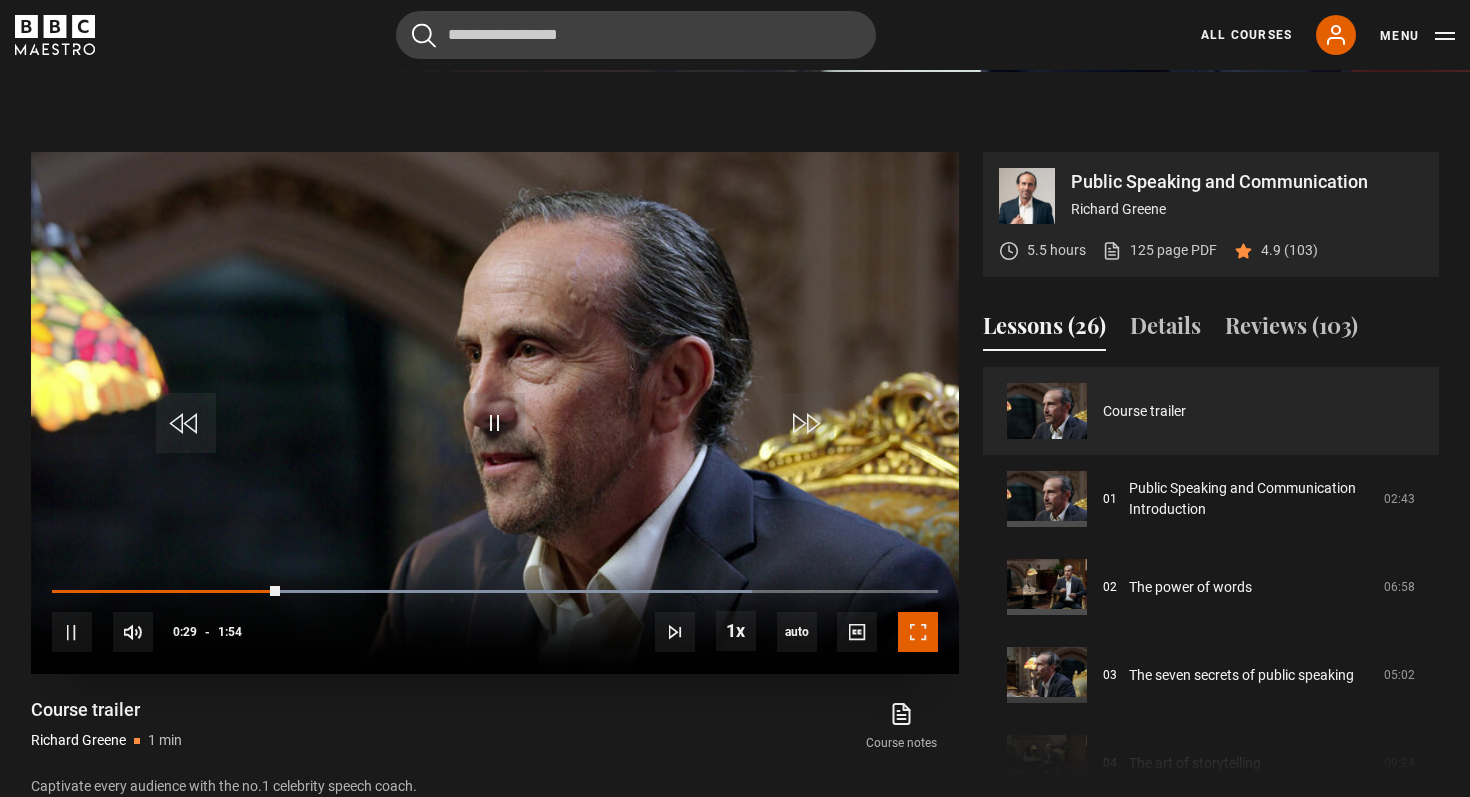 click at bounding box center [918, 632] 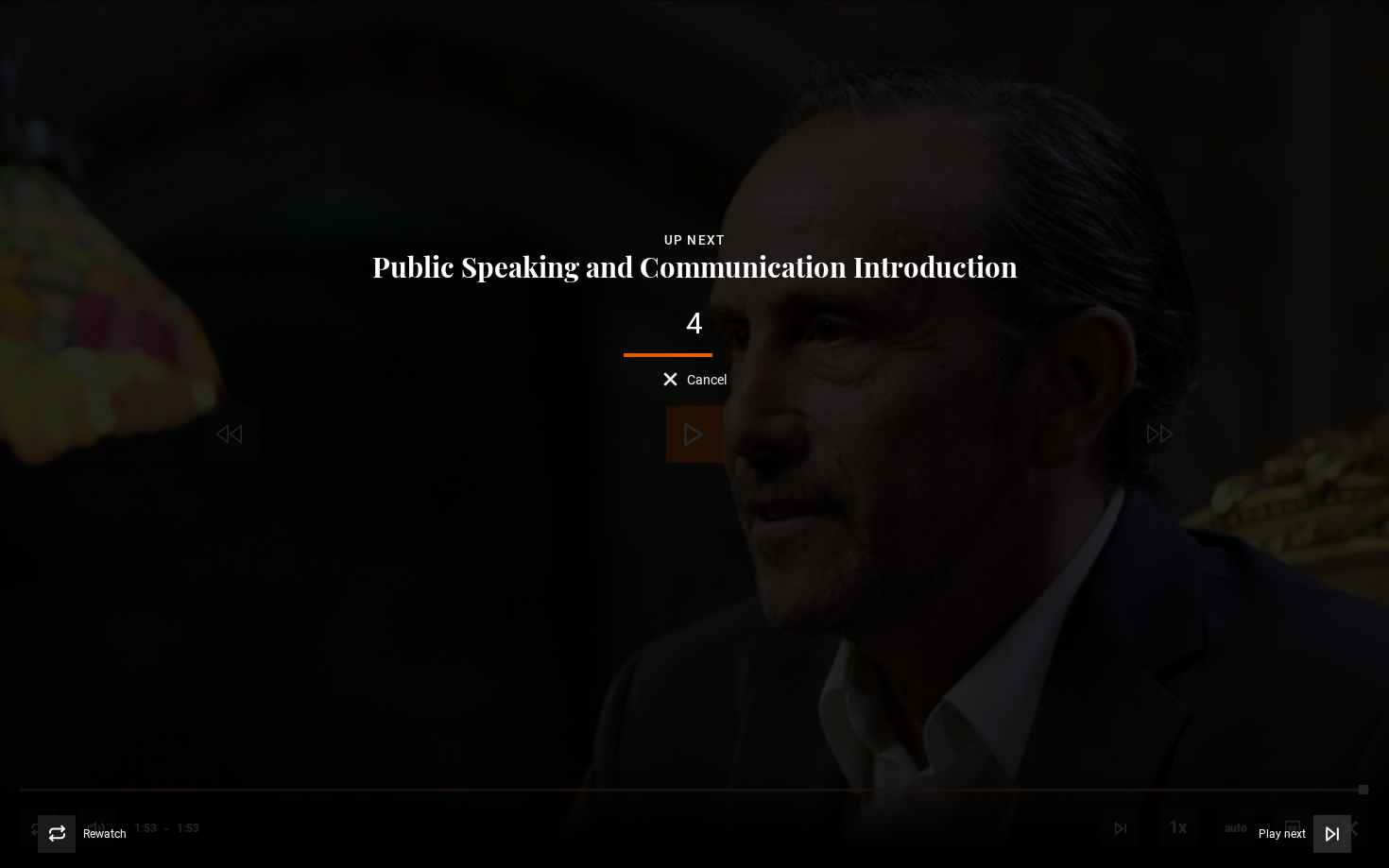 click 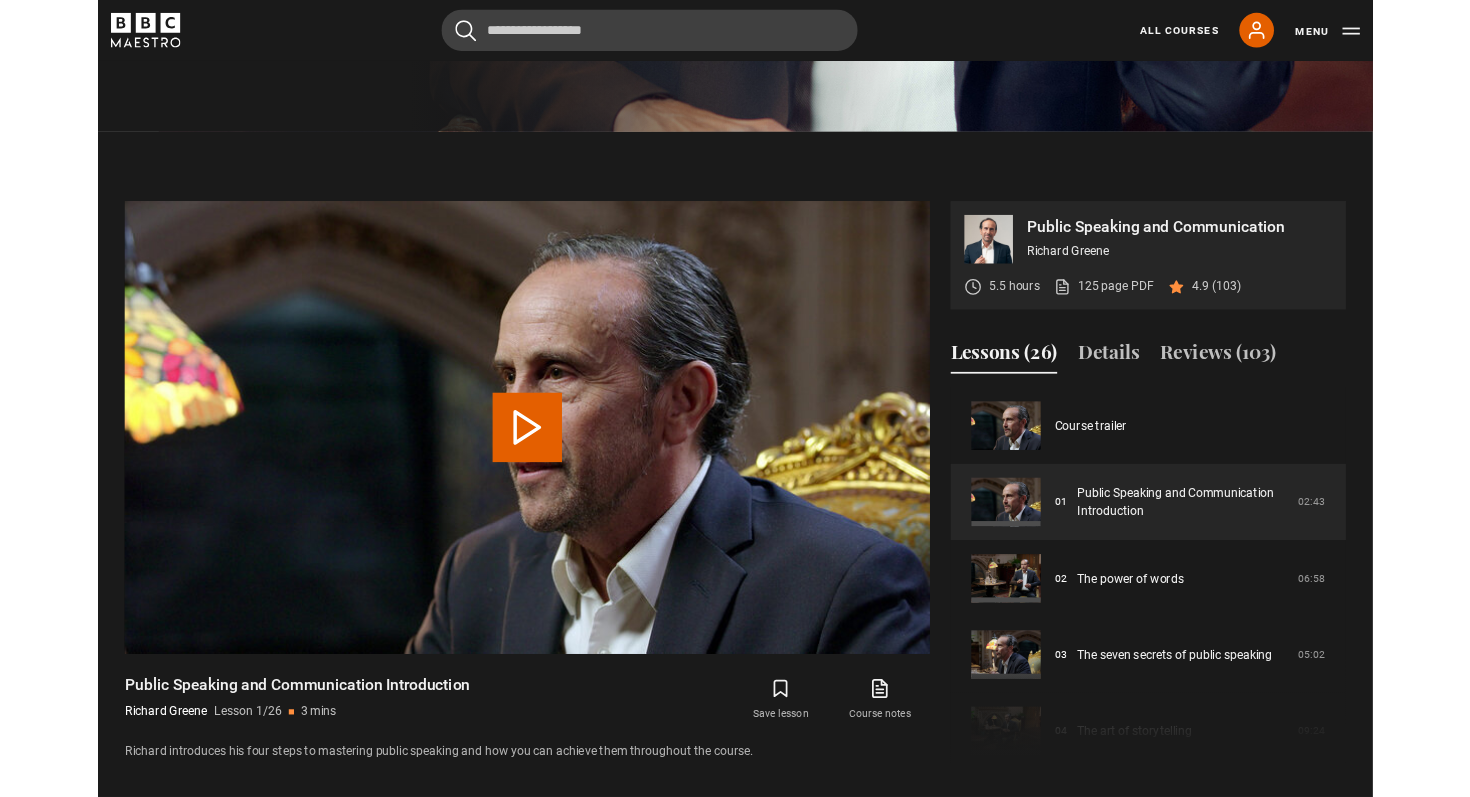 scroll, scrollTop: 929, scrollLeft: 0, axis: vertical 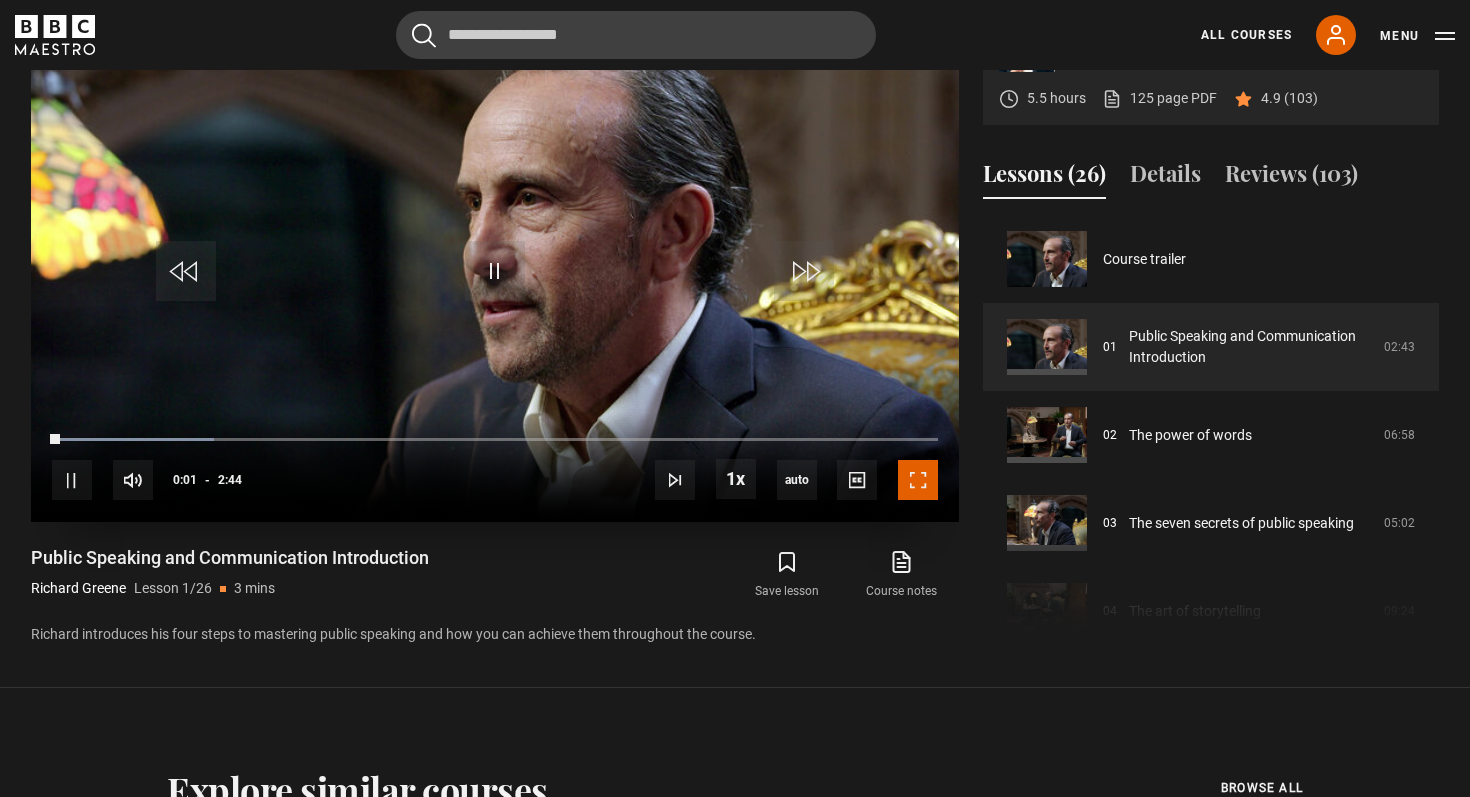 click at bounding box center [918, 480] 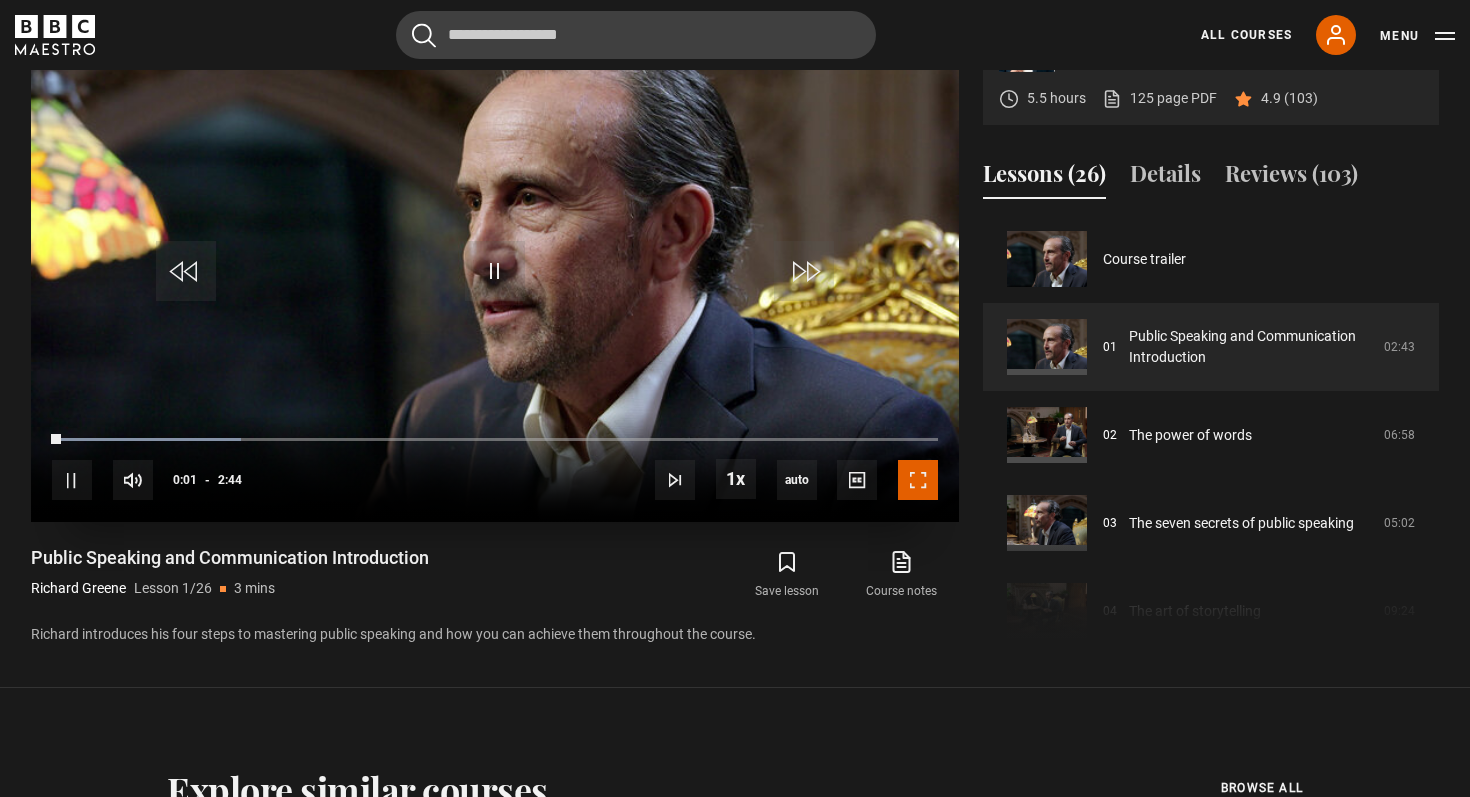 click at bounding box center (918, 480) 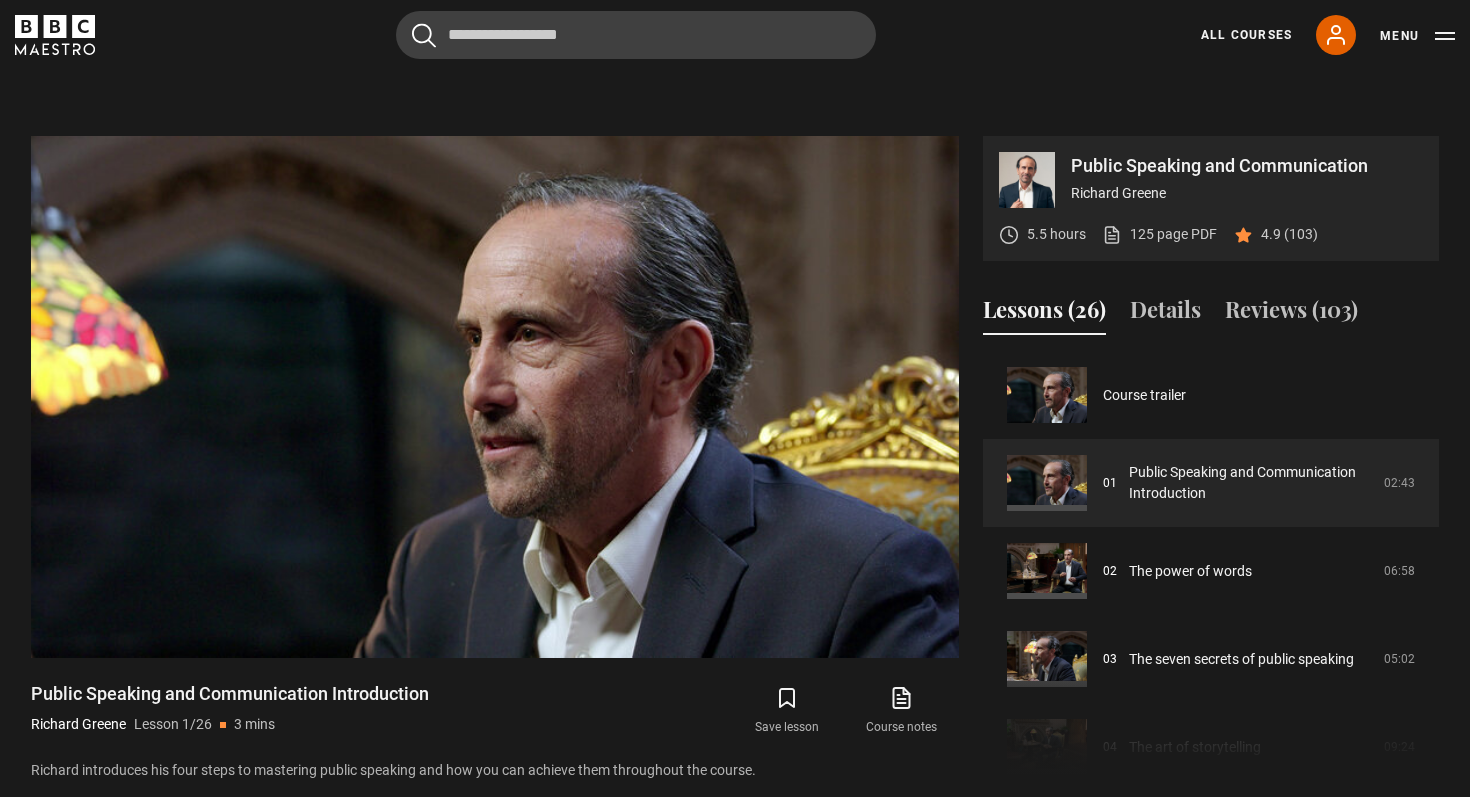 scroll, scrollTop: 799, scrollLeft: 0, axis: vertical 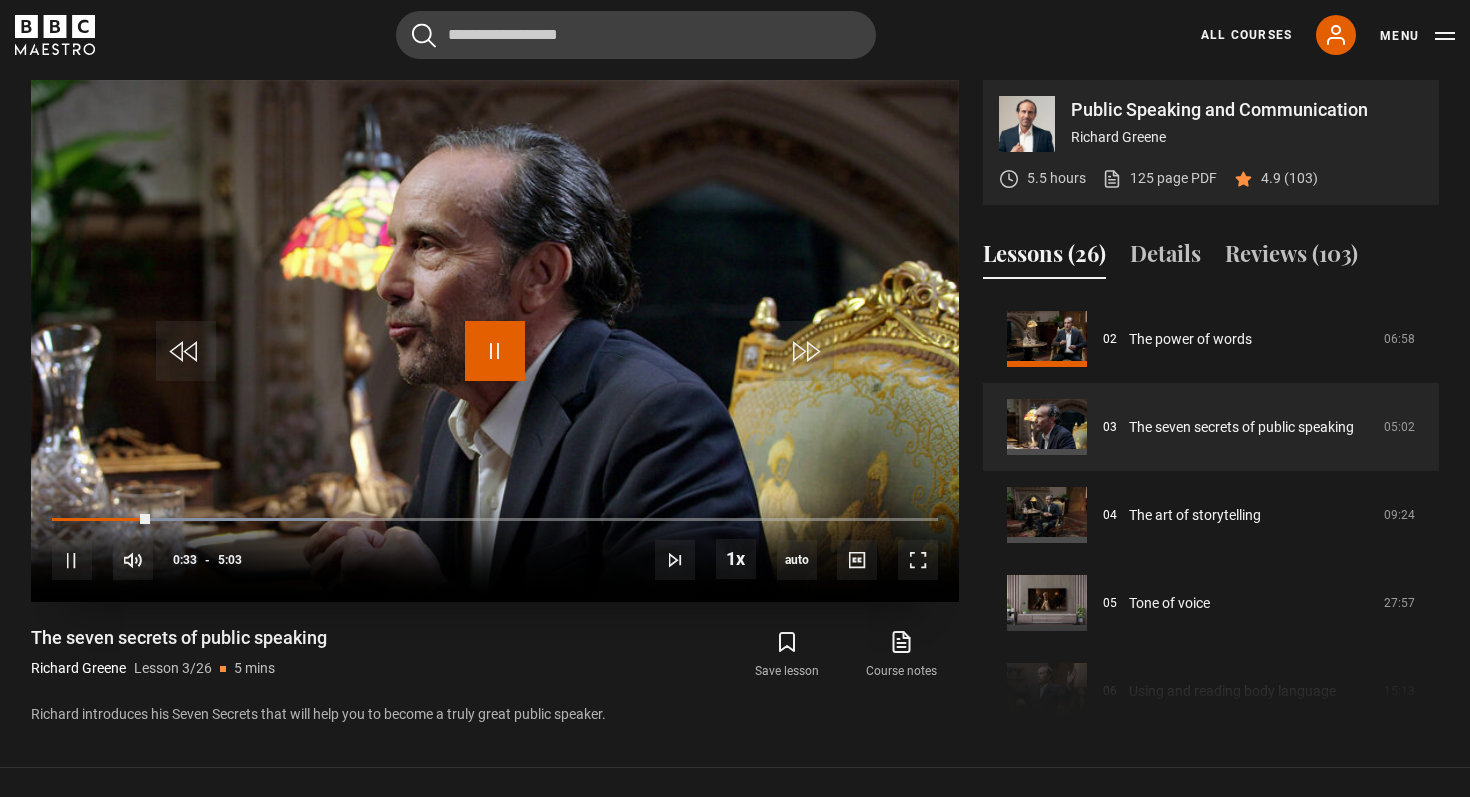 click at bounding box center (495, 351) 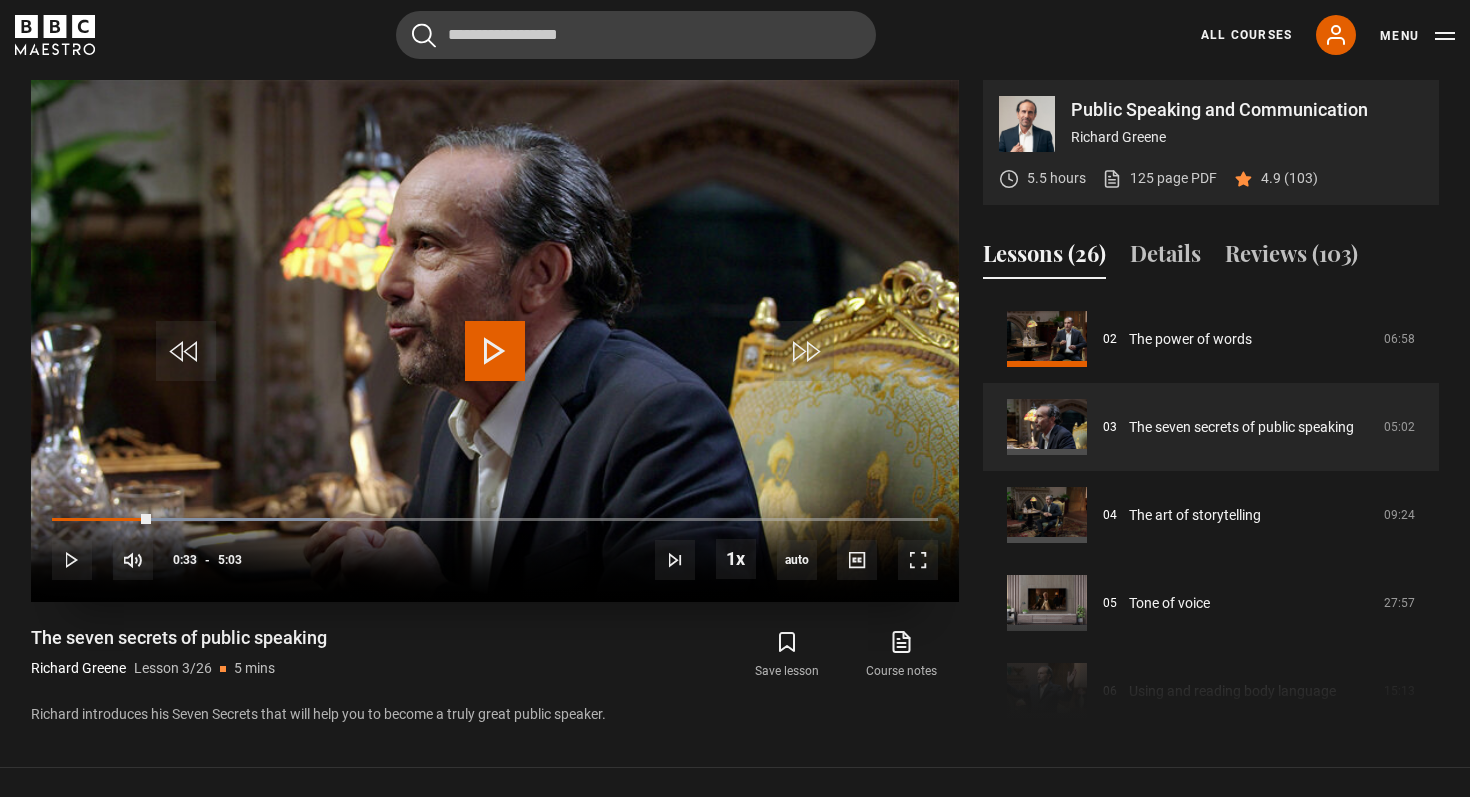 click at bounding box center [495, 351] 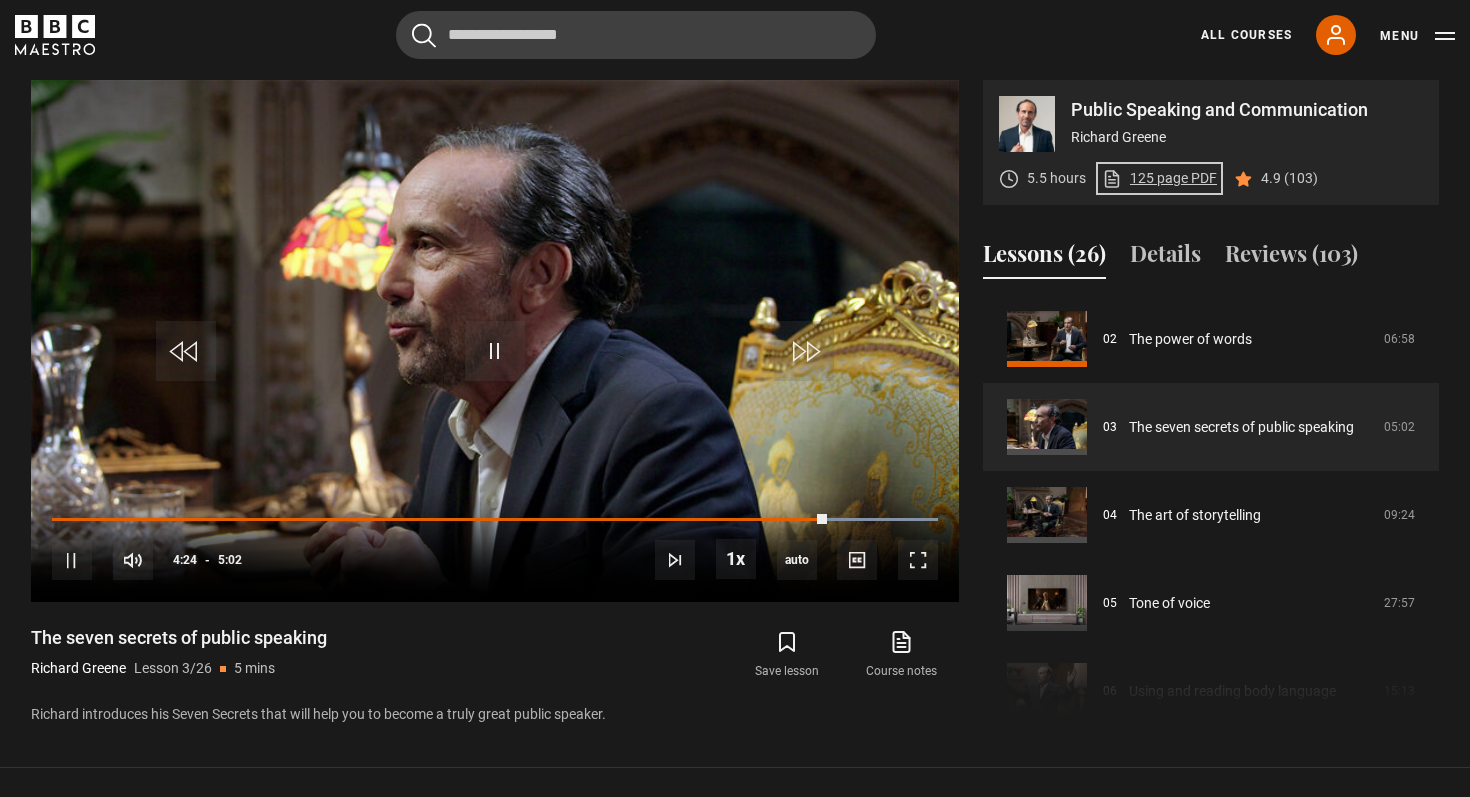 click on "125 page PDF
(opens in new tab)" at bounding box center [1159, 178] 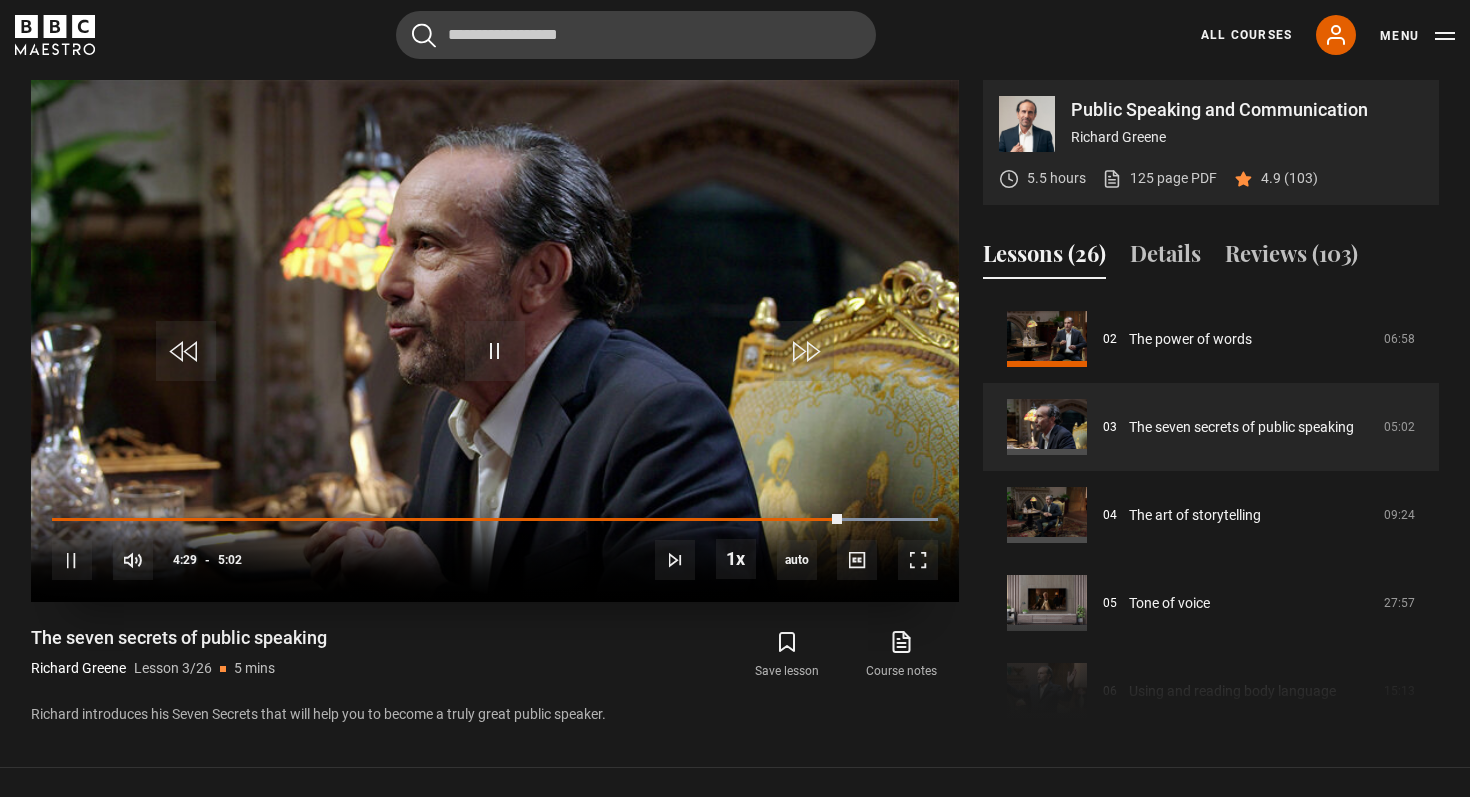 click at bounding box center (495, 341) 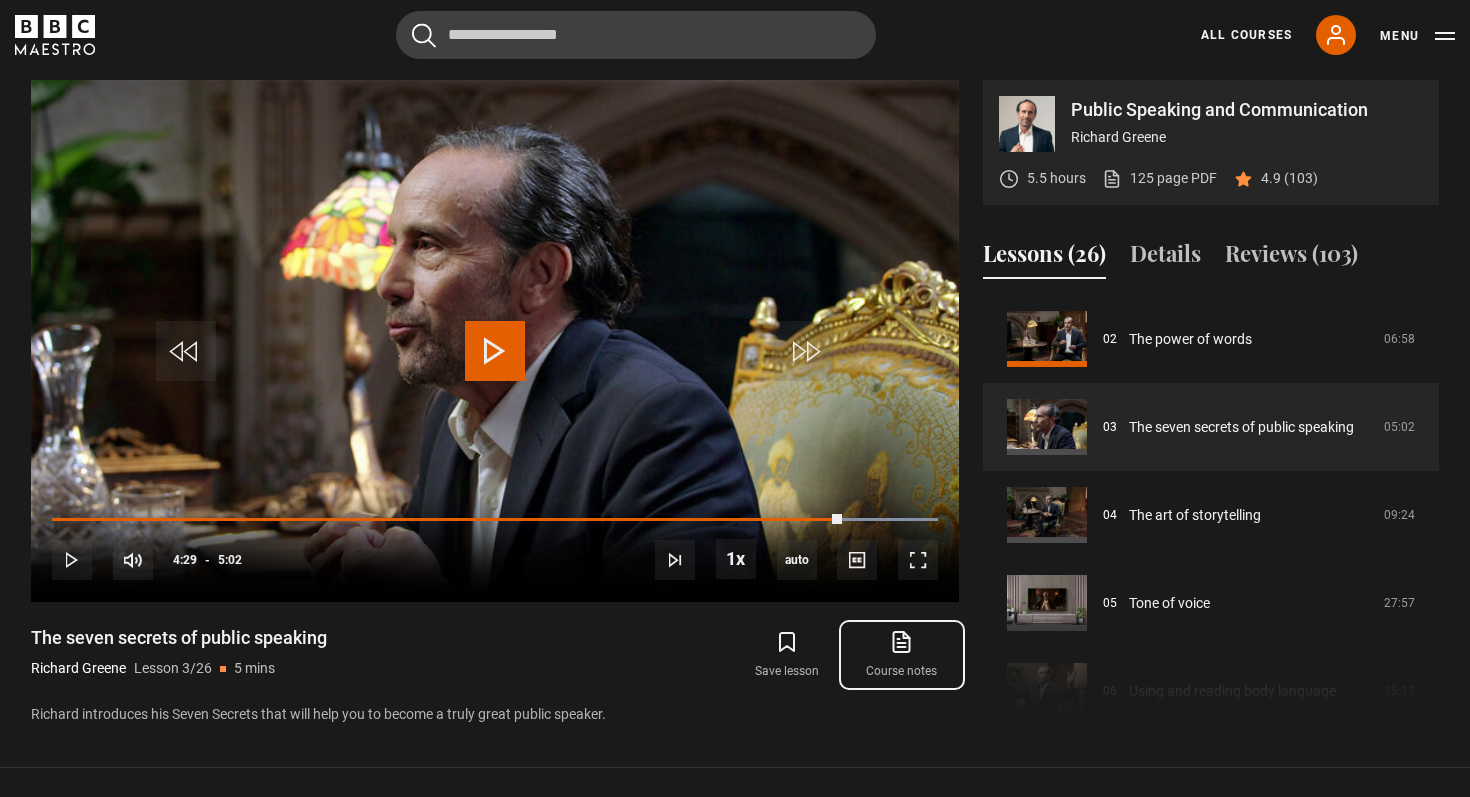 click 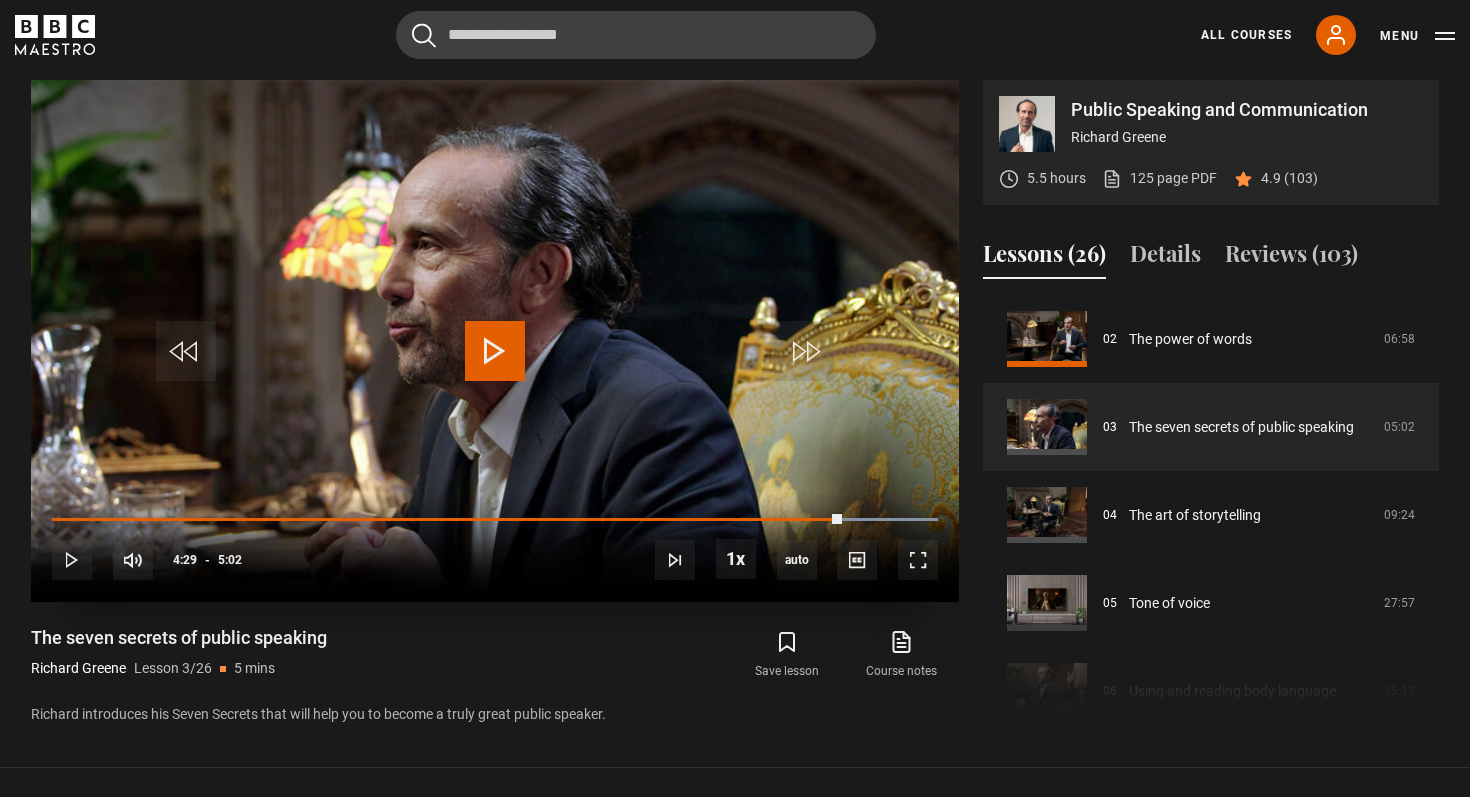 click at bounding box center (495, 351) 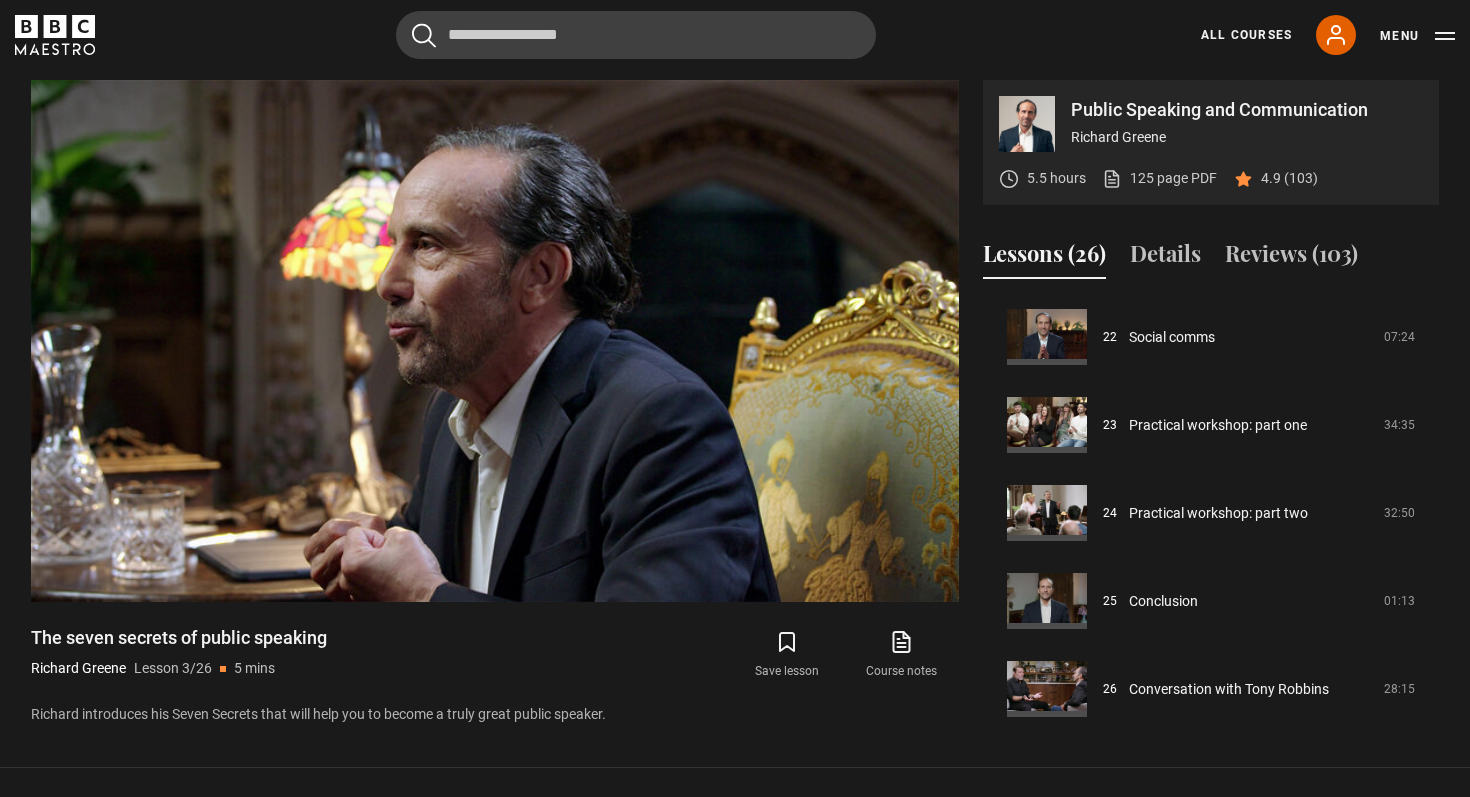 scroll, scrollTop: 1944, scrollLeft: 0, axis: vertical 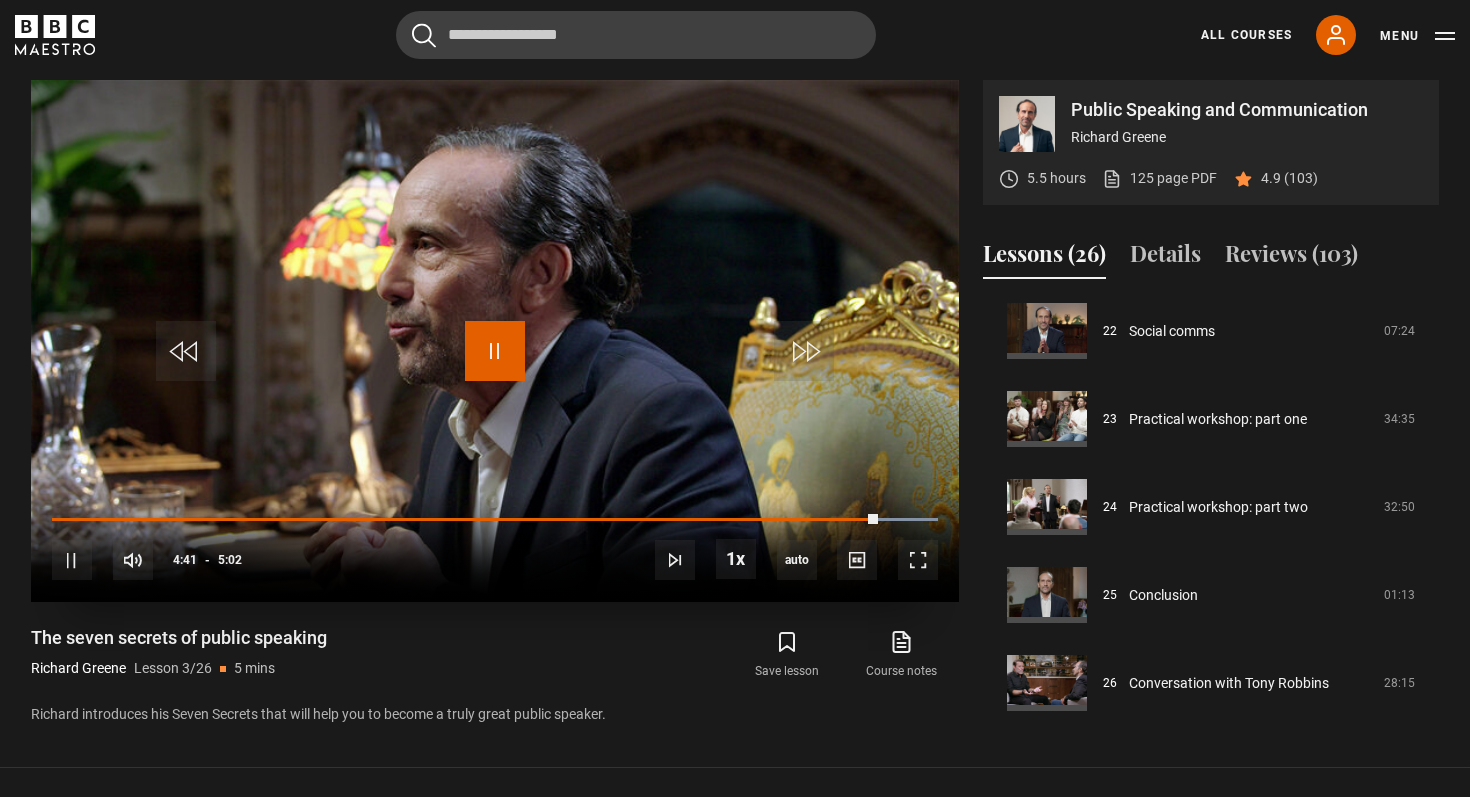 click at bounding box center (495, 351) 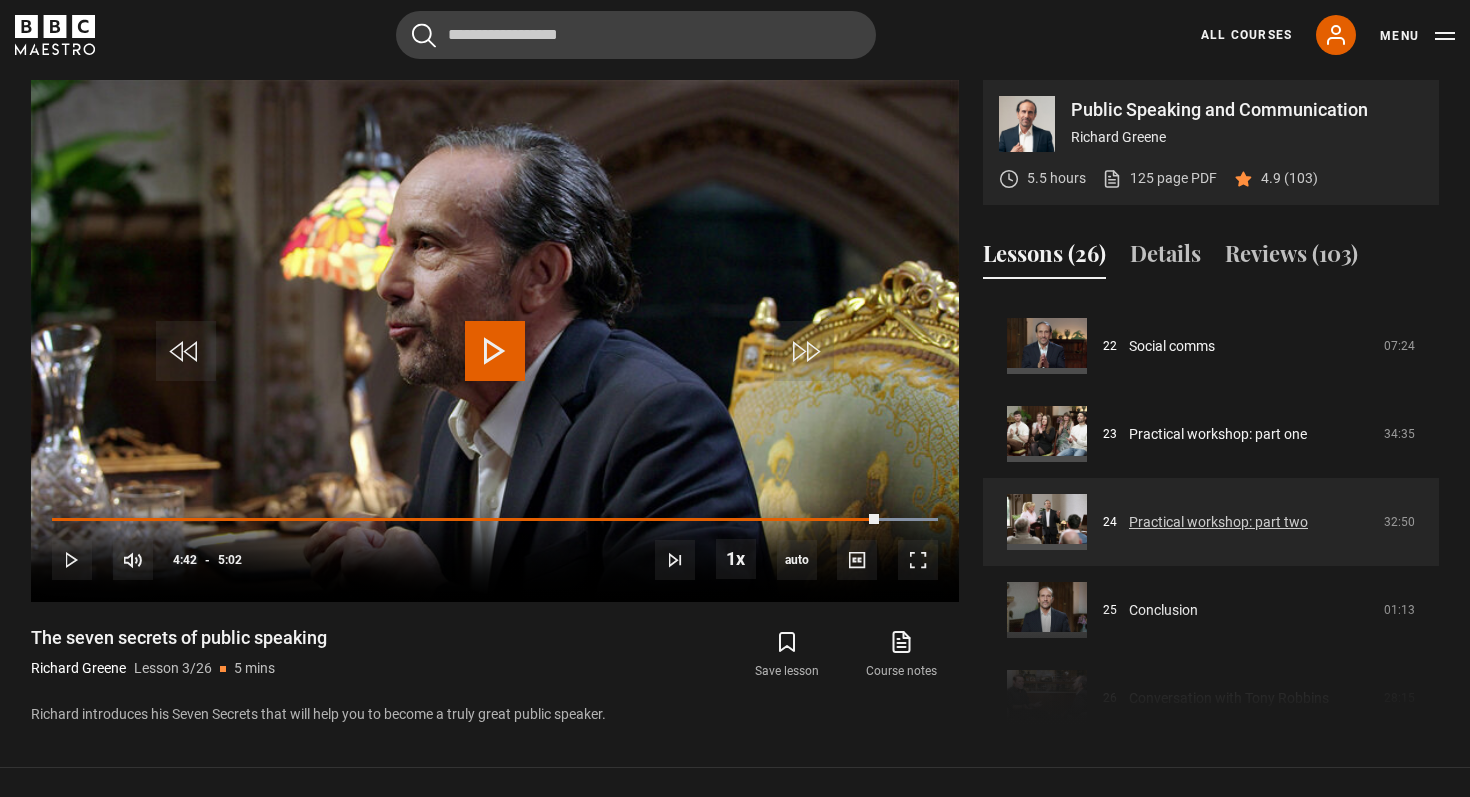 scroll, scrollTop: 1944, scrollLeft: 0, axis: vertical 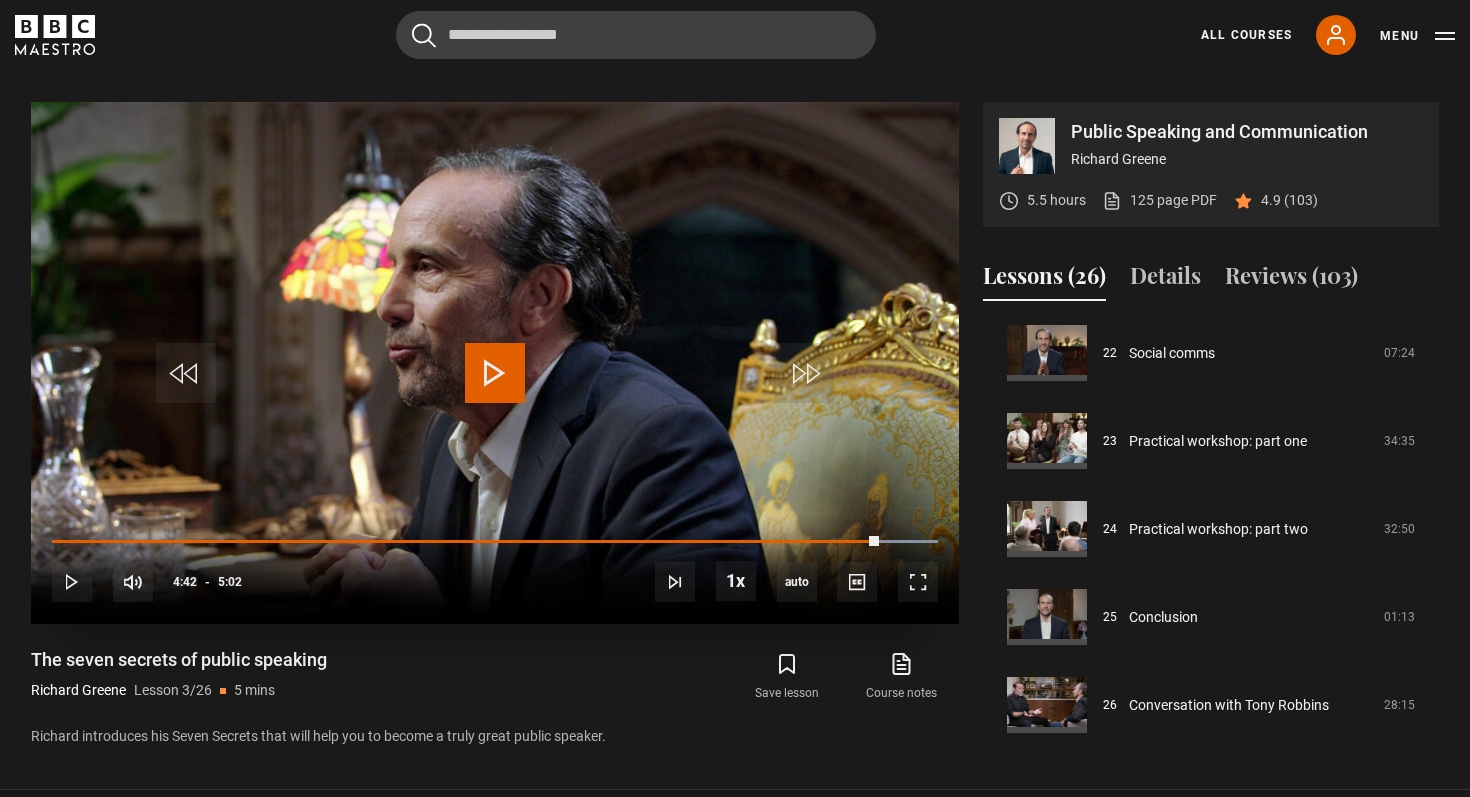 click at bounding box center [495, 373] 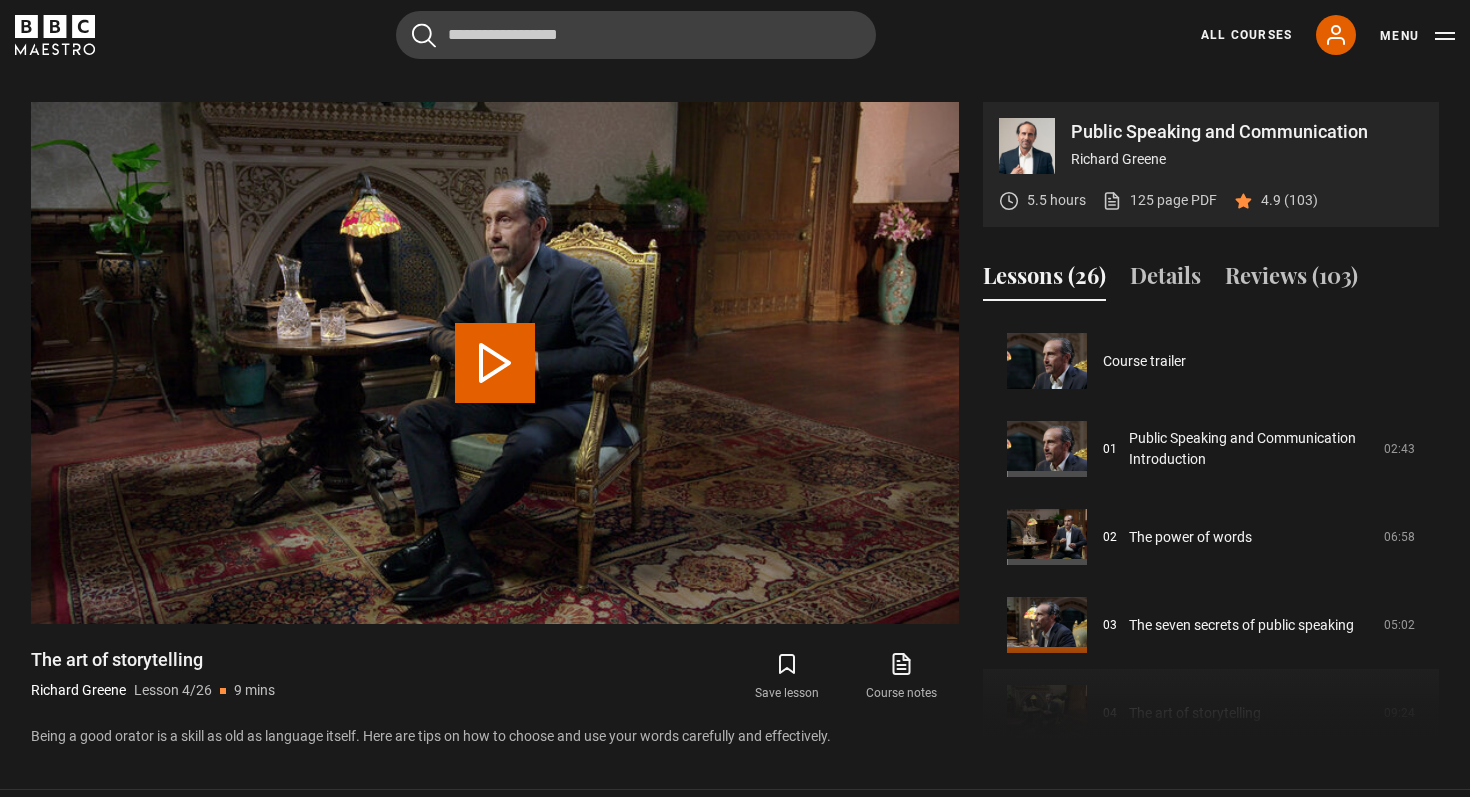 scroll, scrollTop: 849, scrollLeft: 0, axis: vertical 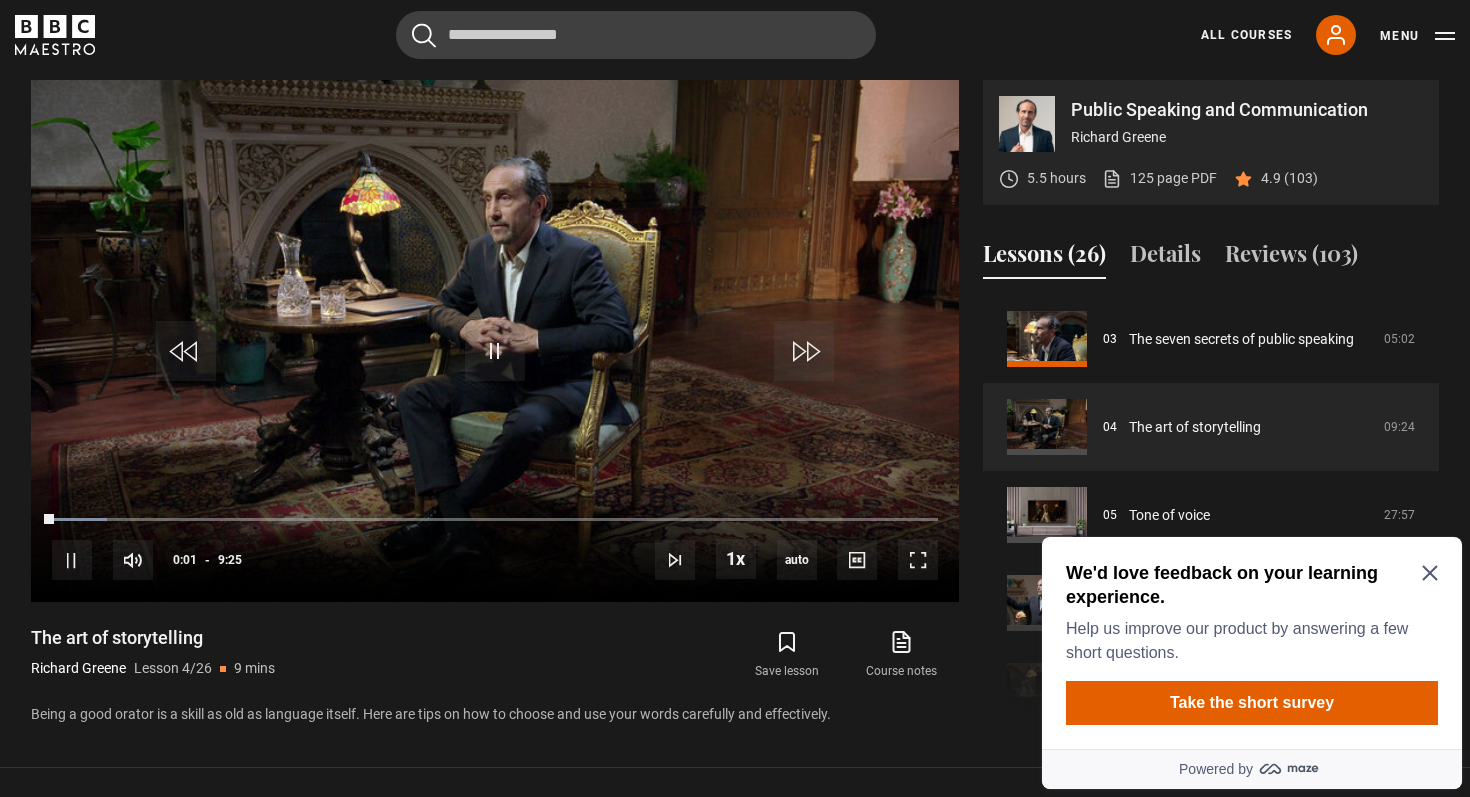 click 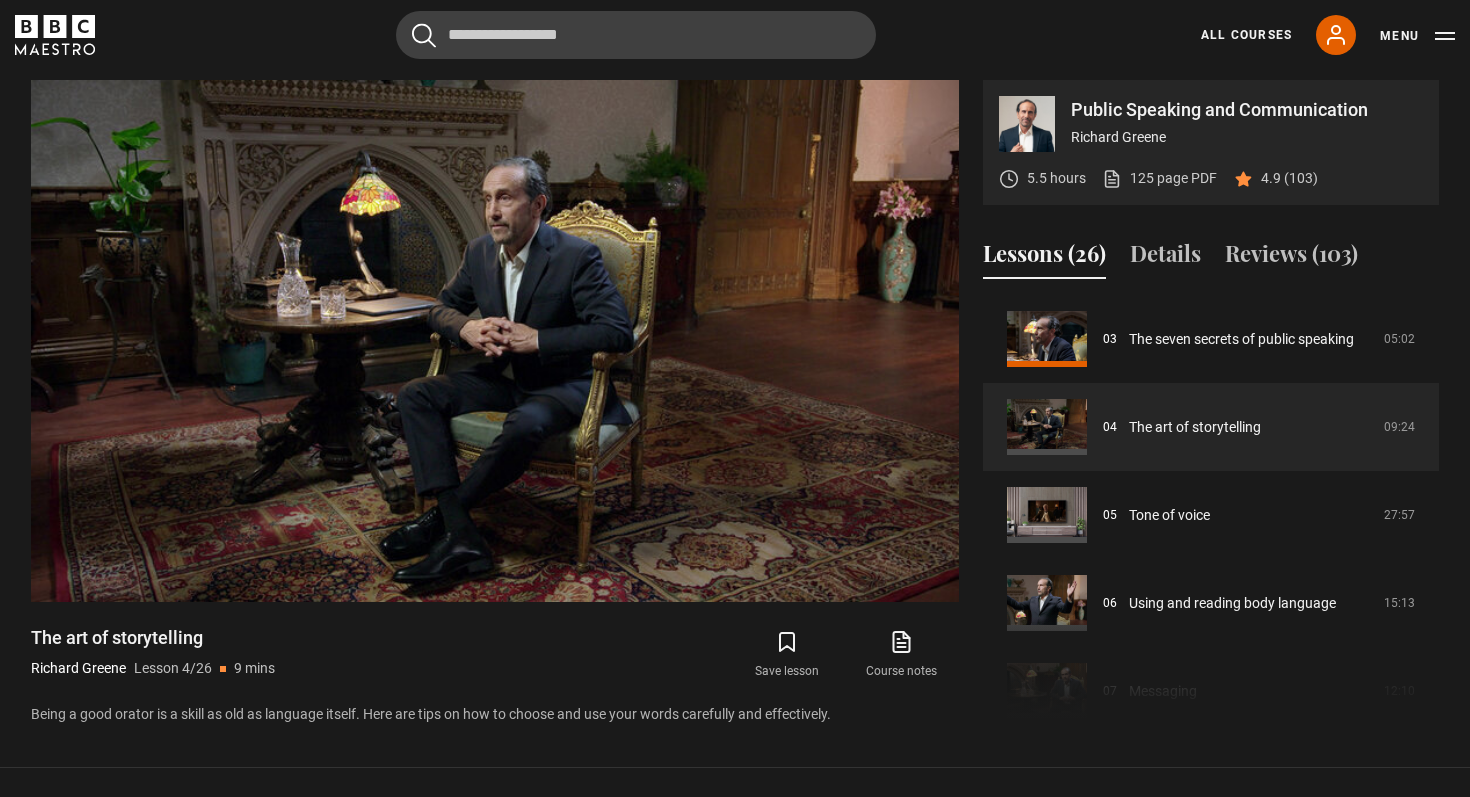 scroll, scrollTop: 801, scrollLeft: 0, axis: vertical 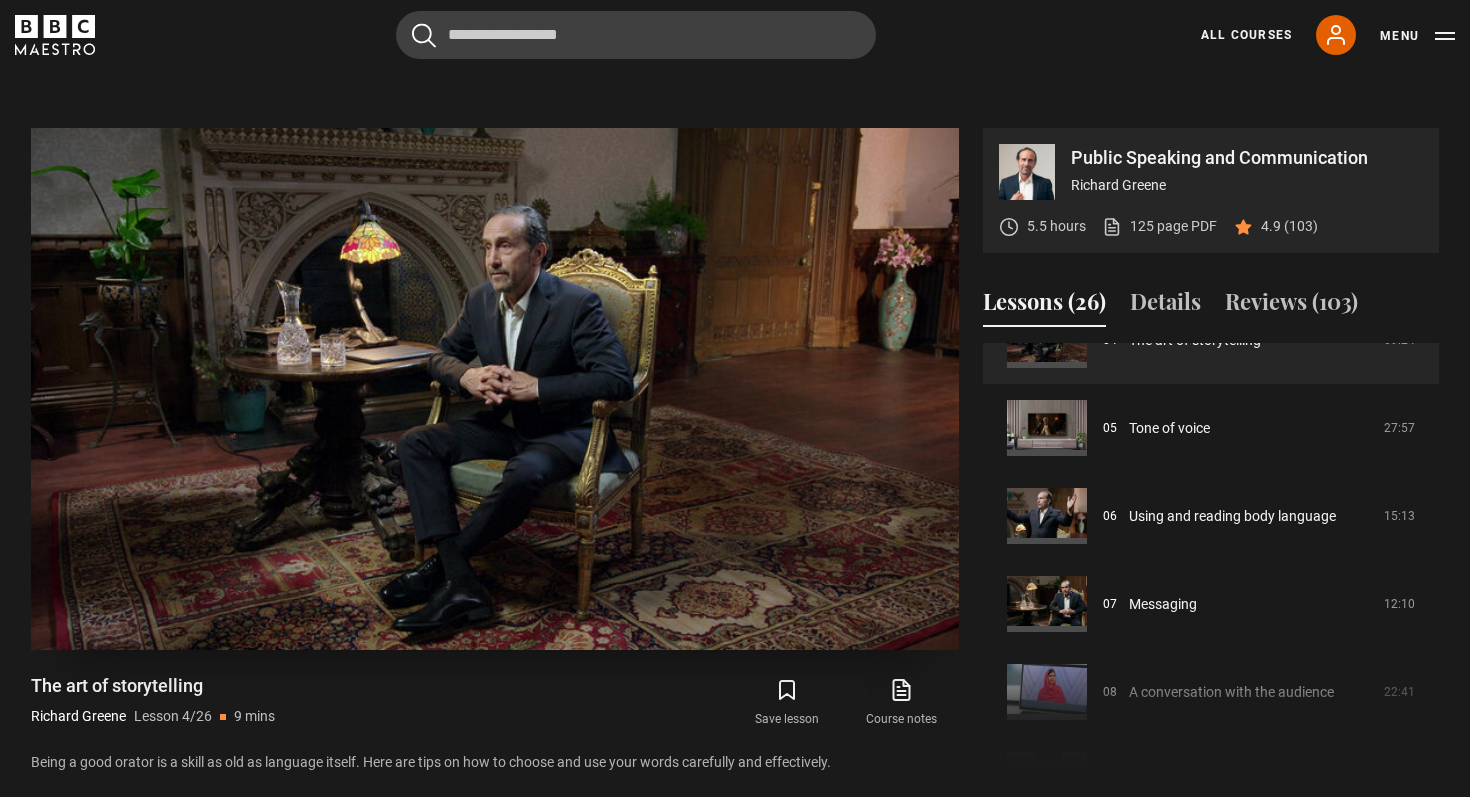 click at bounding box center [495, 389] 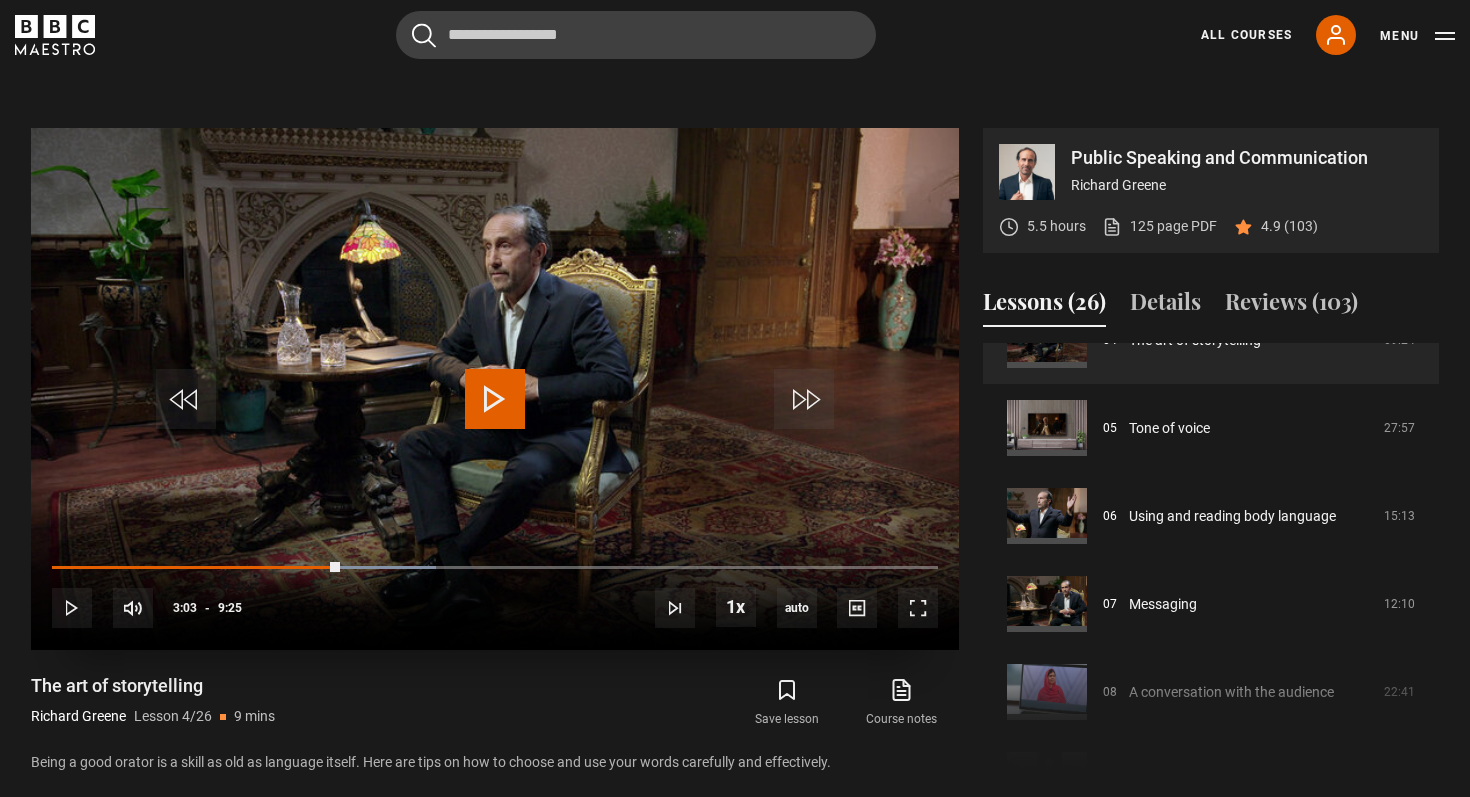 click at bounding box center (495, 389) 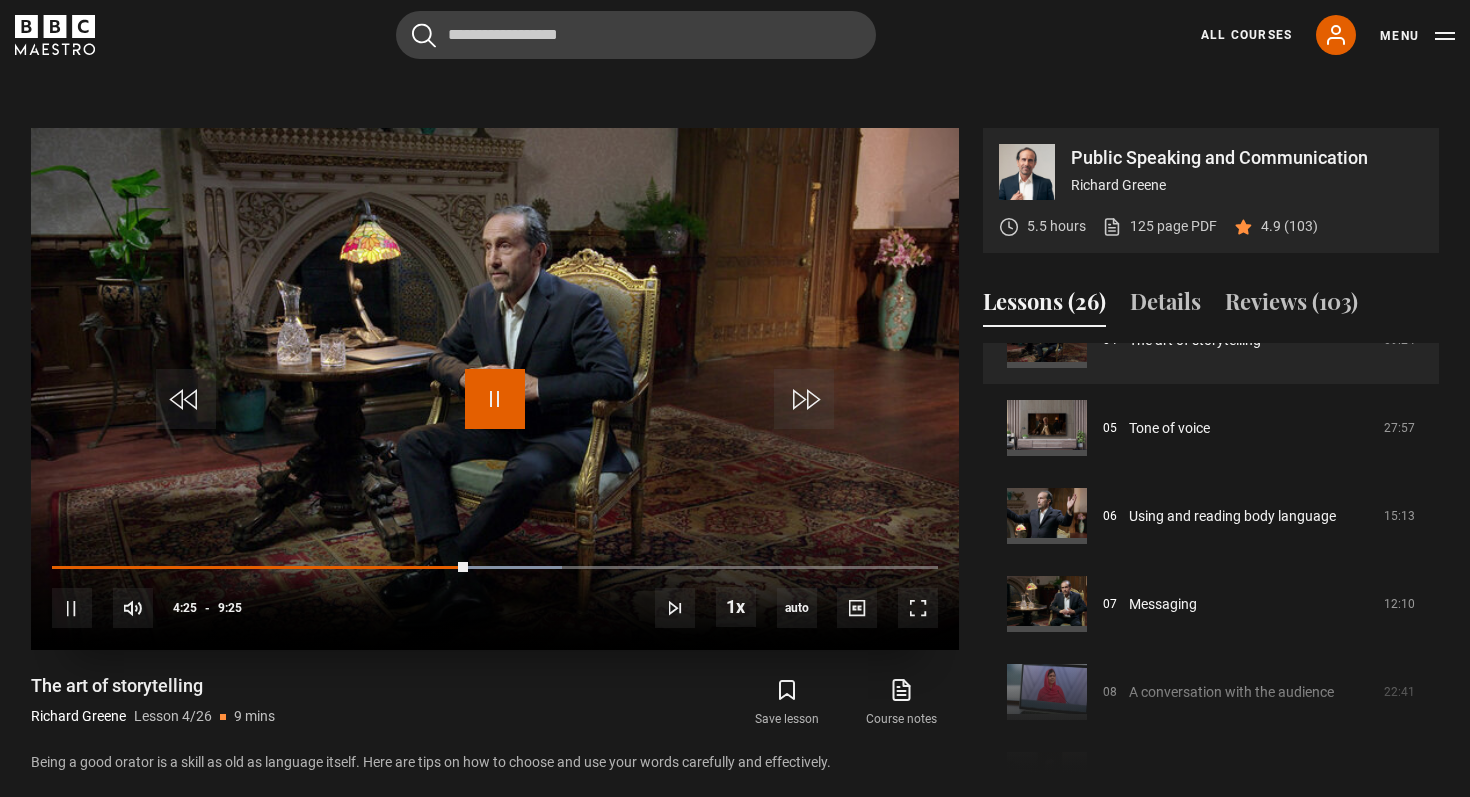 click at bounding box center [495, 399] 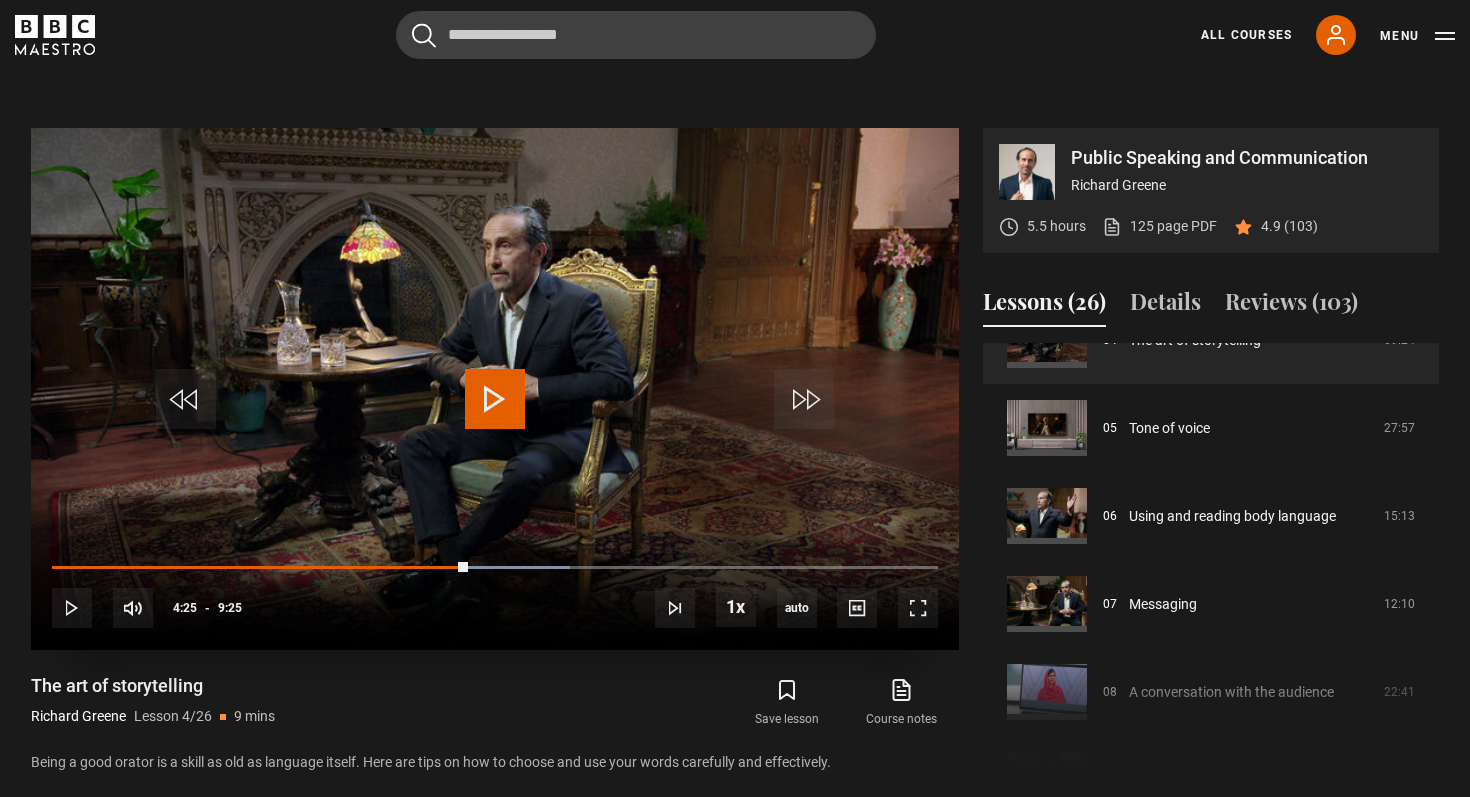 click at bounding box center [495, 399] 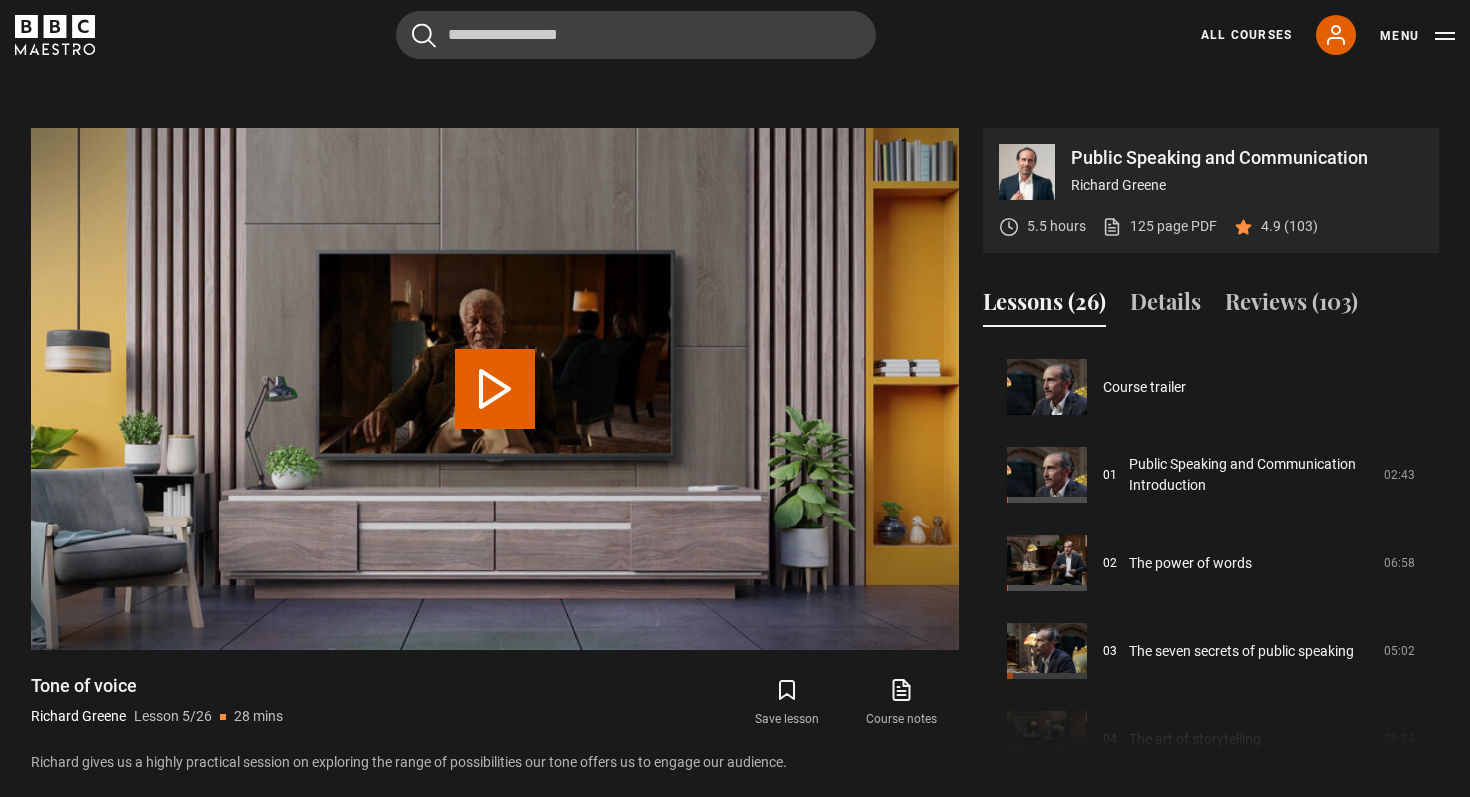 scroll, scrollTop: 849, scrollLeft: 0, axis: vertical 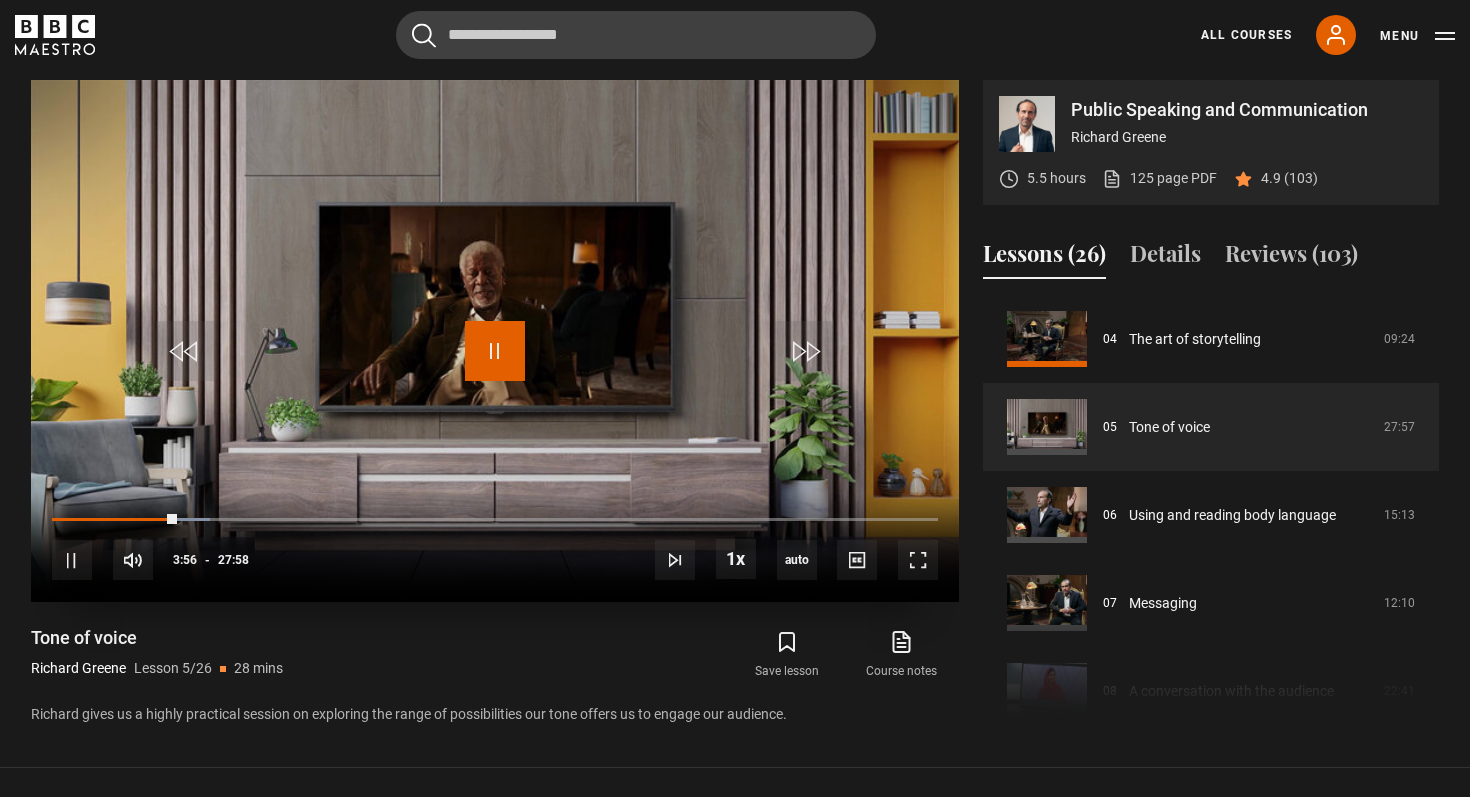 click at bounding box center [495, 351] 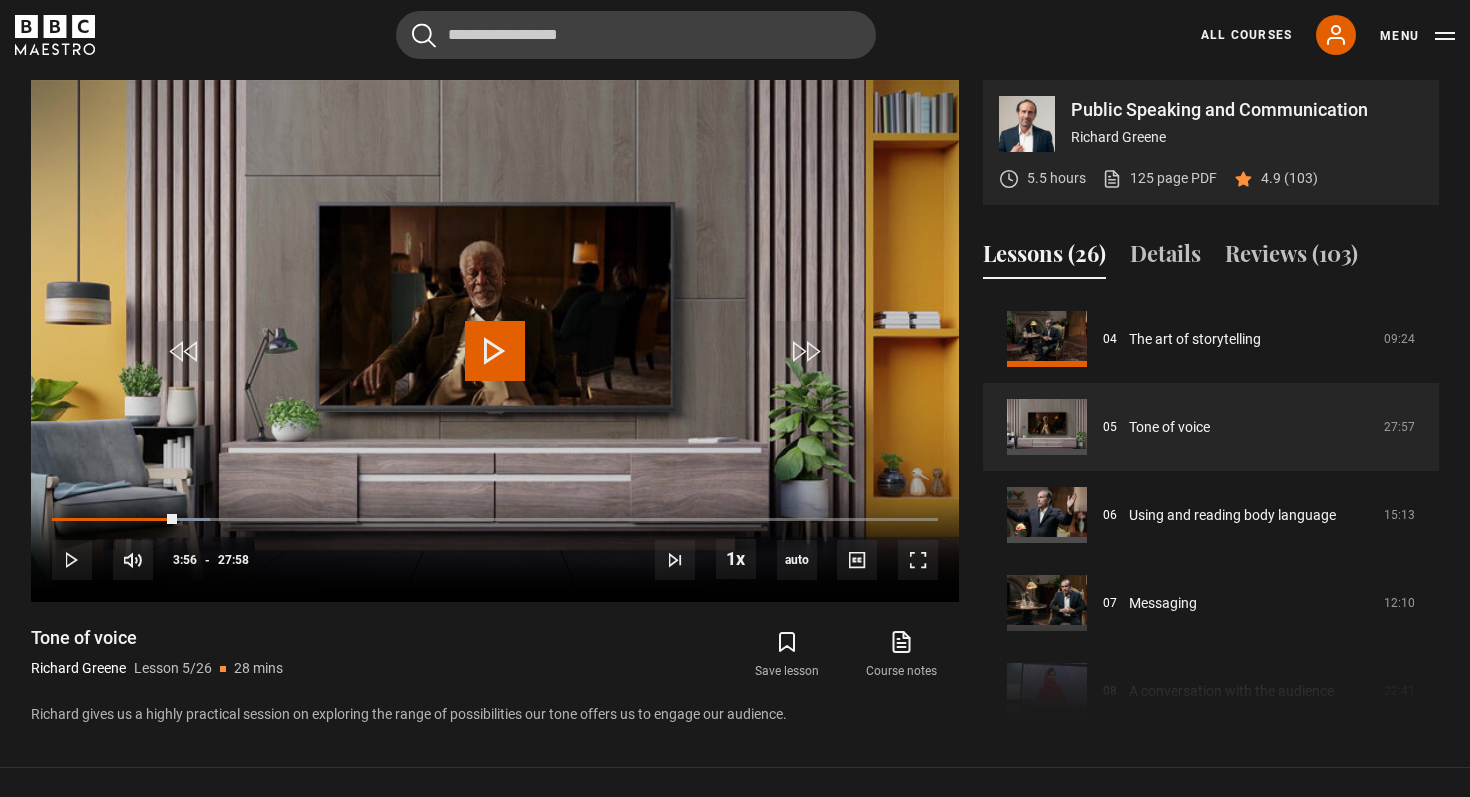 click 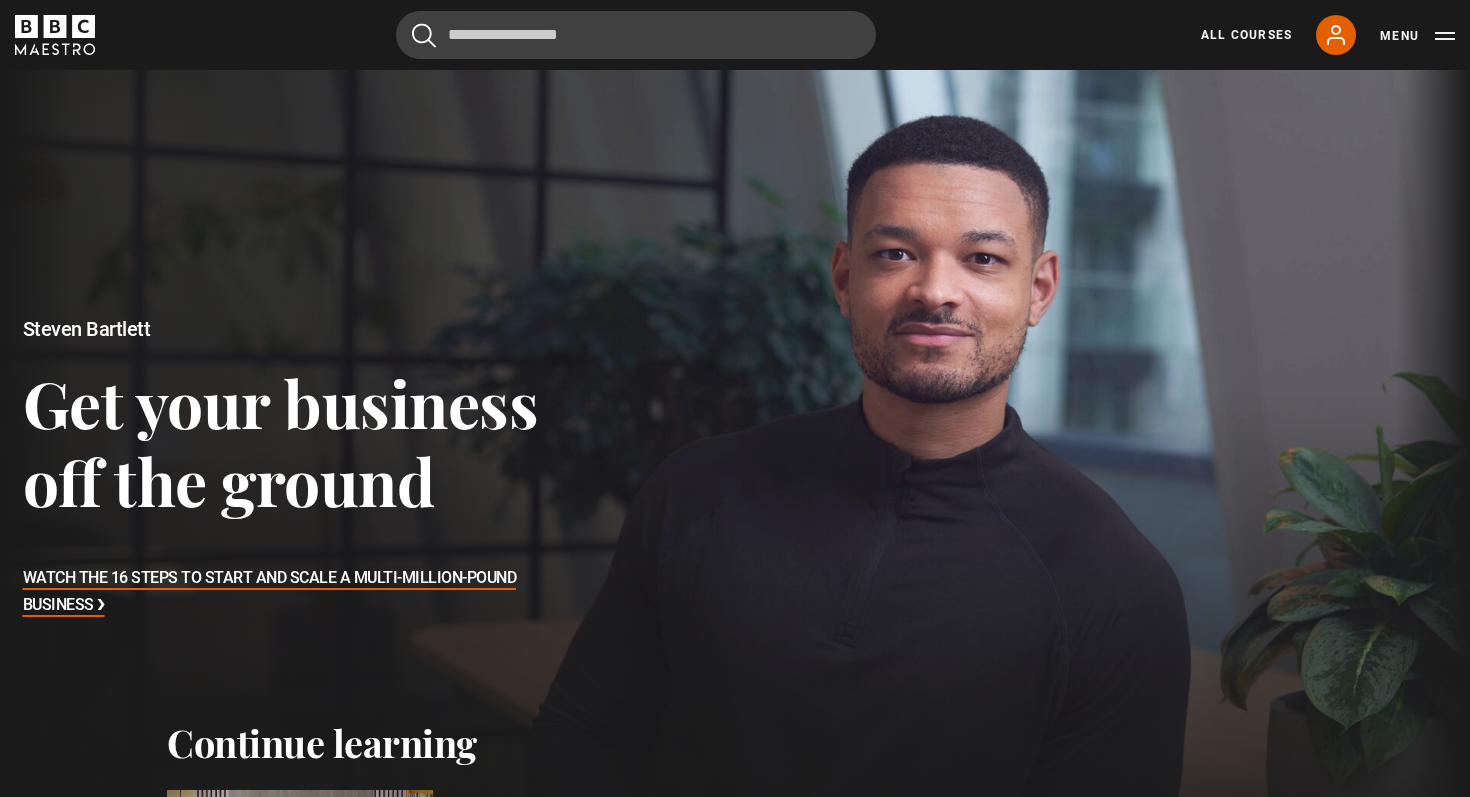 scroll, scrollTop: 0, scrollLeft: 0, axis: both 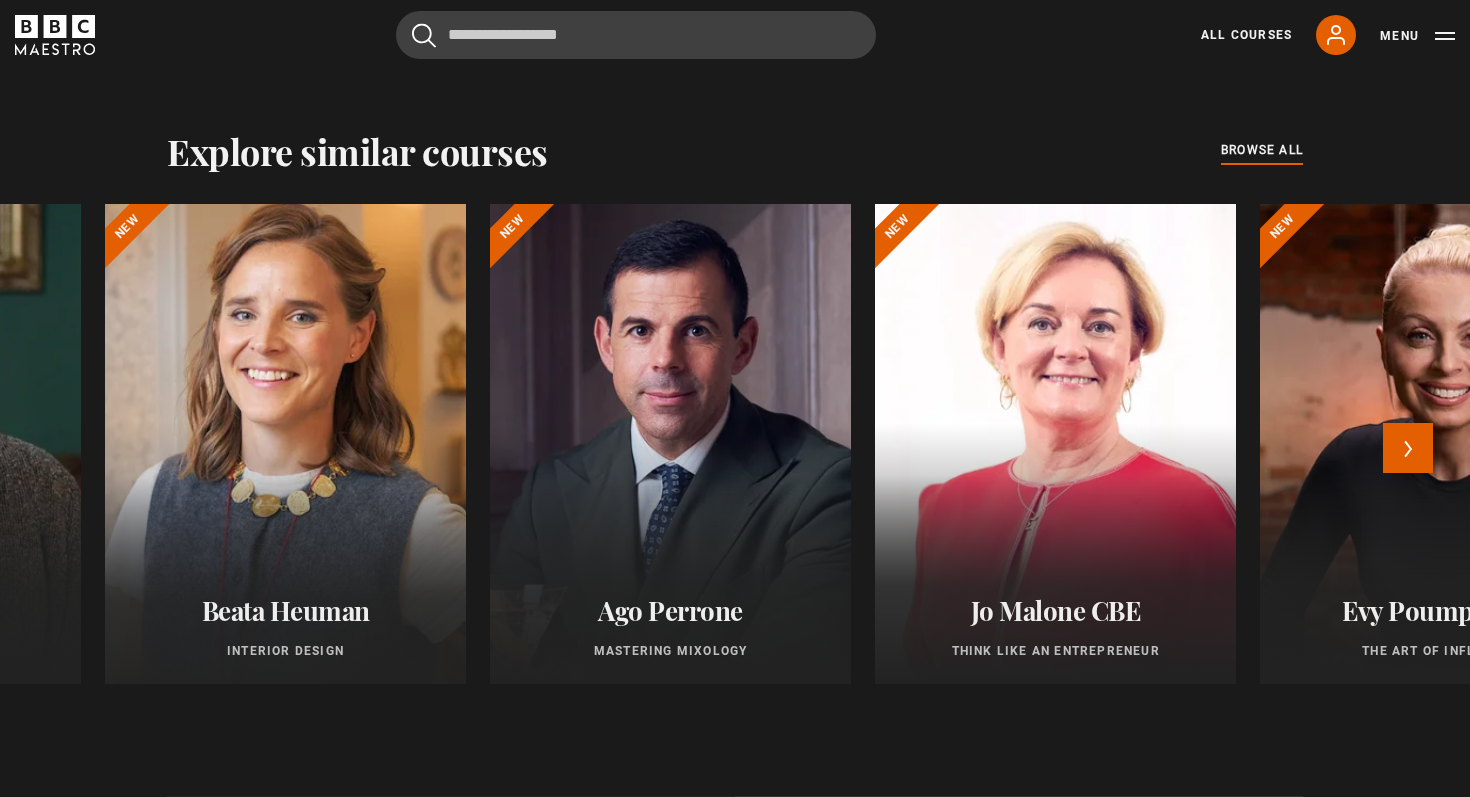 drag, startPoint x: 866, startPoint y: 450, endPoint x: 395, endPoint y: 456, distance: 471.0382 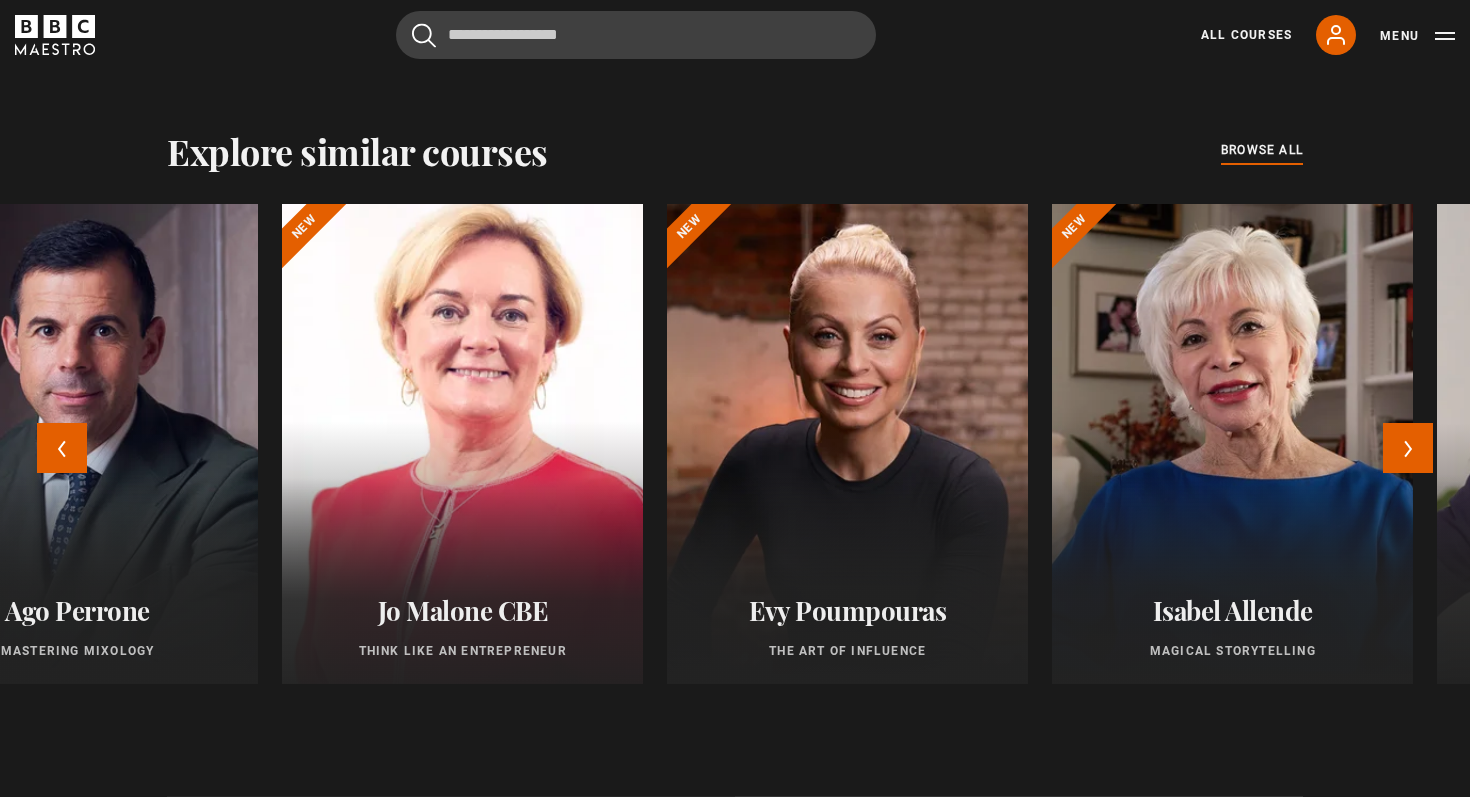 drag, startPoint x: 1267, startPoint y: 439, endPoint x: 603, endPoint y: 429, distance: 664.0753 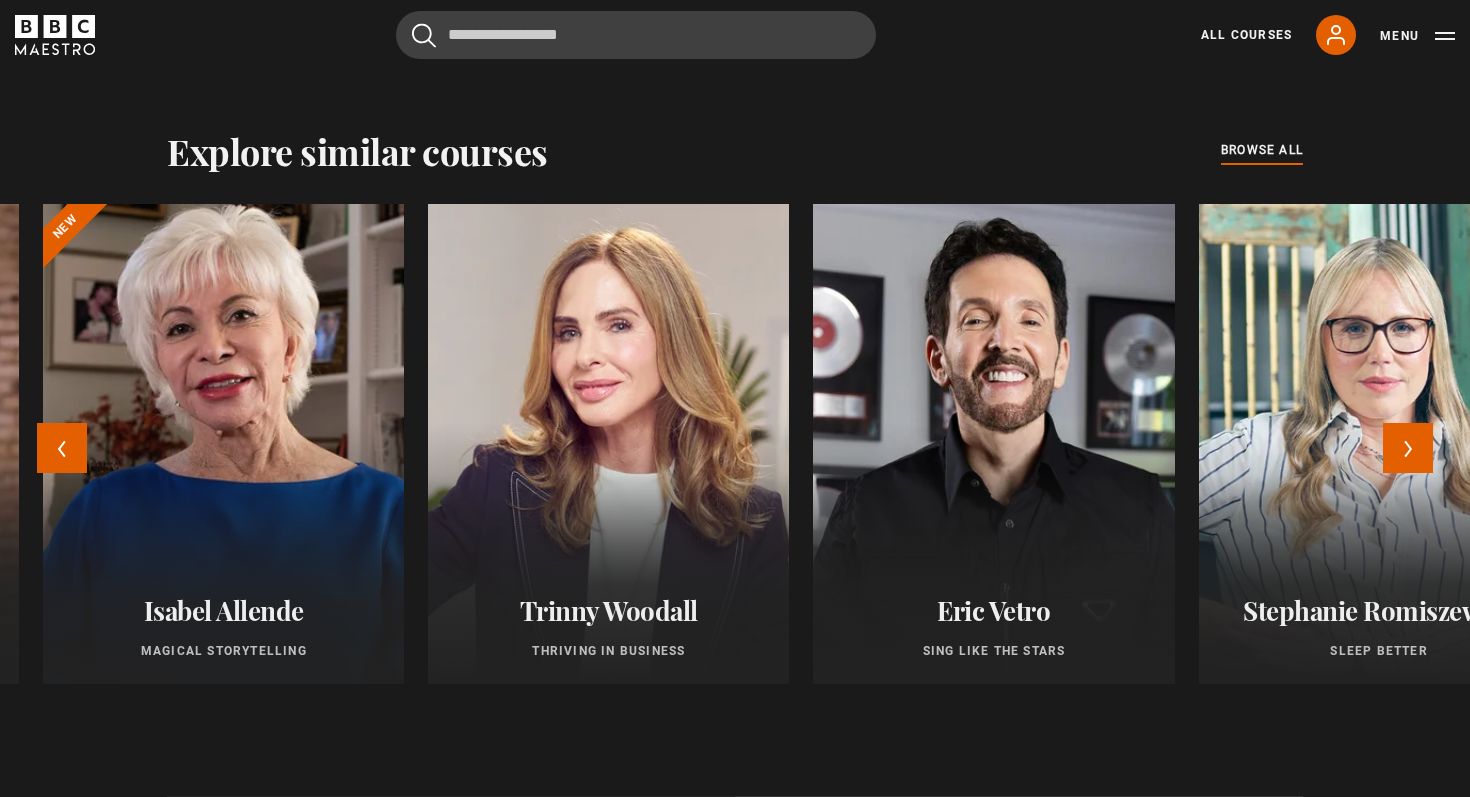 drag, startPoint x: 962, startPoint y: 413, endPoint x: 68, endPoint y: 385, distance: 894.43835 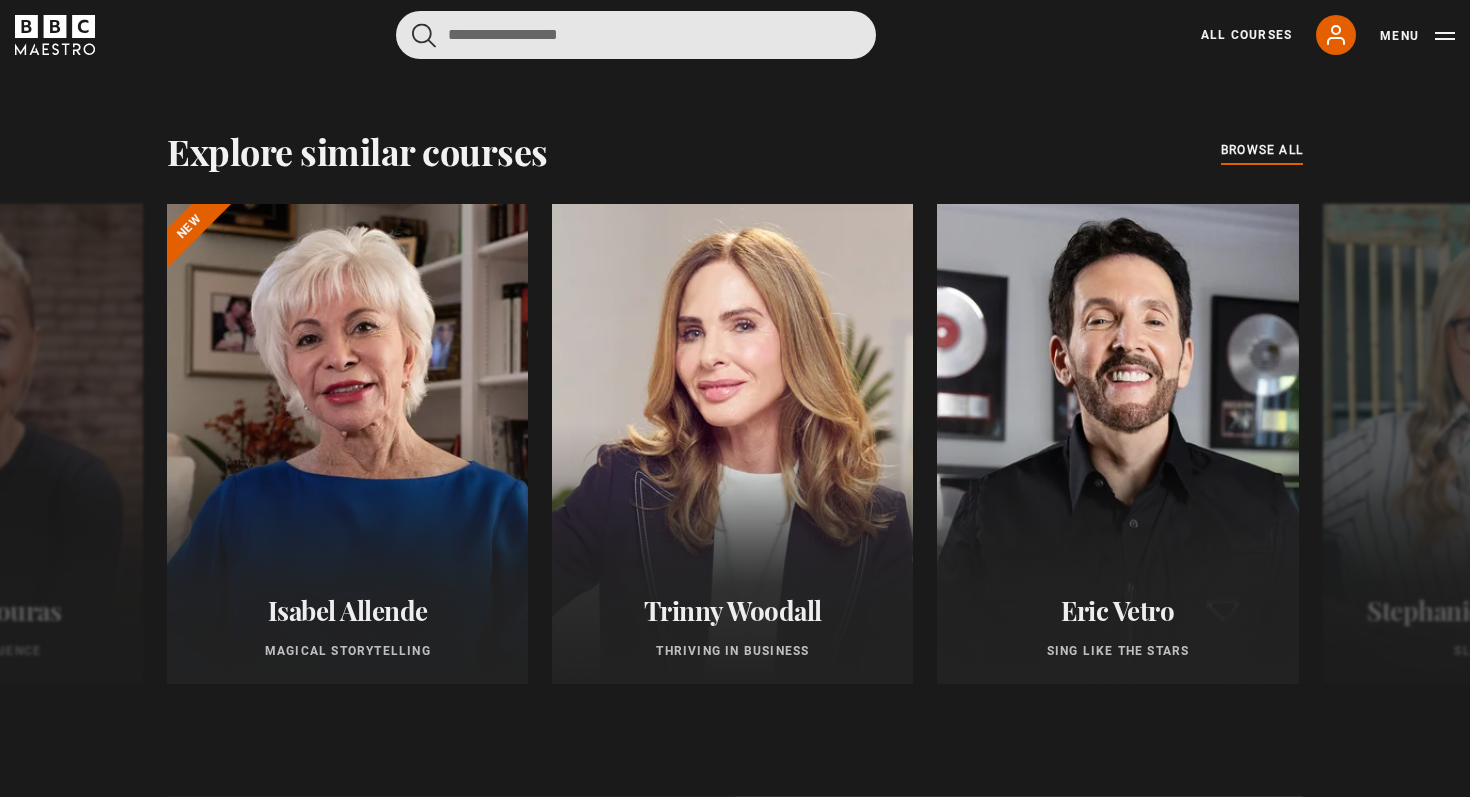 click at bounding box center [636, 35] 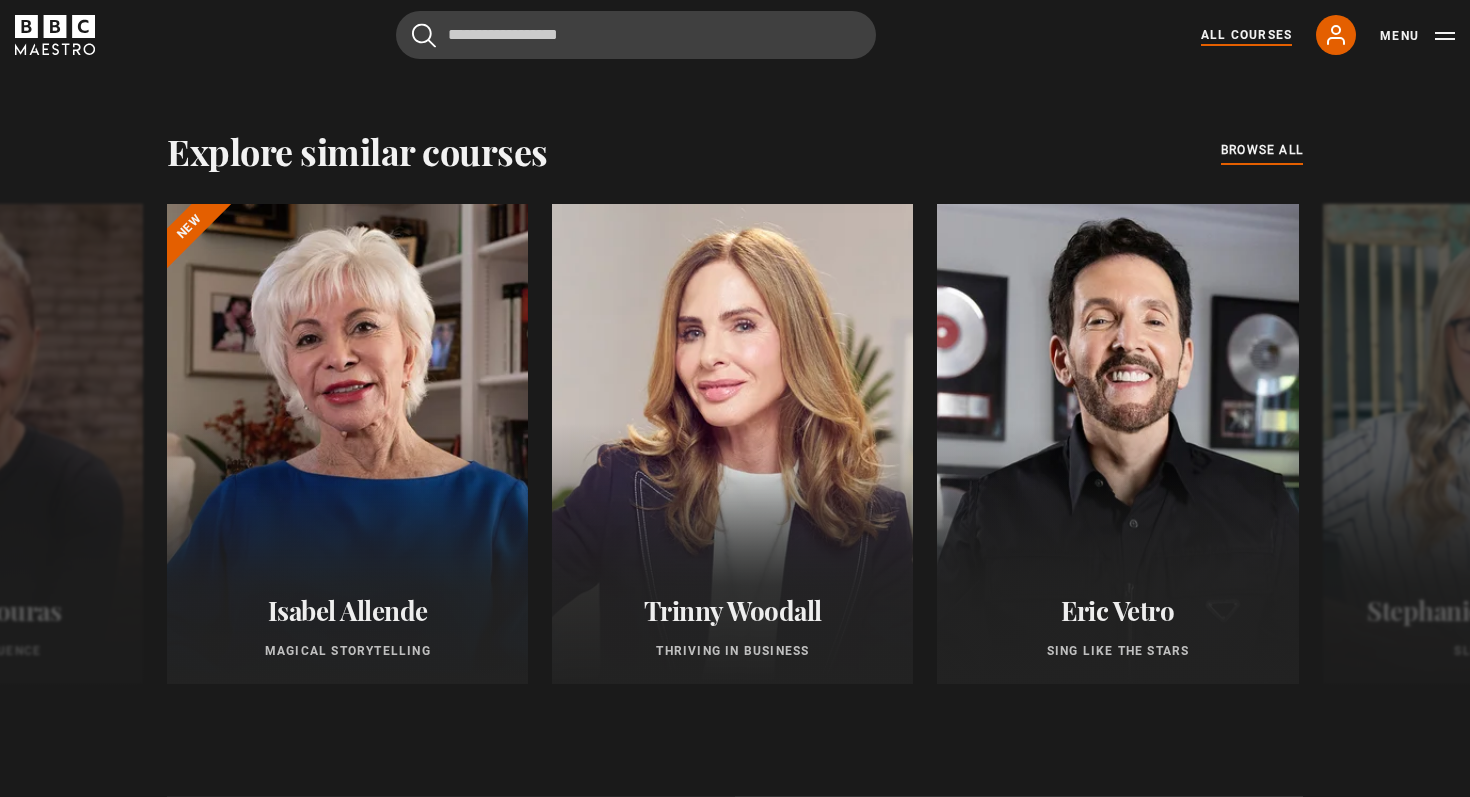 click on "All Courses" at bounding box center (1246, 35) 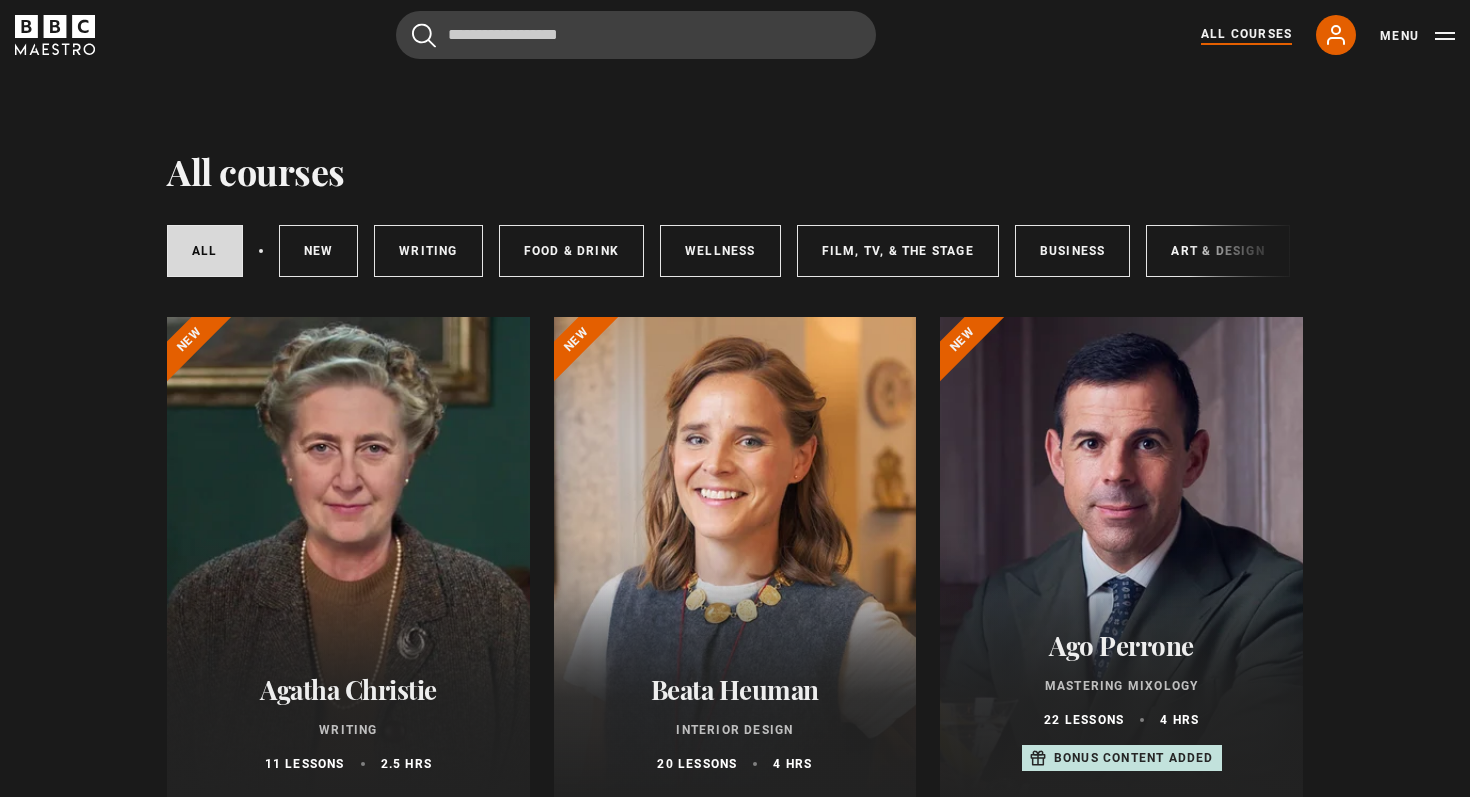 scroll, scrollTop: 0, scrollLeft: 0, axis: both 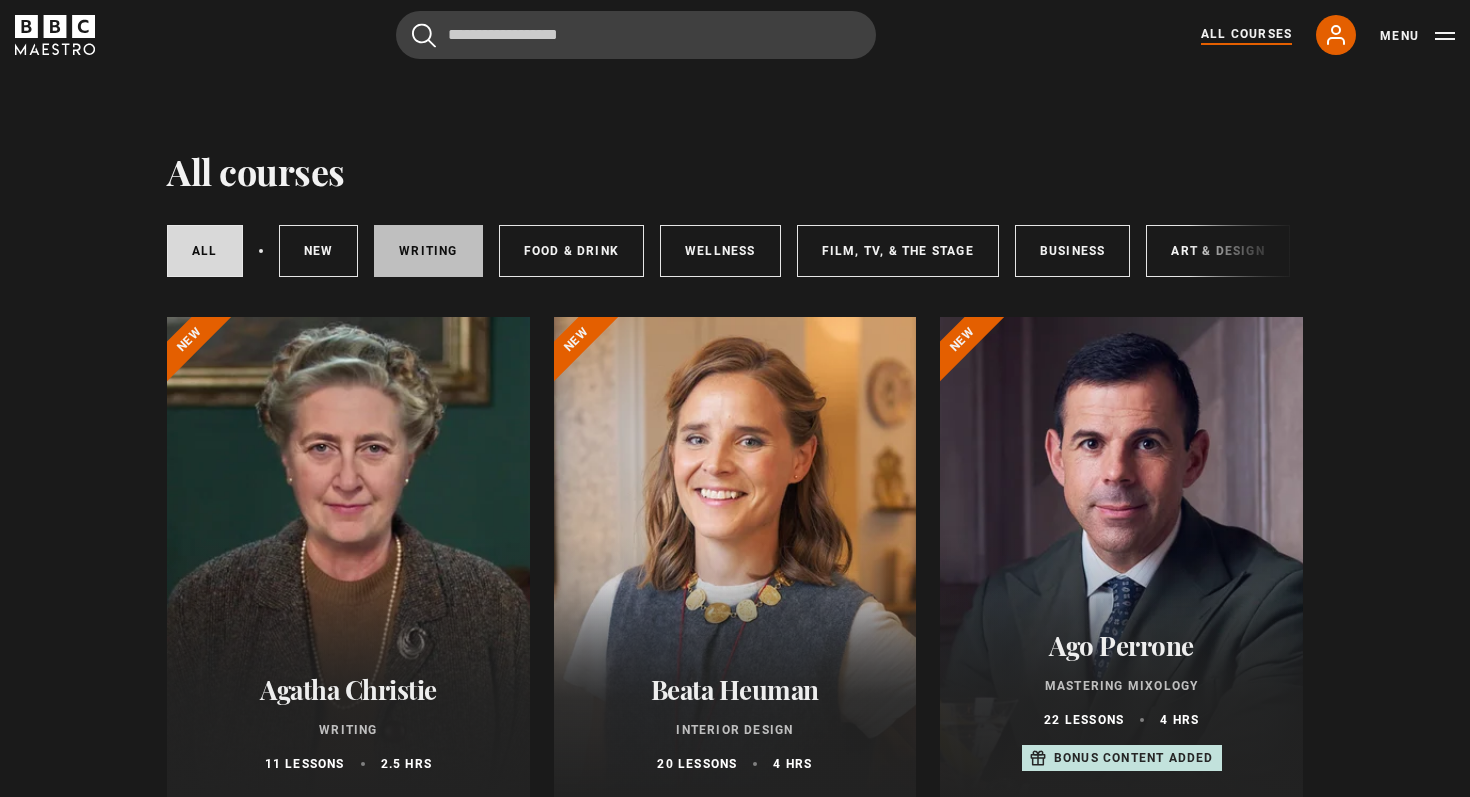 click on "Writing" at bounding box center (428, 251) 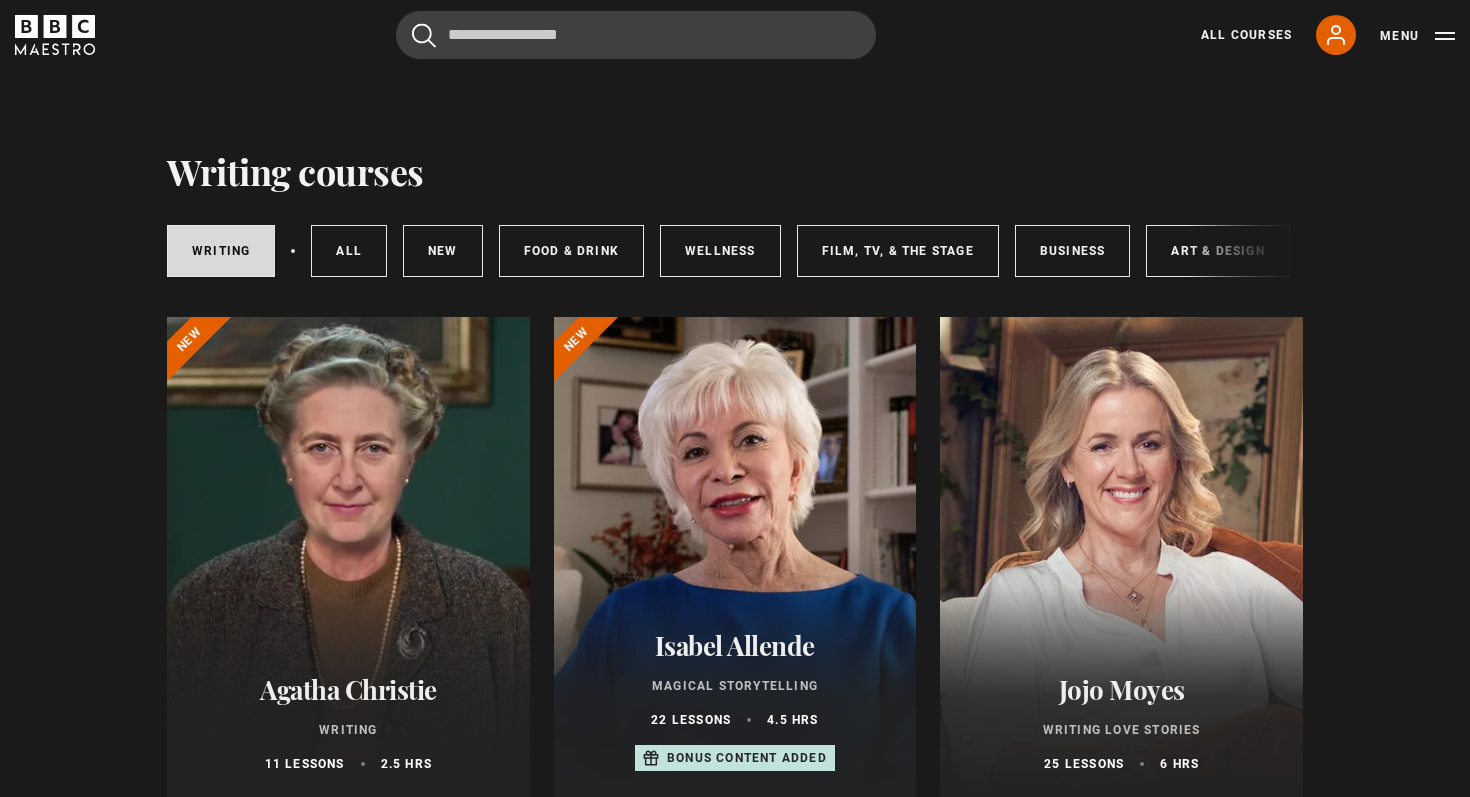 scroll, scrollTop: 0, scrollLeft: 0, axis: both 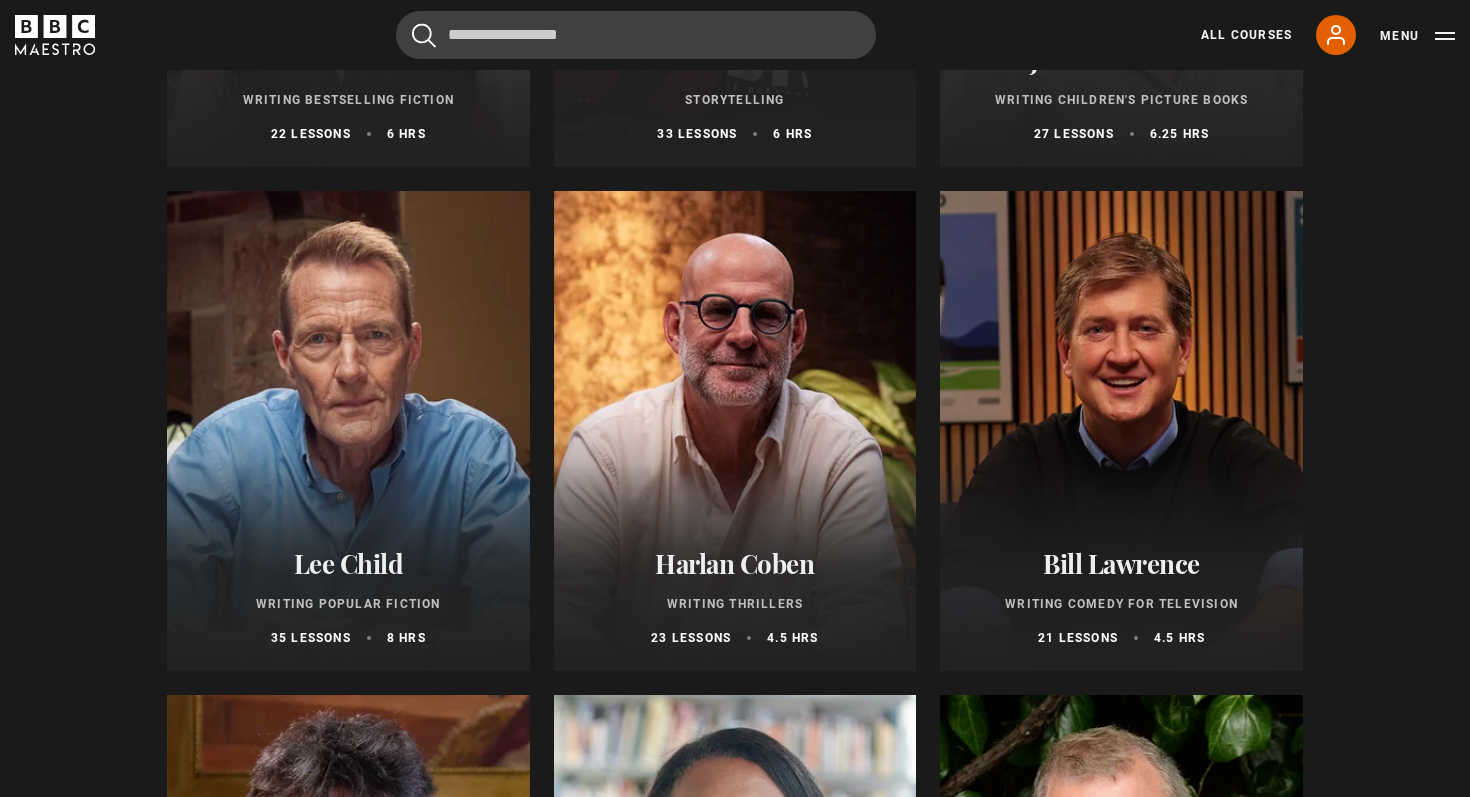 click at bounding box center [348, 431] 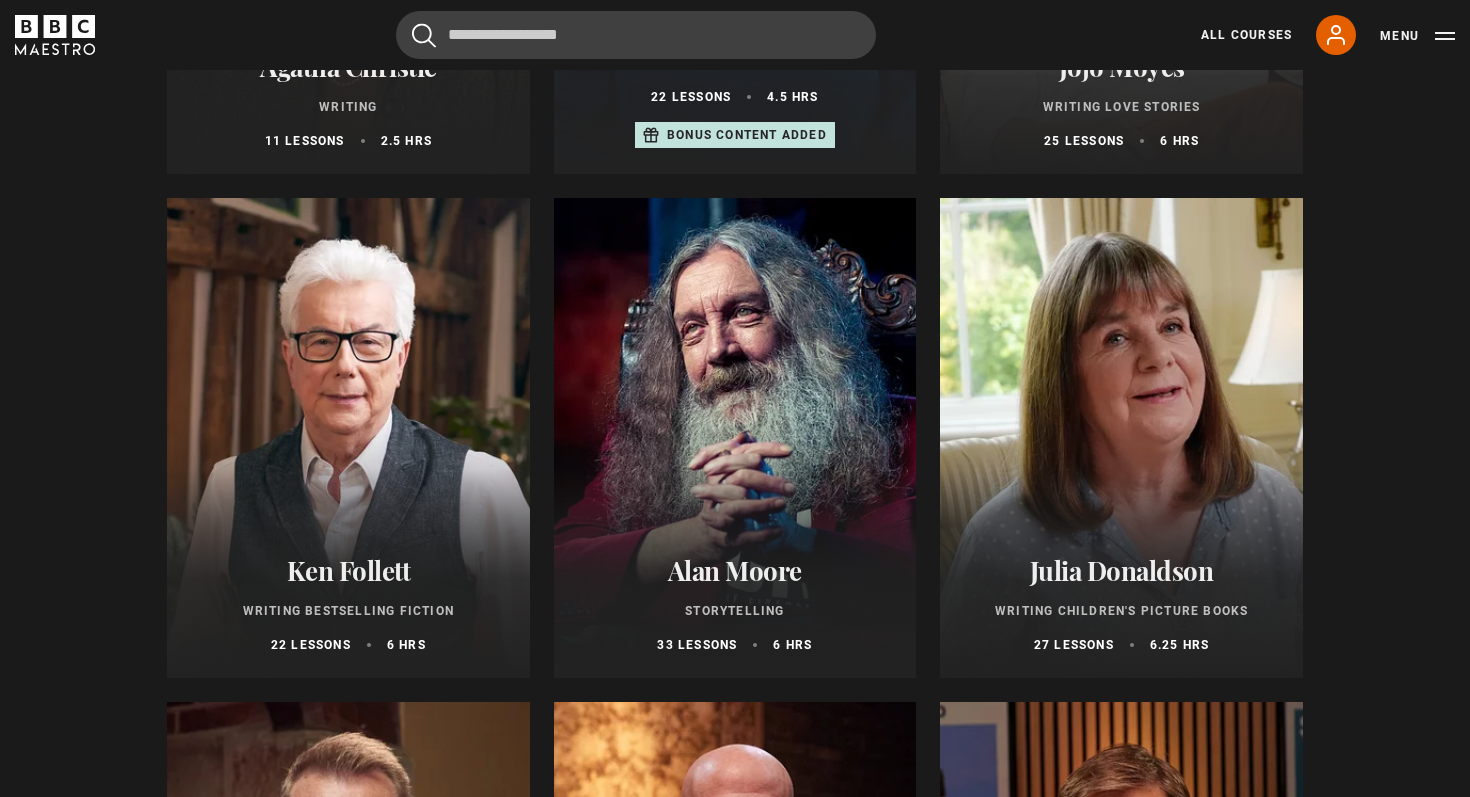 scroll, scrollTop: 648, scrollLeft: 0, axis: vertical 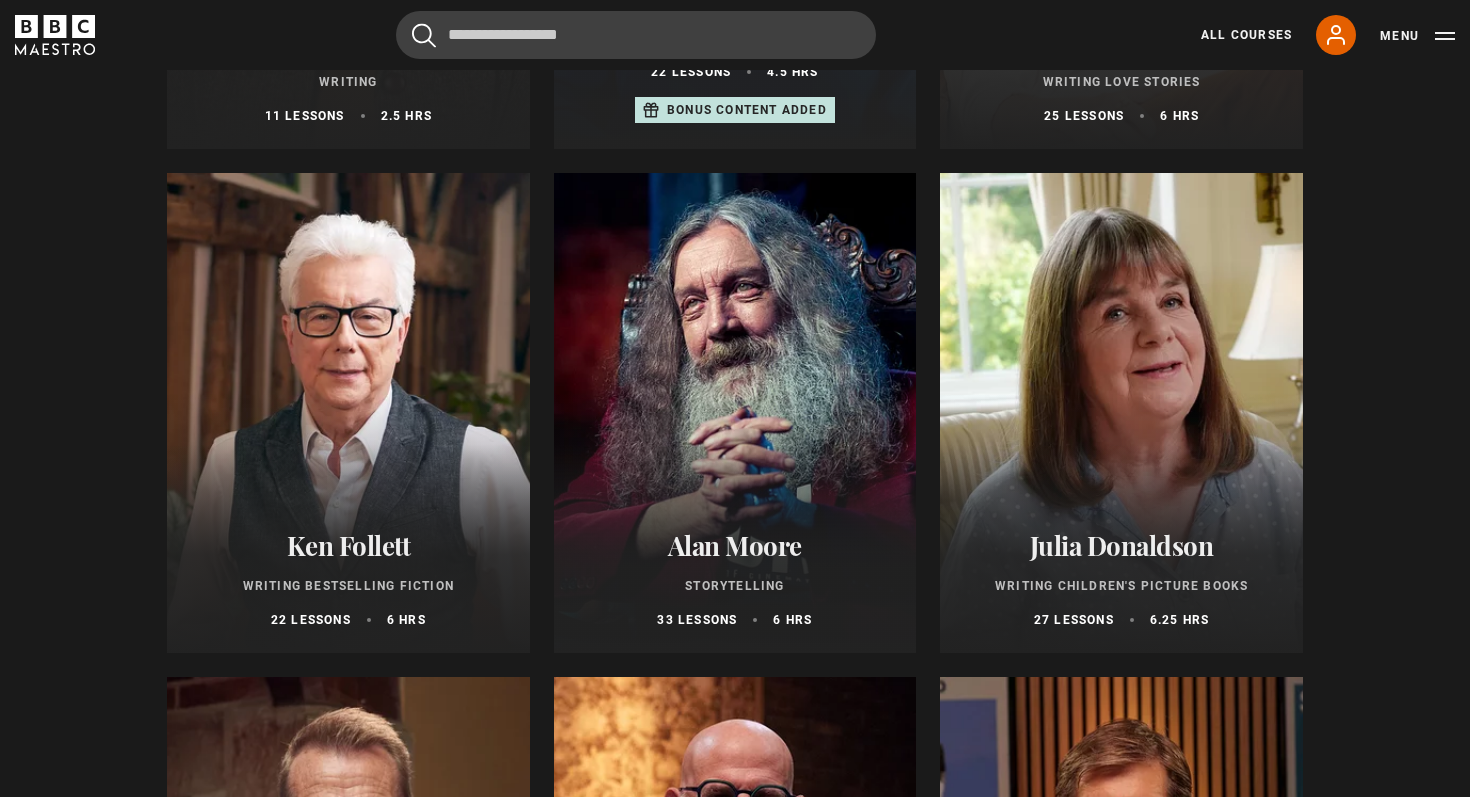 click at bounding box center (348, 413) 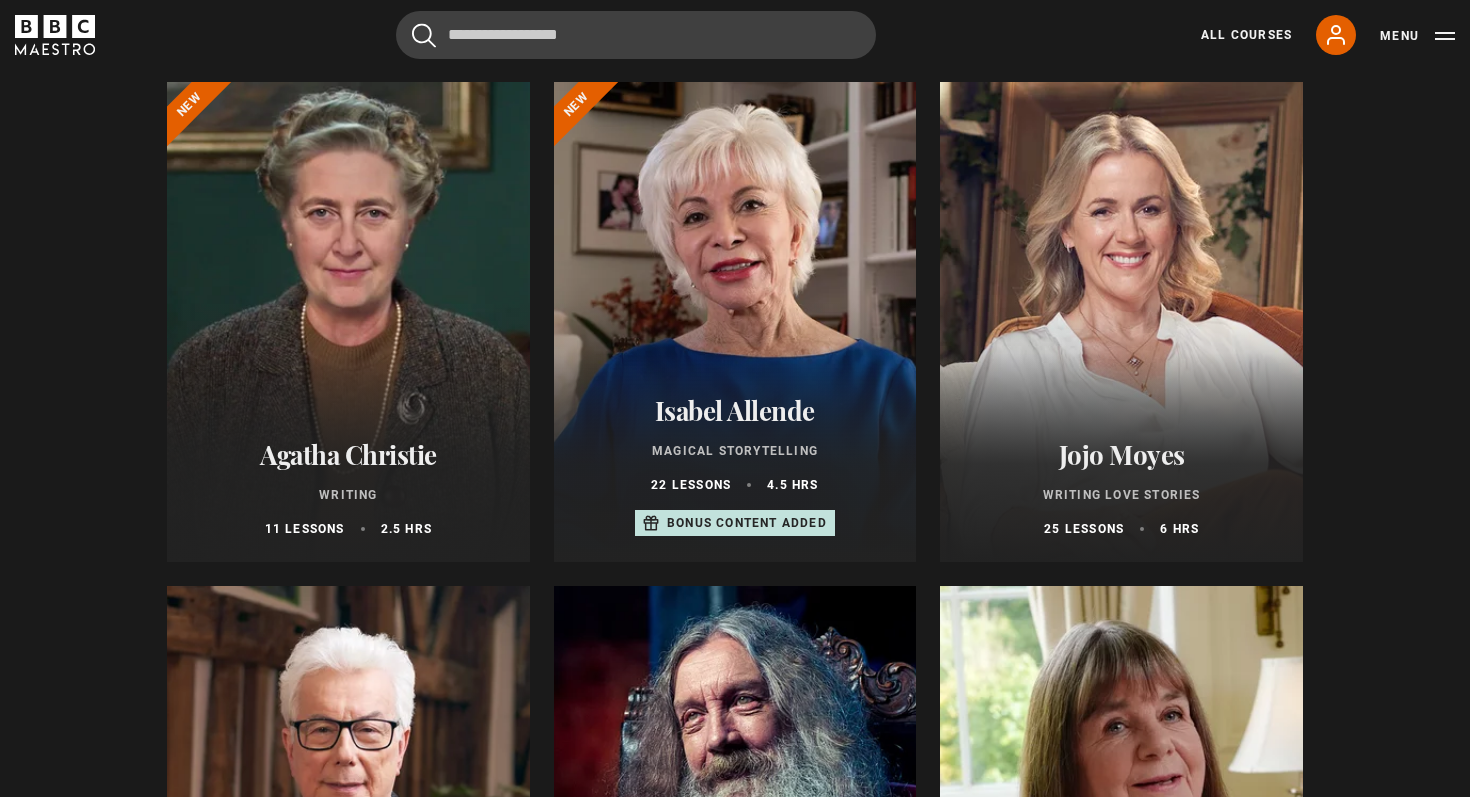 scroll, scrollTop: 238, scrollLeft: 0, axis: vertical 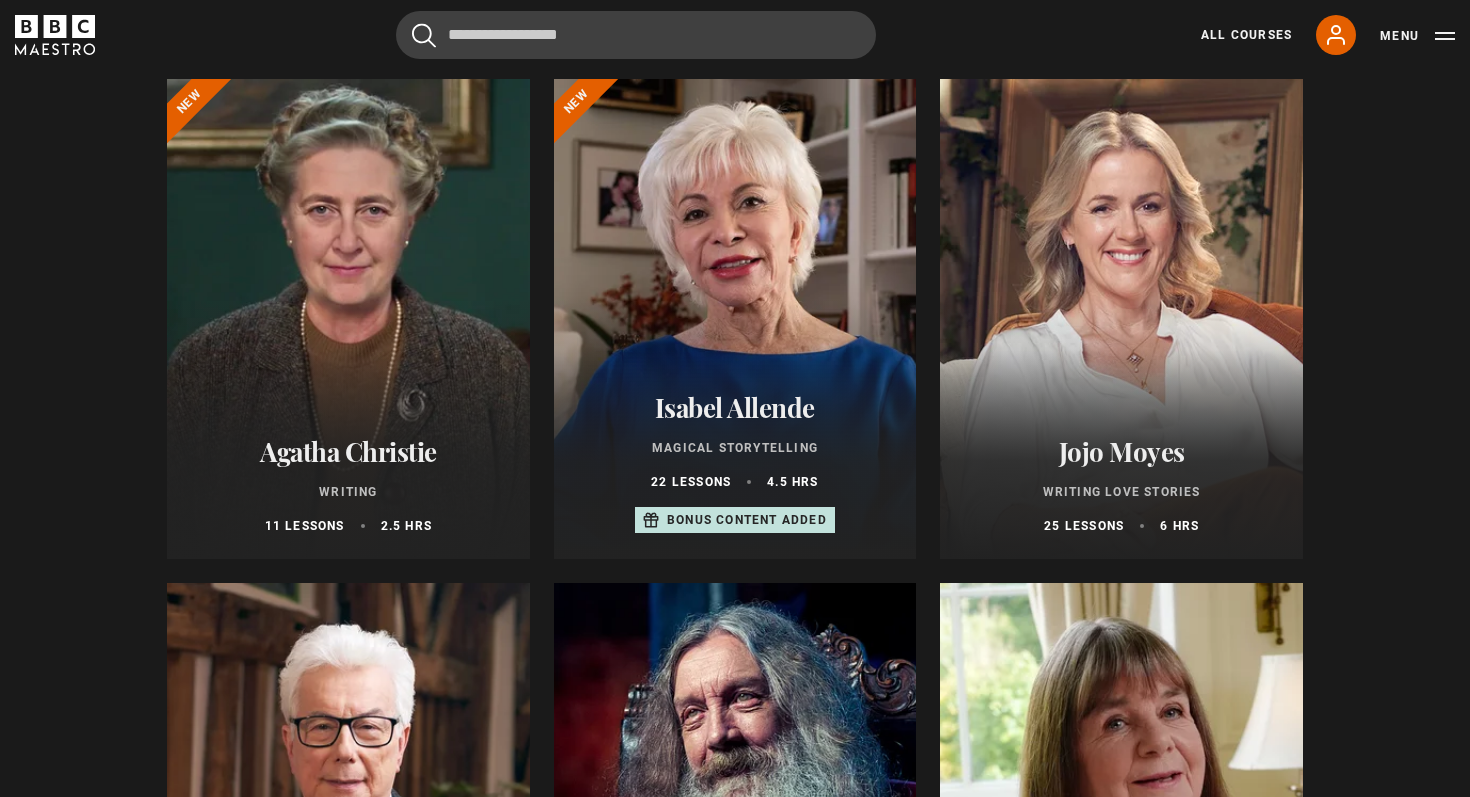 click at bounding box center [735, 319] 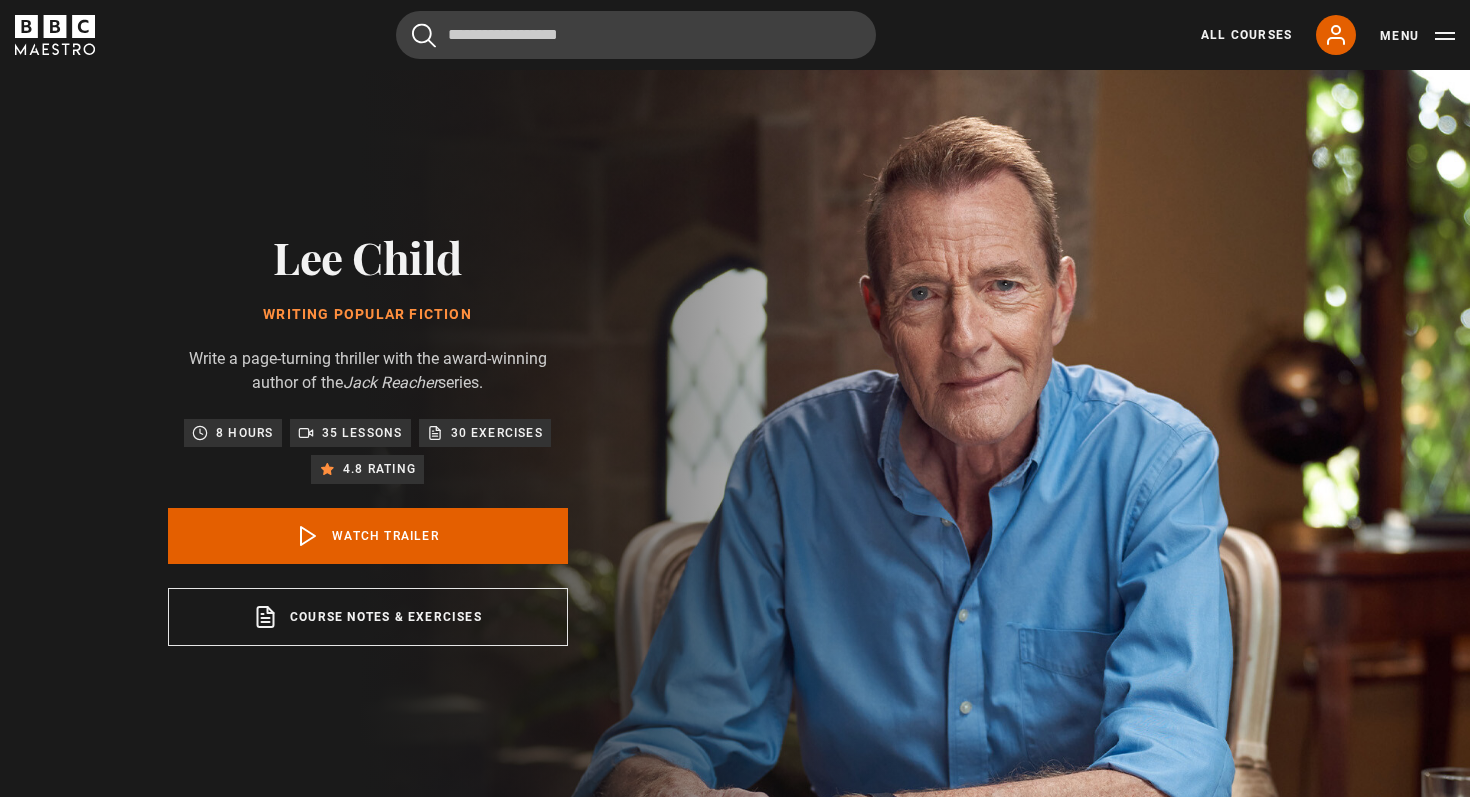 scroll, scrollTop: 0, scrollLeft: 0, axis: both 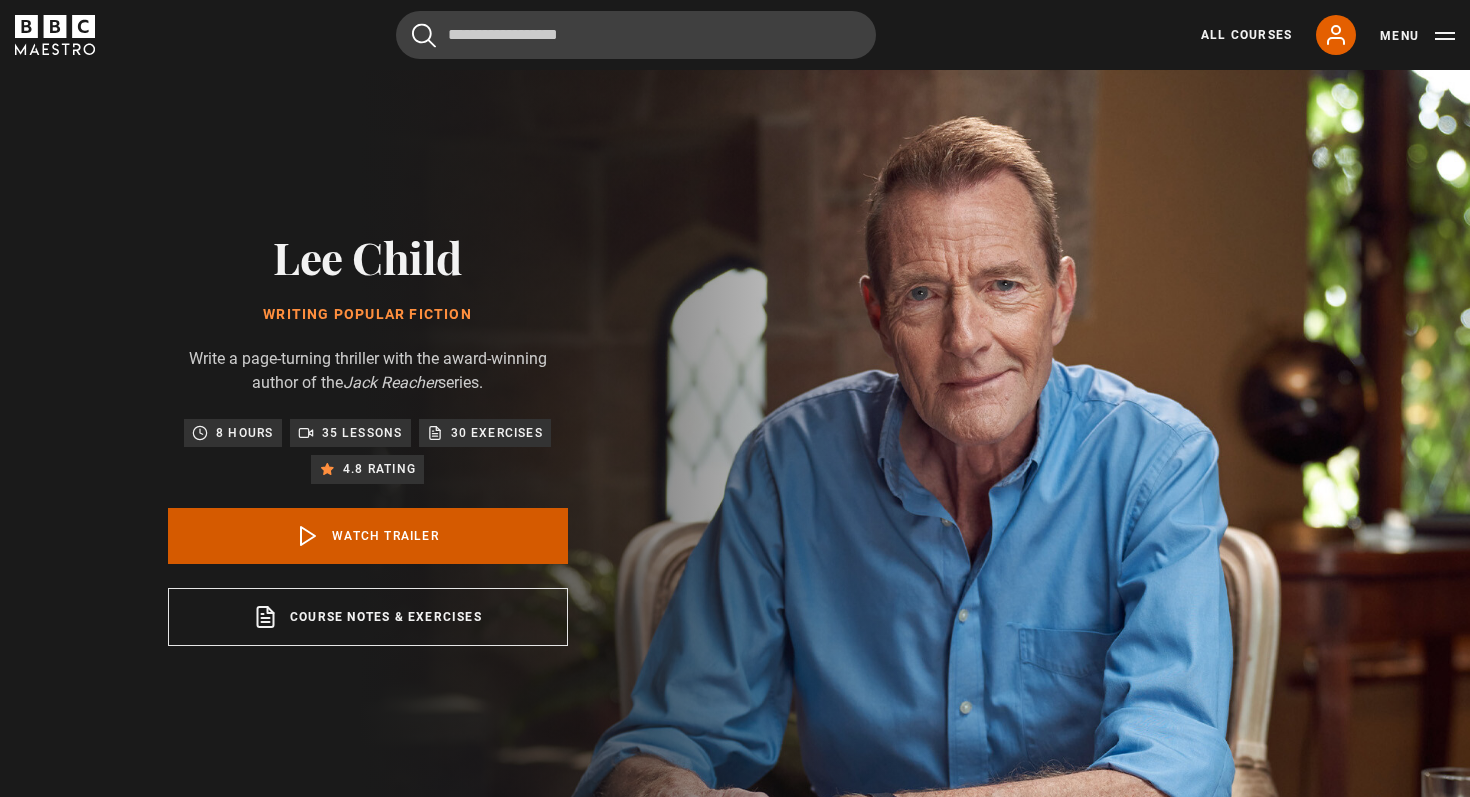 click on "Watch Trailer" at bounding box center (368, 536) 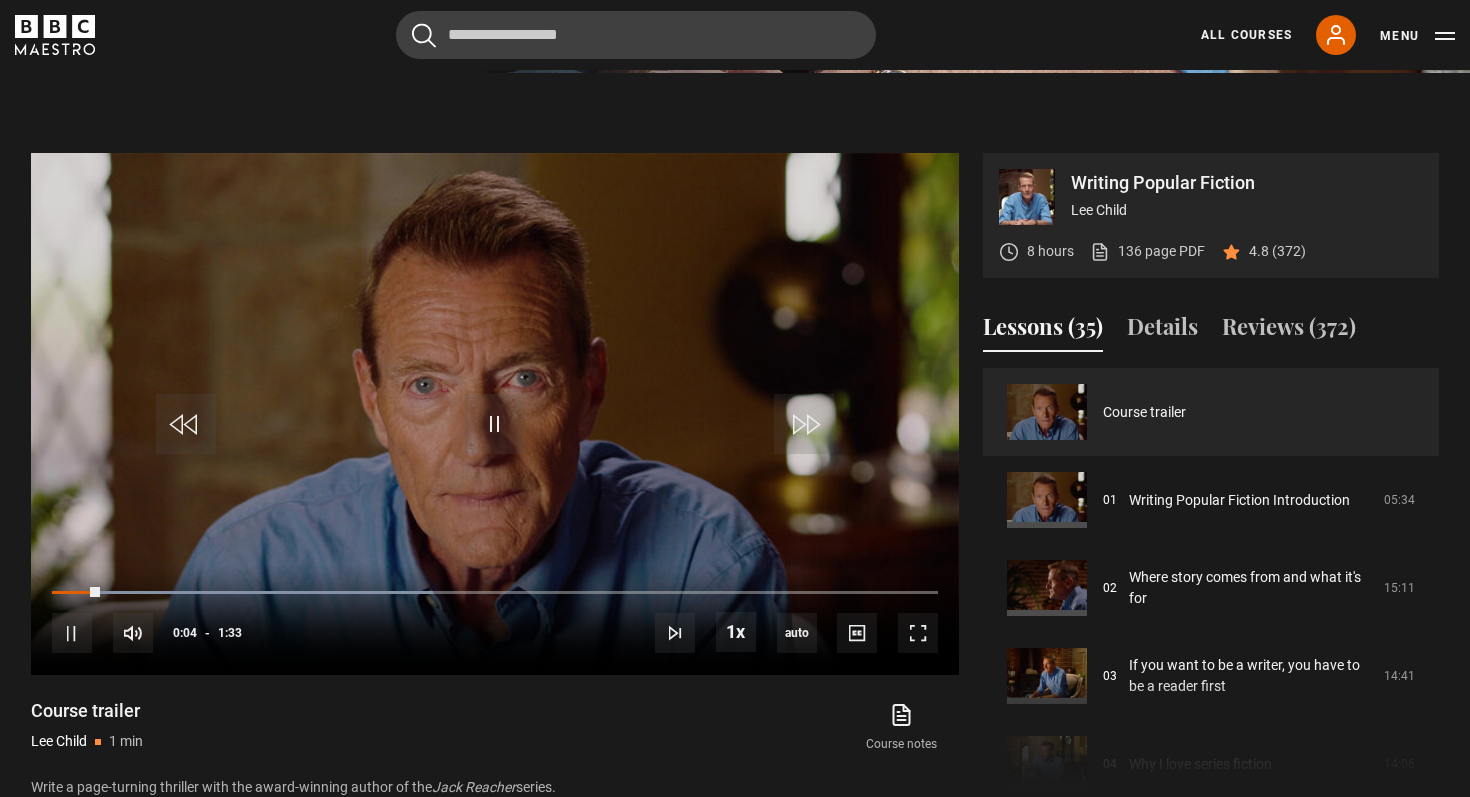 scroll, scrollTop: 768, scrollLeft: 0, axis: vertical 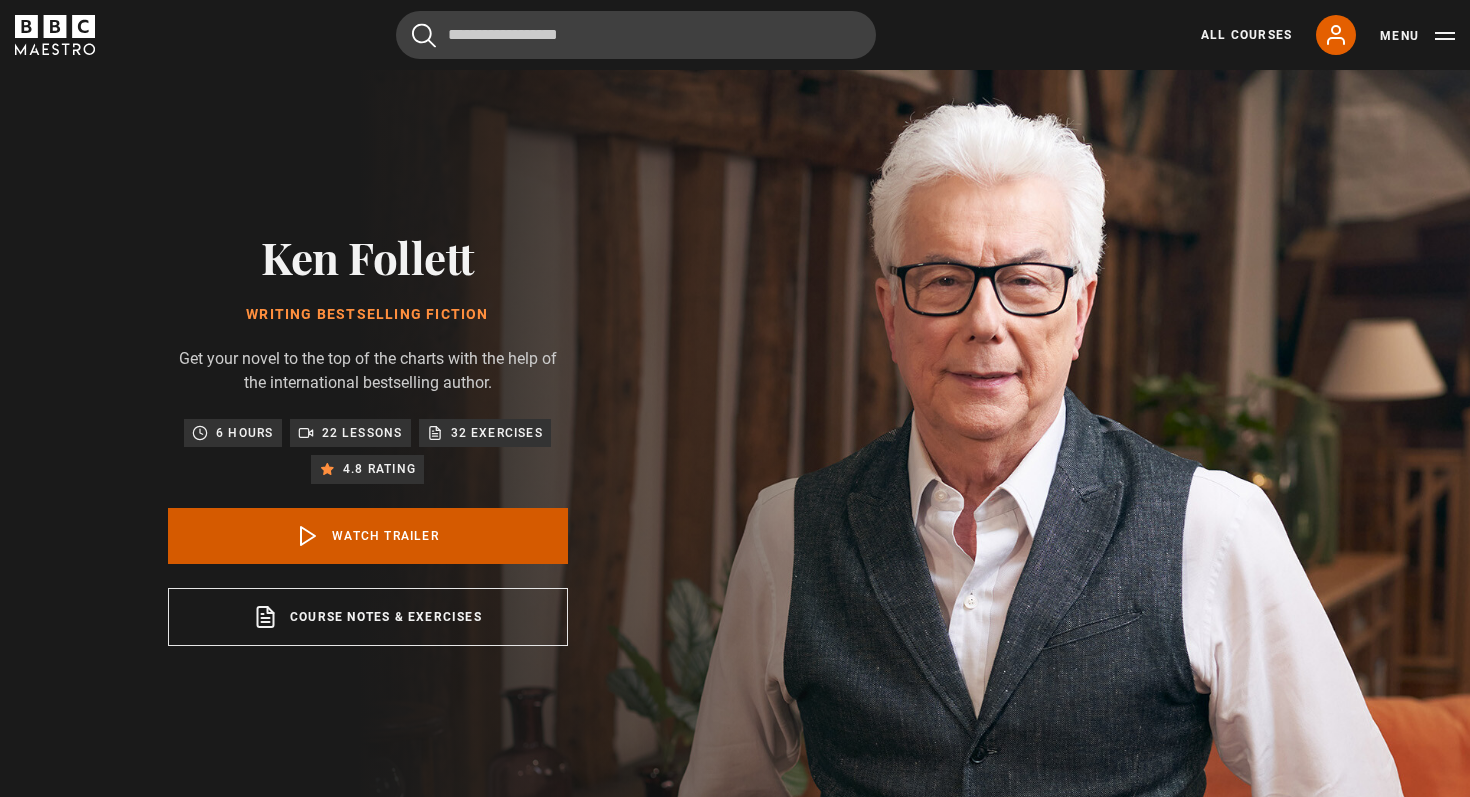 click on "Watch Trailer" at bounding box center [368, 536] 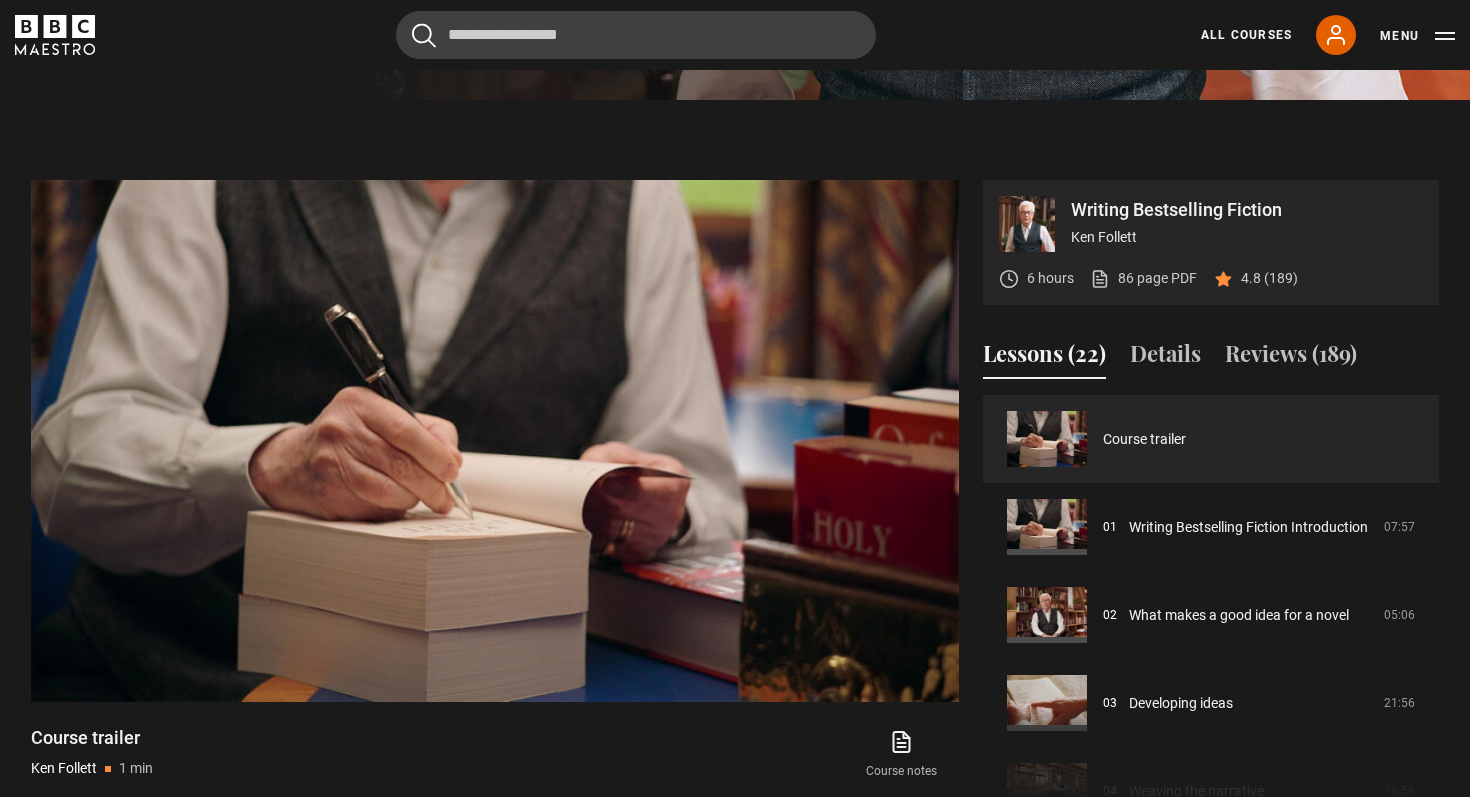 scroll, scrollTop: 708, scrollLeft: 0, axis: vertical 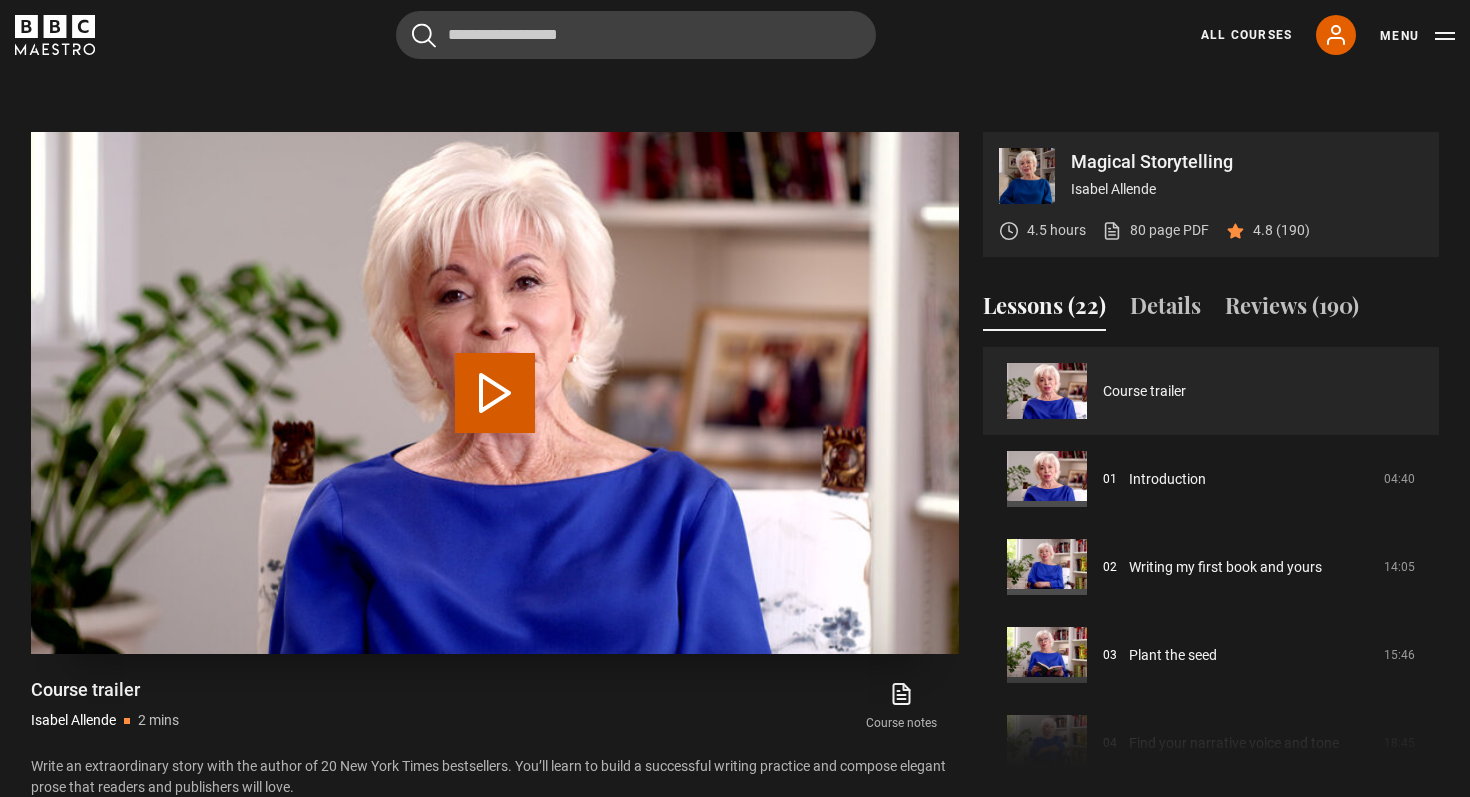 click at bounding box center [495, 393] 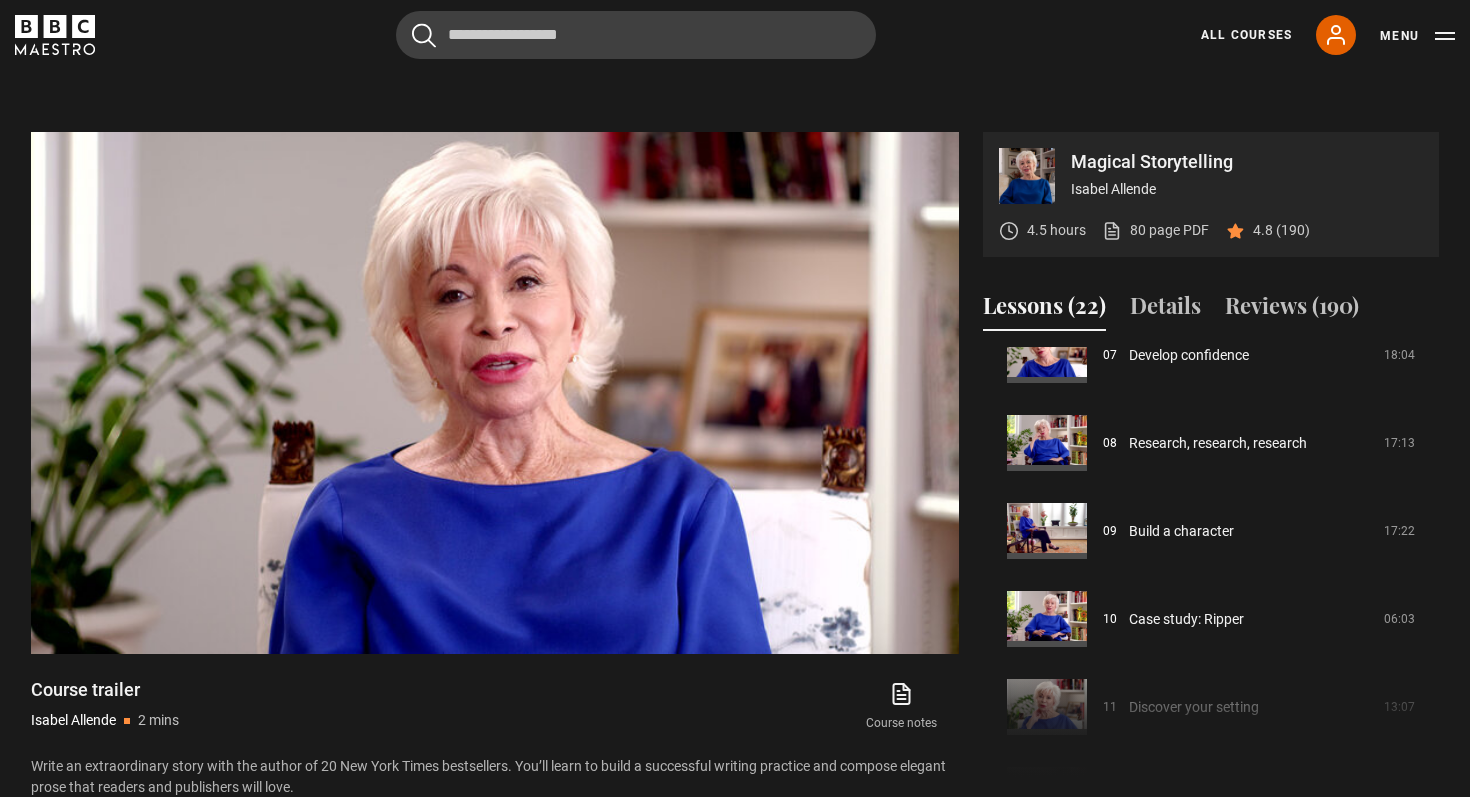 scroll, scrollTop: 654, scrollLeft: 0, axis: vertical 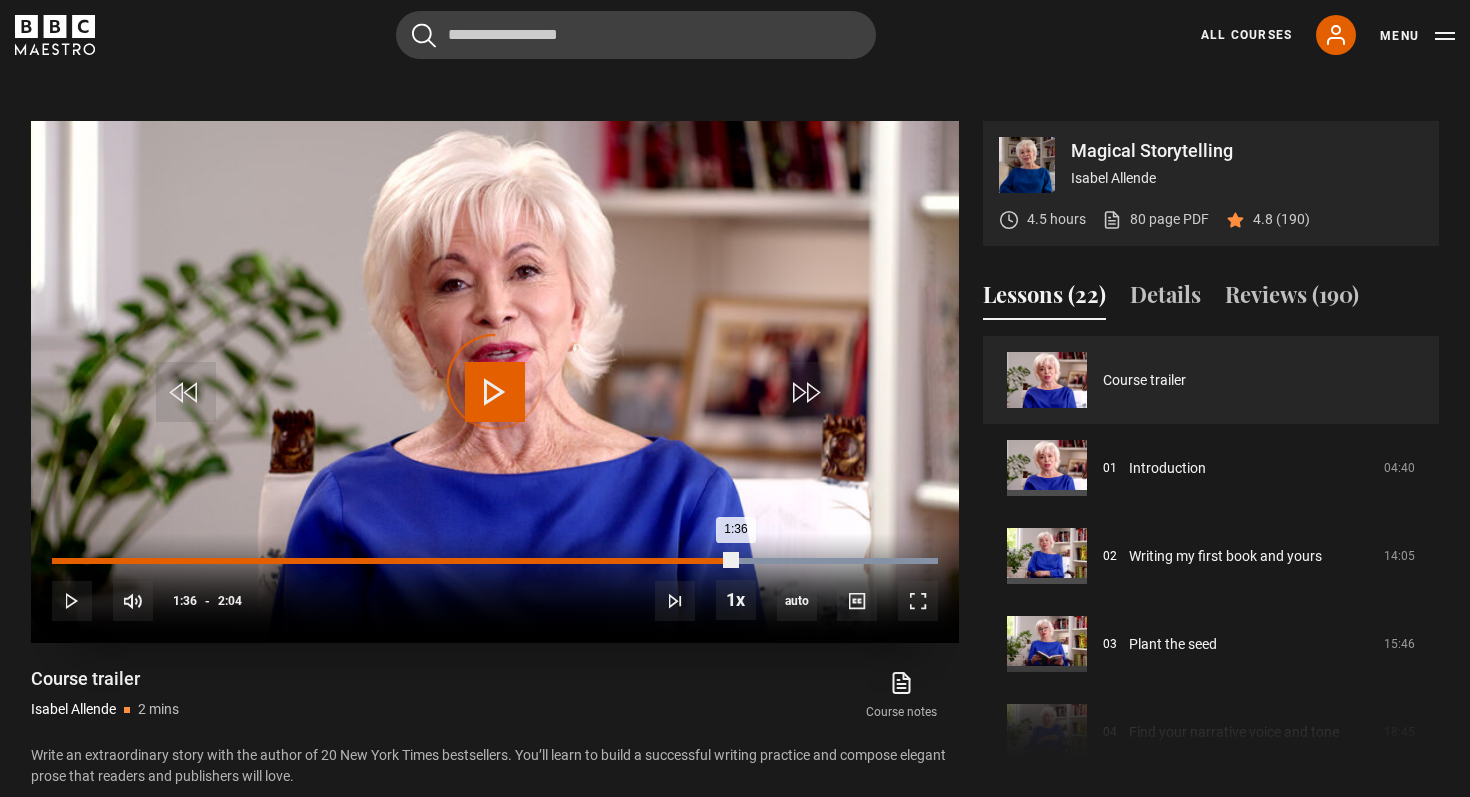 click on "Loaded :  100.00% 1:27 1:36" at bounding box center [495, 561] 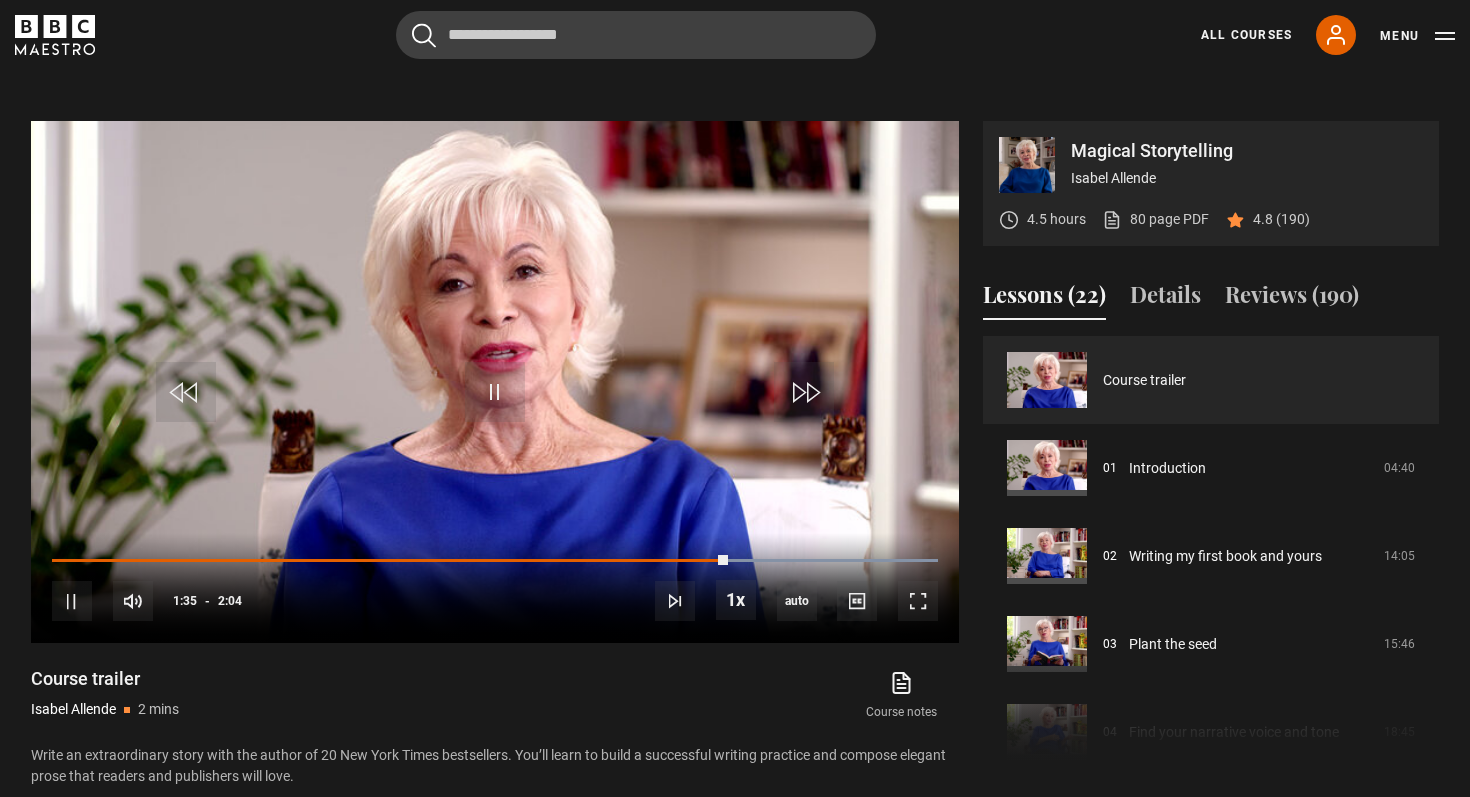 click on "Course notes
opens in new tab" at bounding box center [717, 696] 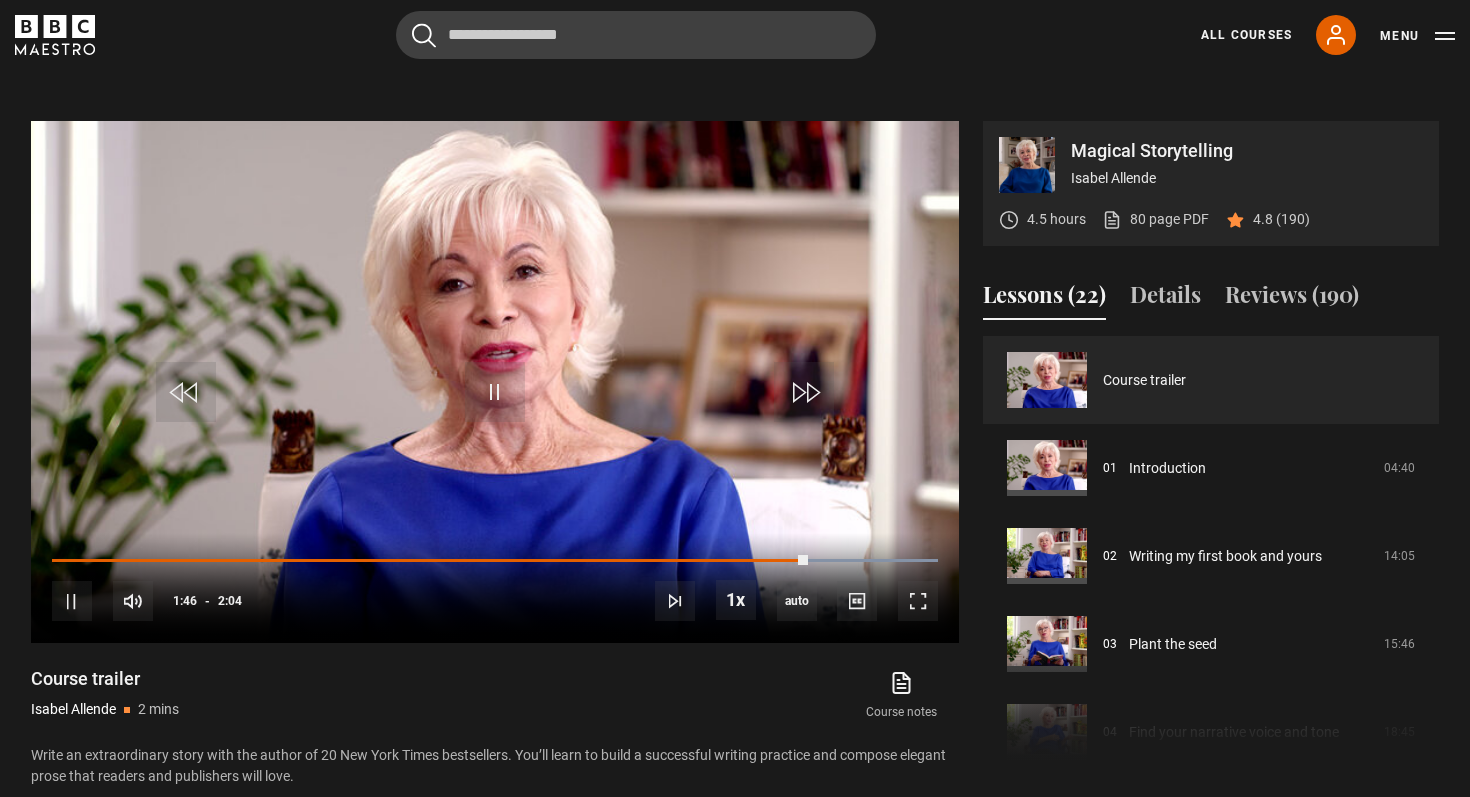 click on "Course notes
opens in new tab" at bounding box center [717, 696] 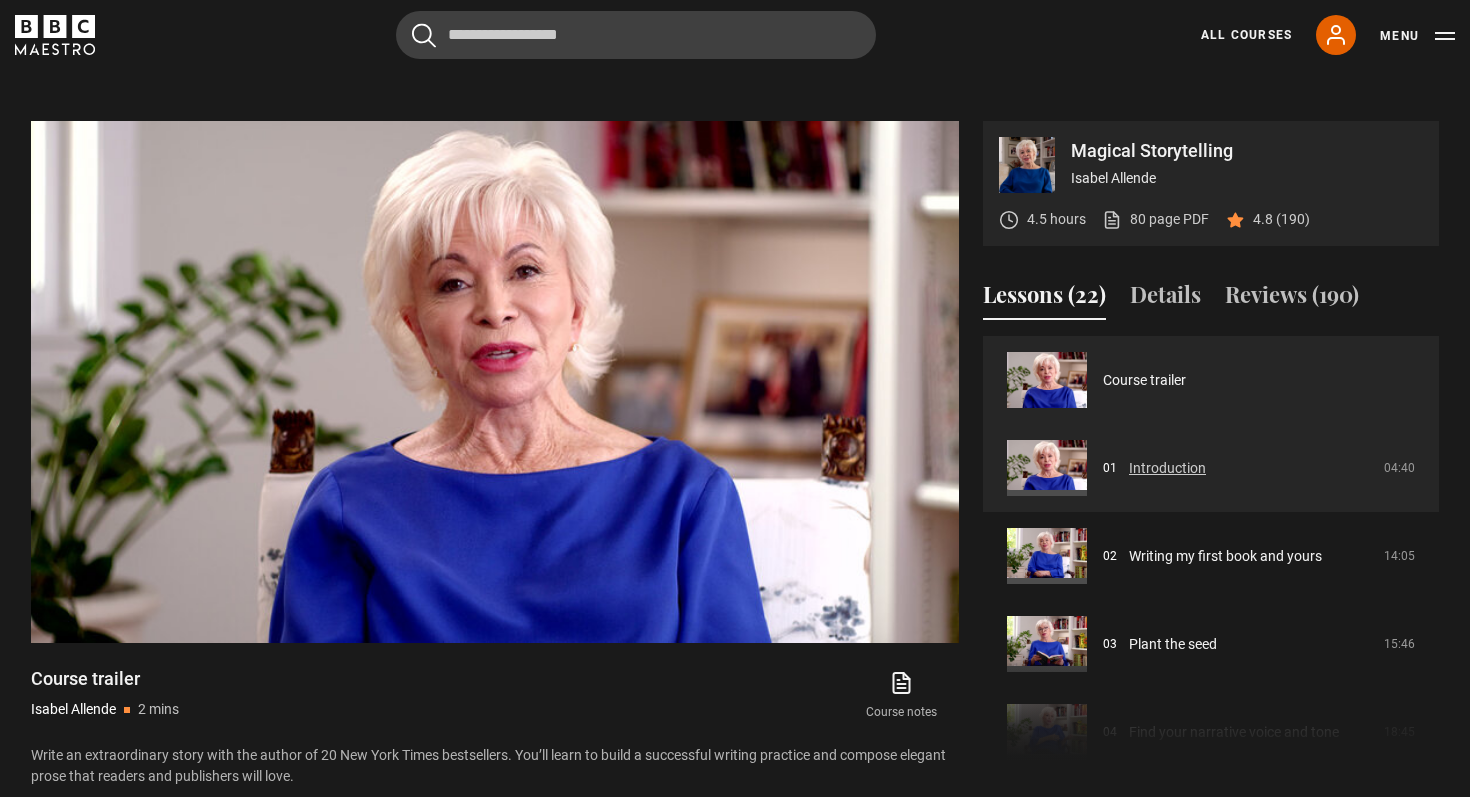 click on "Introduction" at bounding box center (1167, 468) 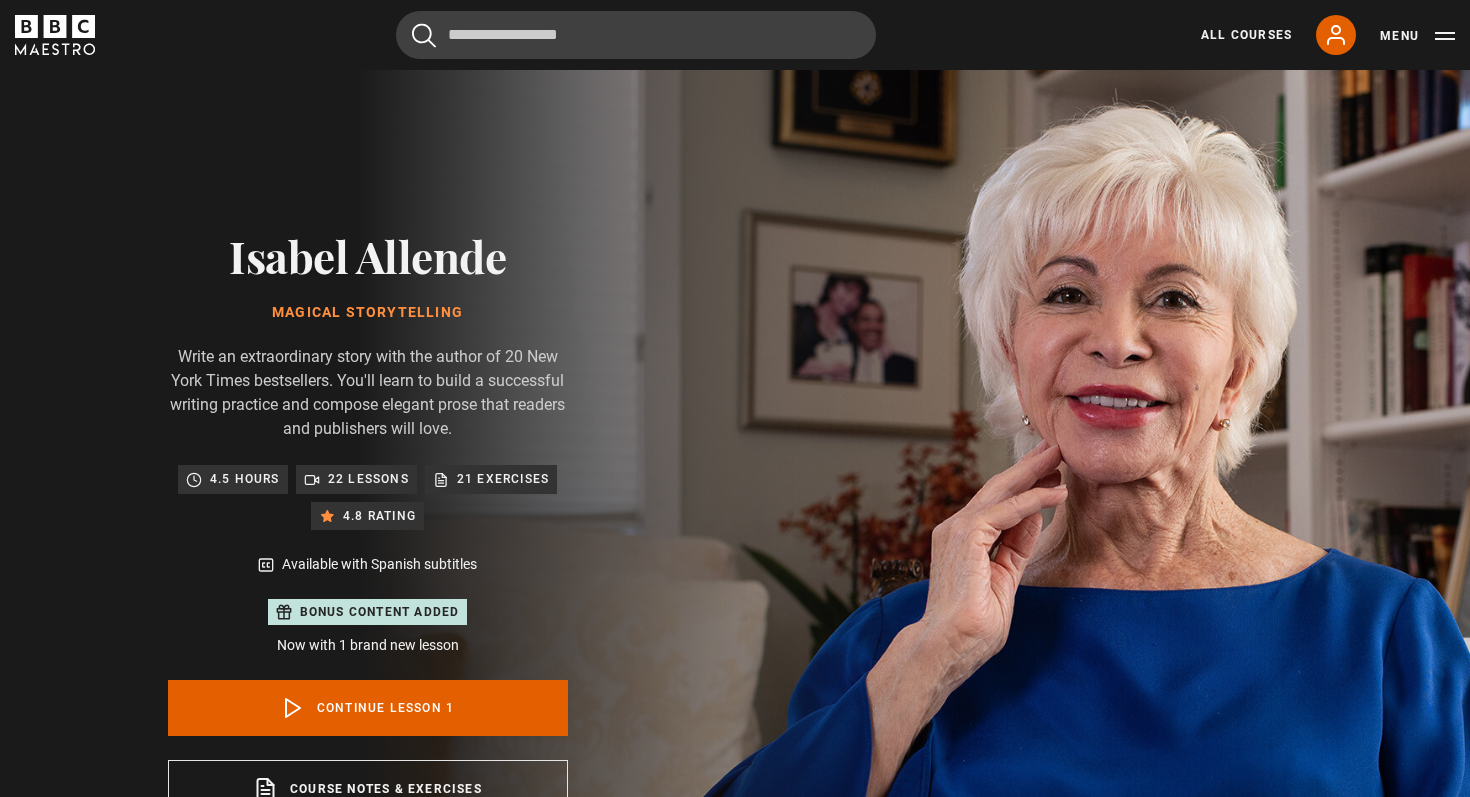 scroll, scrollTop: 977, scrollLeft: 0, axis: vertical 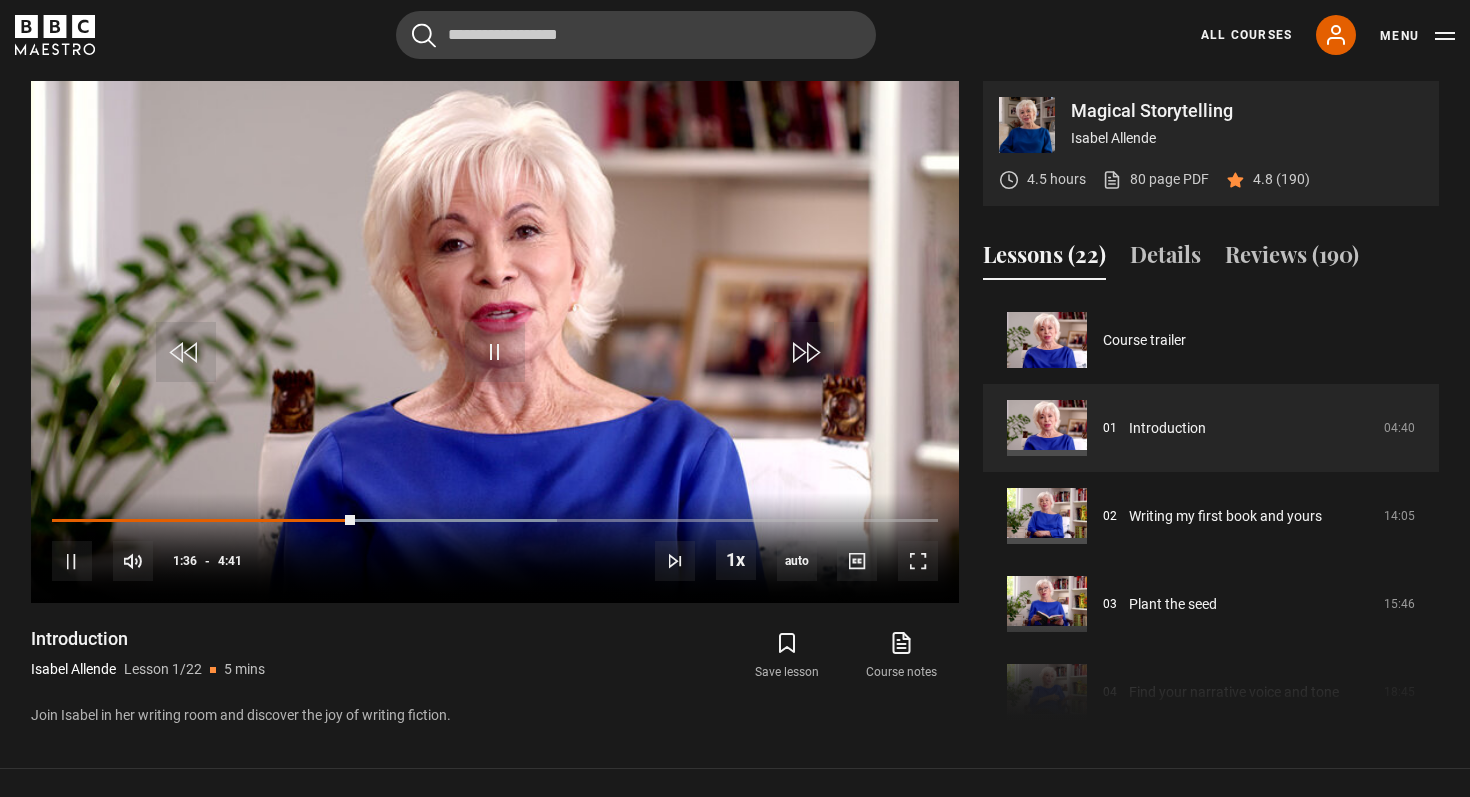 click on "Save lesson
Course notes
opens in new tab" at bounding box center (733, 656) 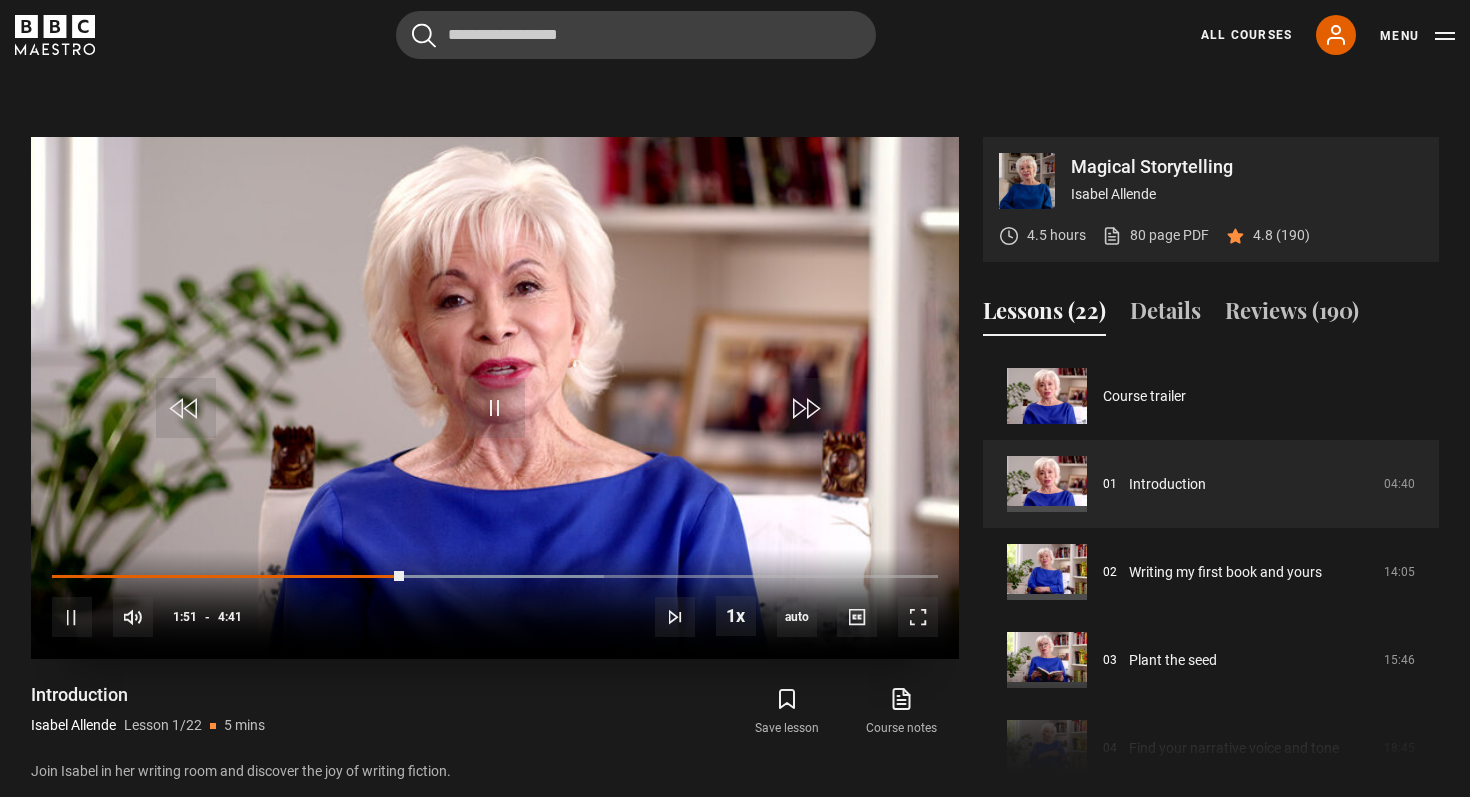 scroll, scrollTop: 926, scrollLeft: 0, axis: vertical 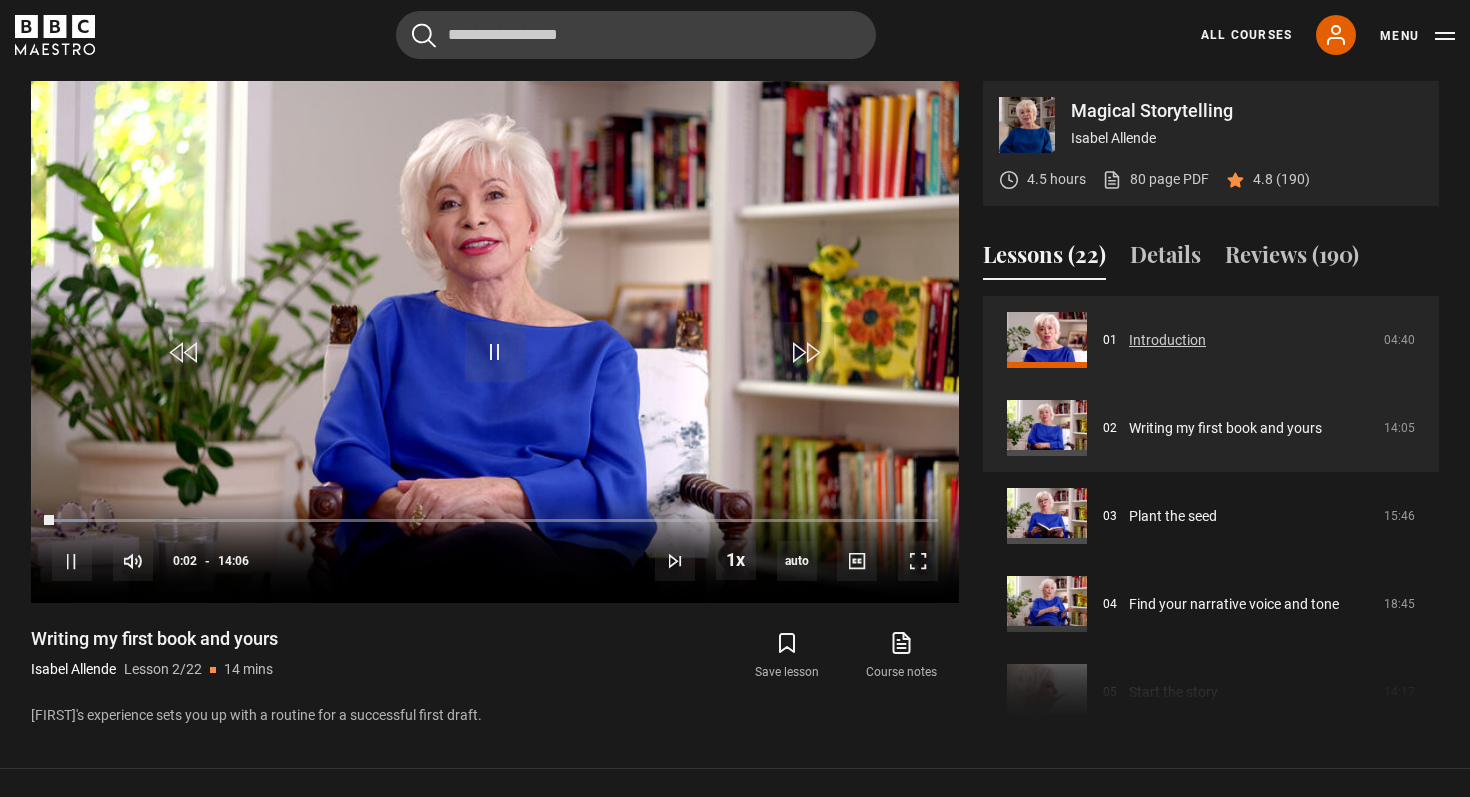 click on "Introduction" at bounding box center (1167, 340) 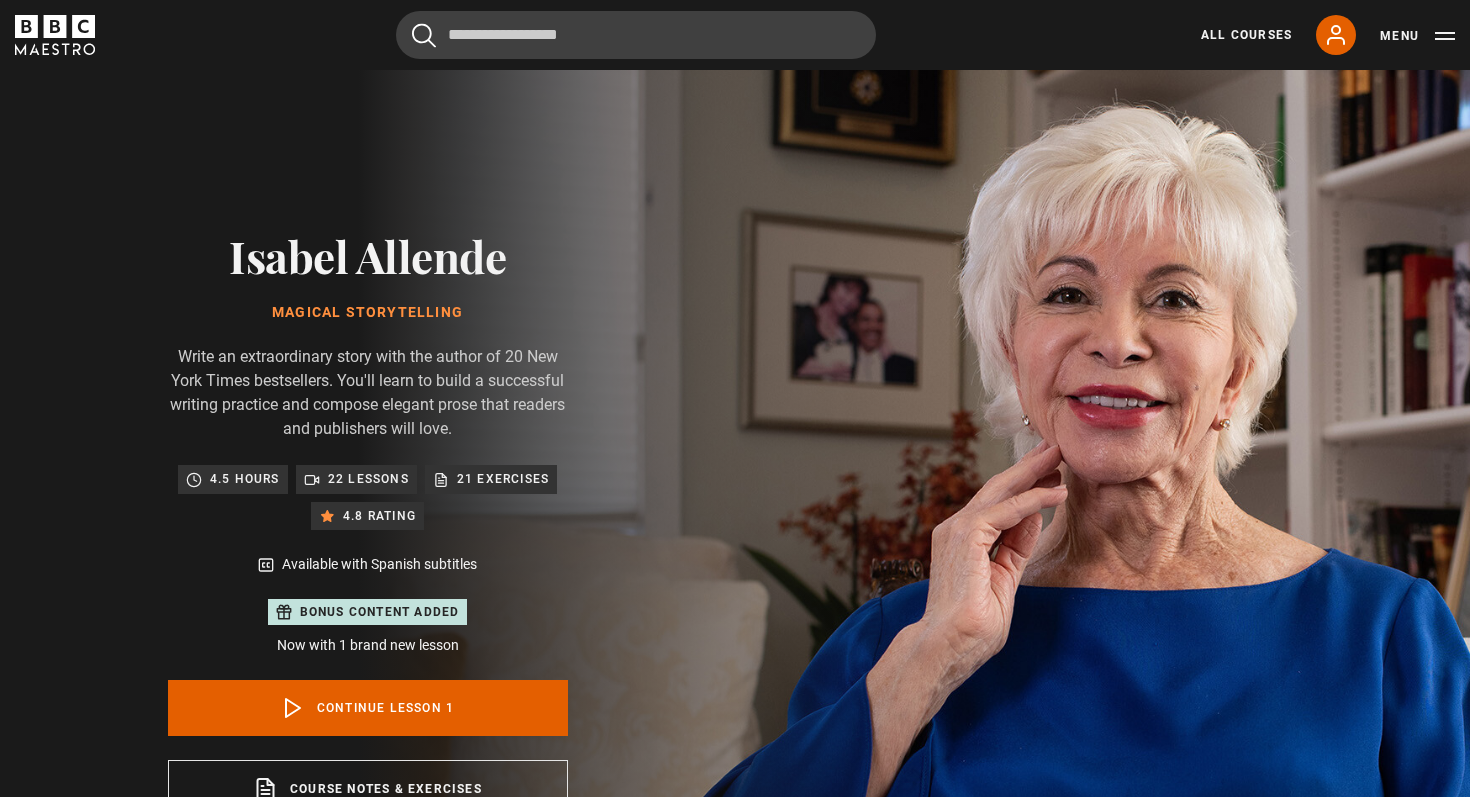 scroll, scrollTop: 977, scrollLeft: 0, axis: vertical 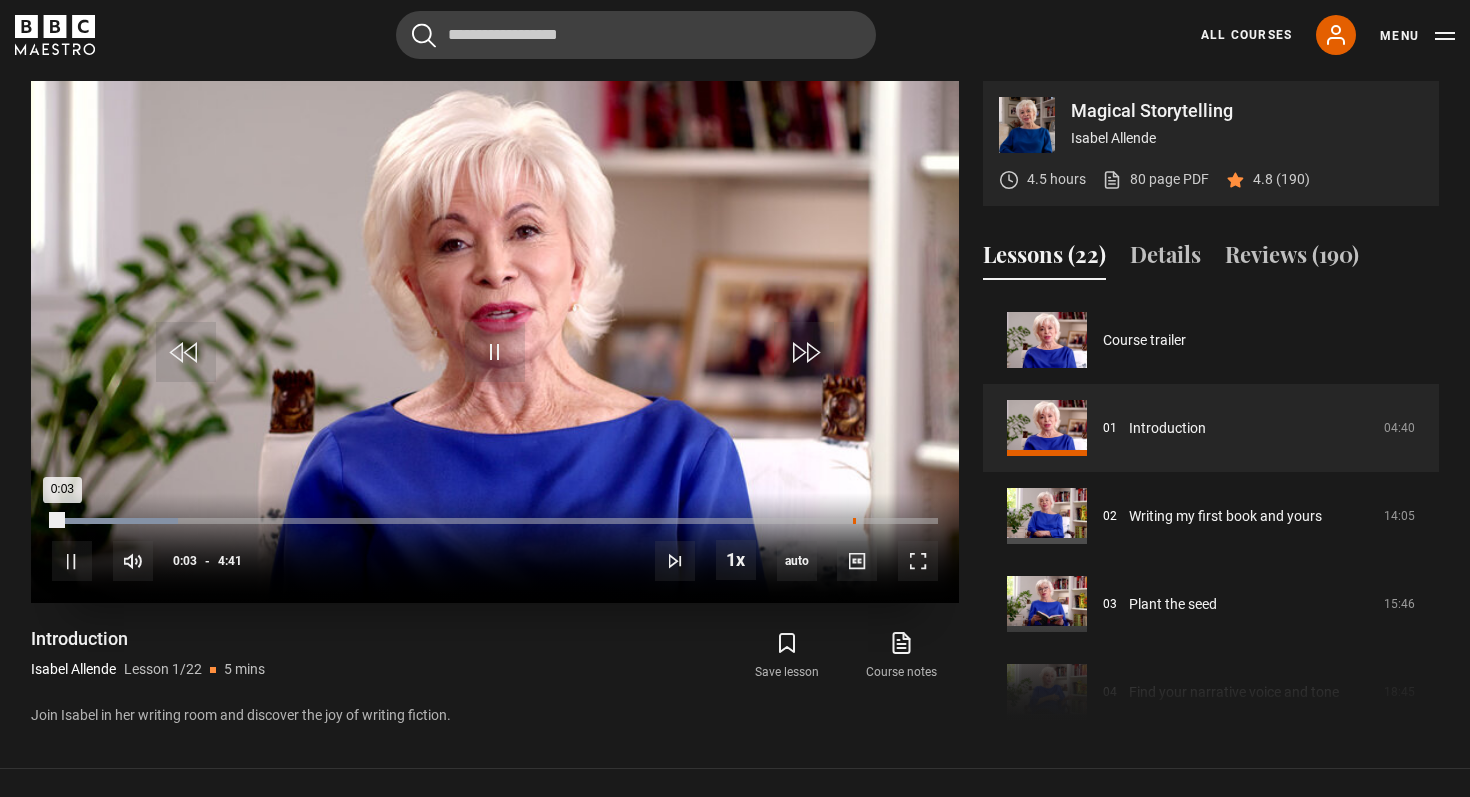 click on "4:14" at bounding box center (854, 521) 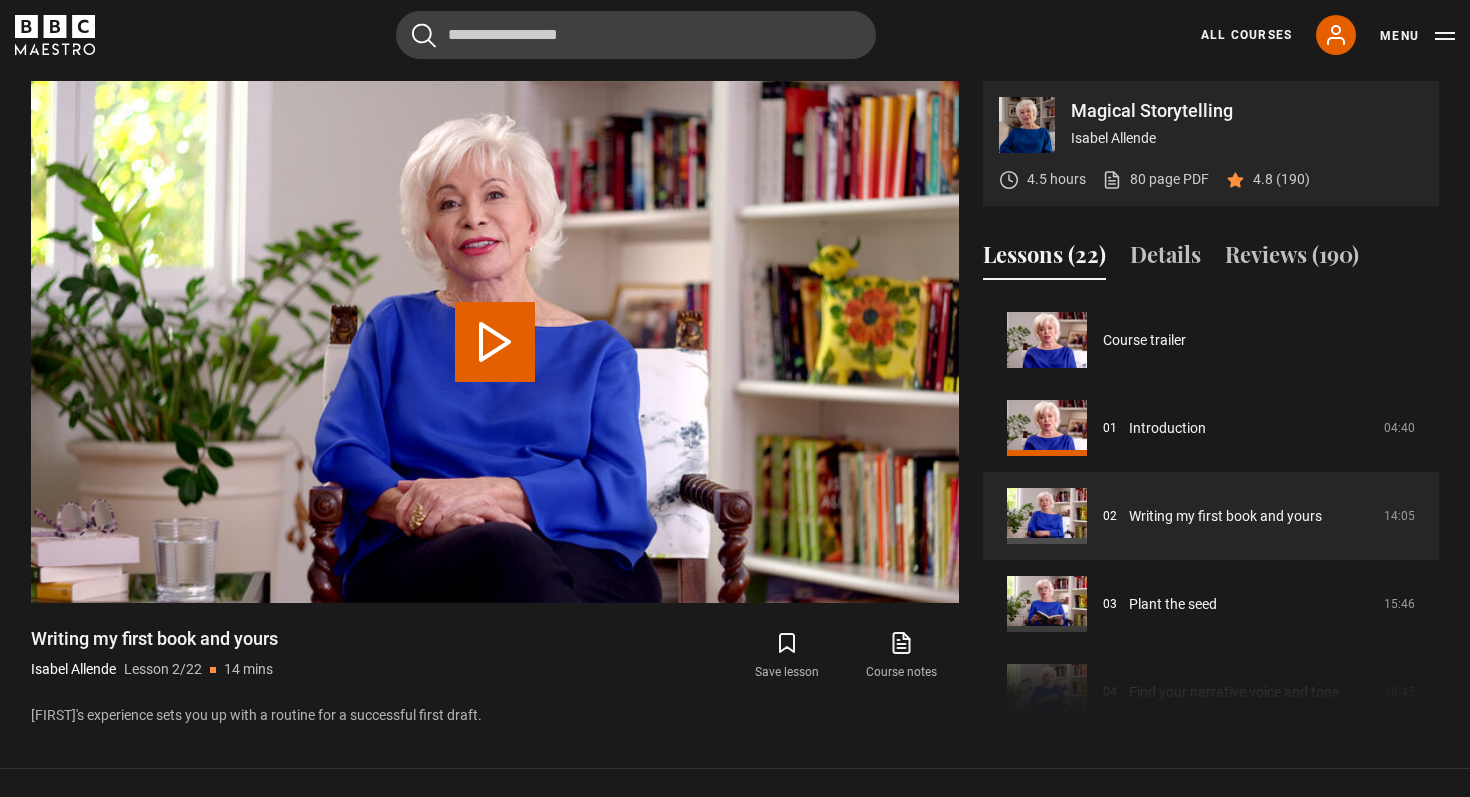 scroll, scrollTop: 88, scrollLeft: 0, axis: vertical 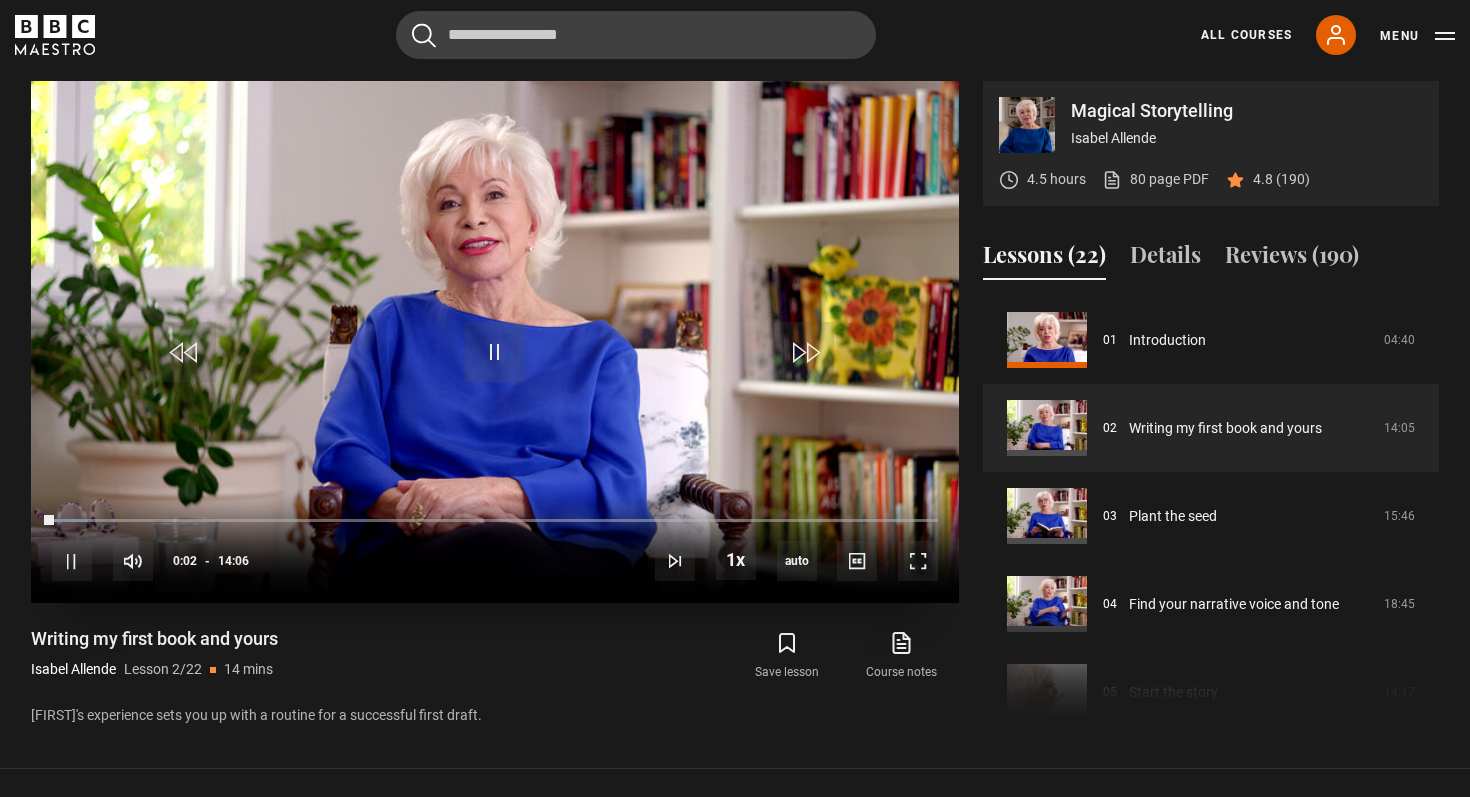 click on "10s Skip Back 10 seconds Pause 10s Skip Forward 10 seconds Loaded :  4.14% 01:46 00:02 Pause Mute Current Time  0:02 - Duration  14:06
Isabel Allende
Lesson 2
Writing my first book and yours
1x Playback Rate 2x 1.5x 1x , selected 0.5x auto Quality 360p 720p 1080p 2160p Auto , selected Captions captions off , selected English  Captions Spanish  Captions" at bounding box center (495, 548) 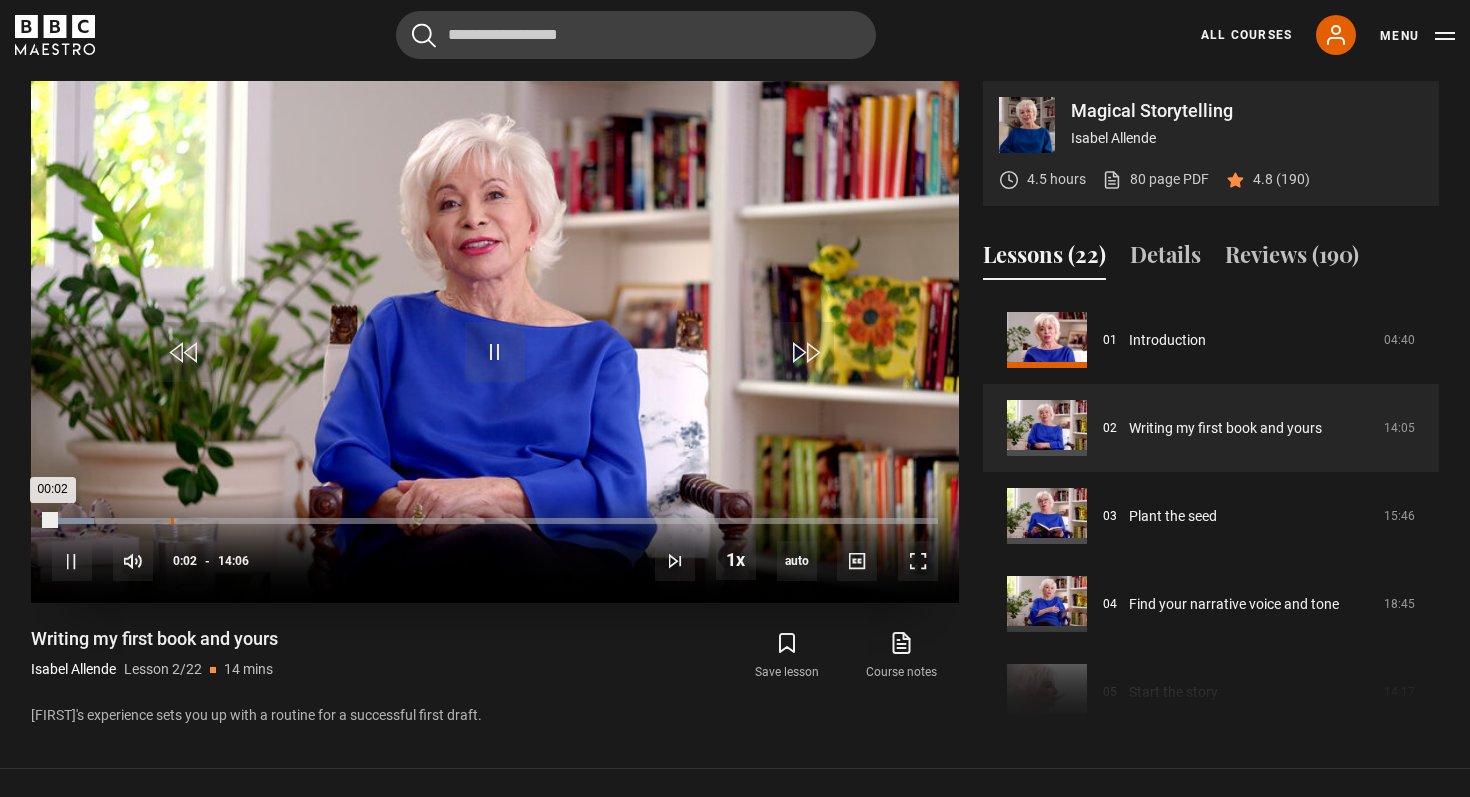click on "Loaded :  4.73% 01:53 00:02" at bounding box center (495, 521) 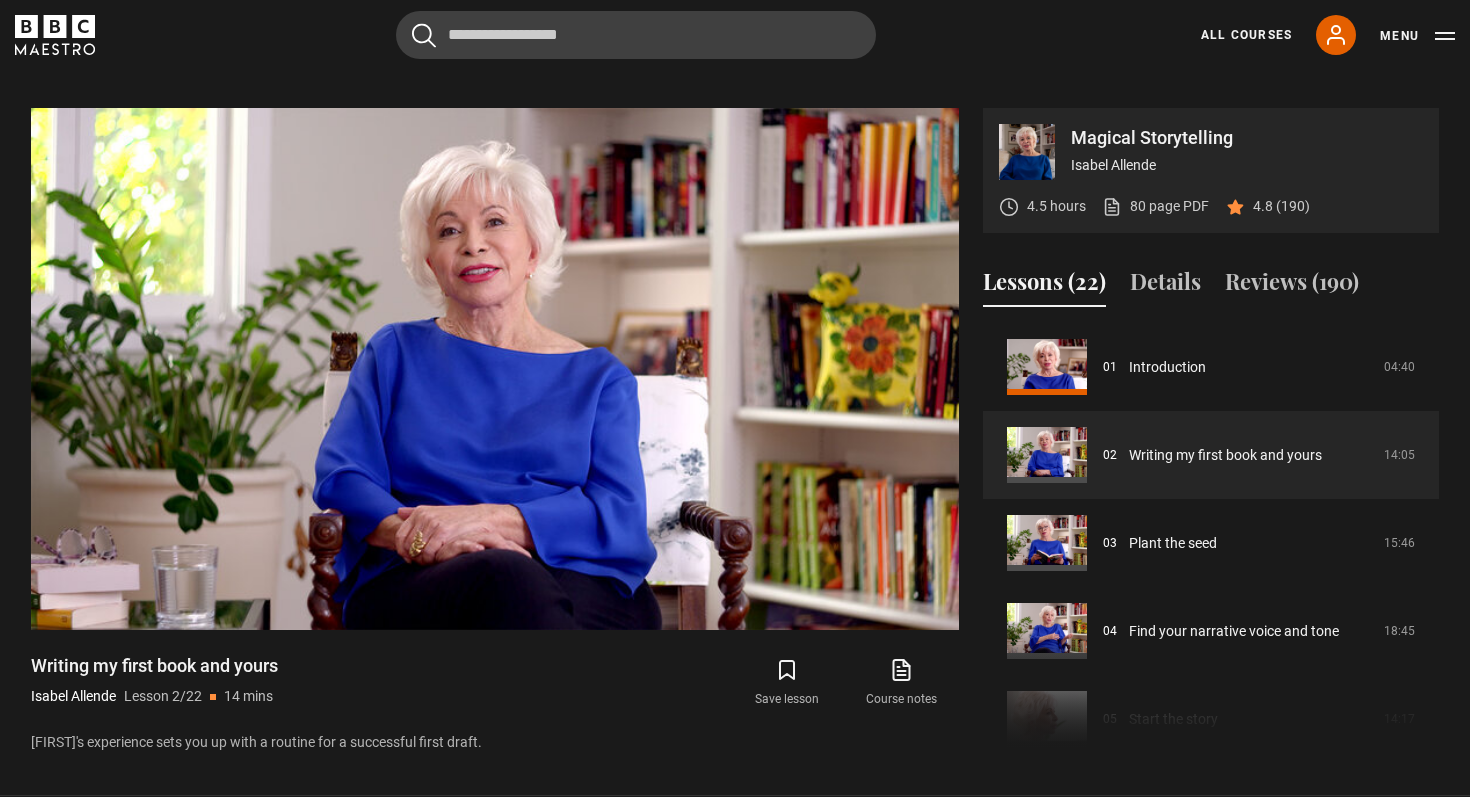 scroll, scrollTop: 951, scrollLeft: 0, axis: vertical 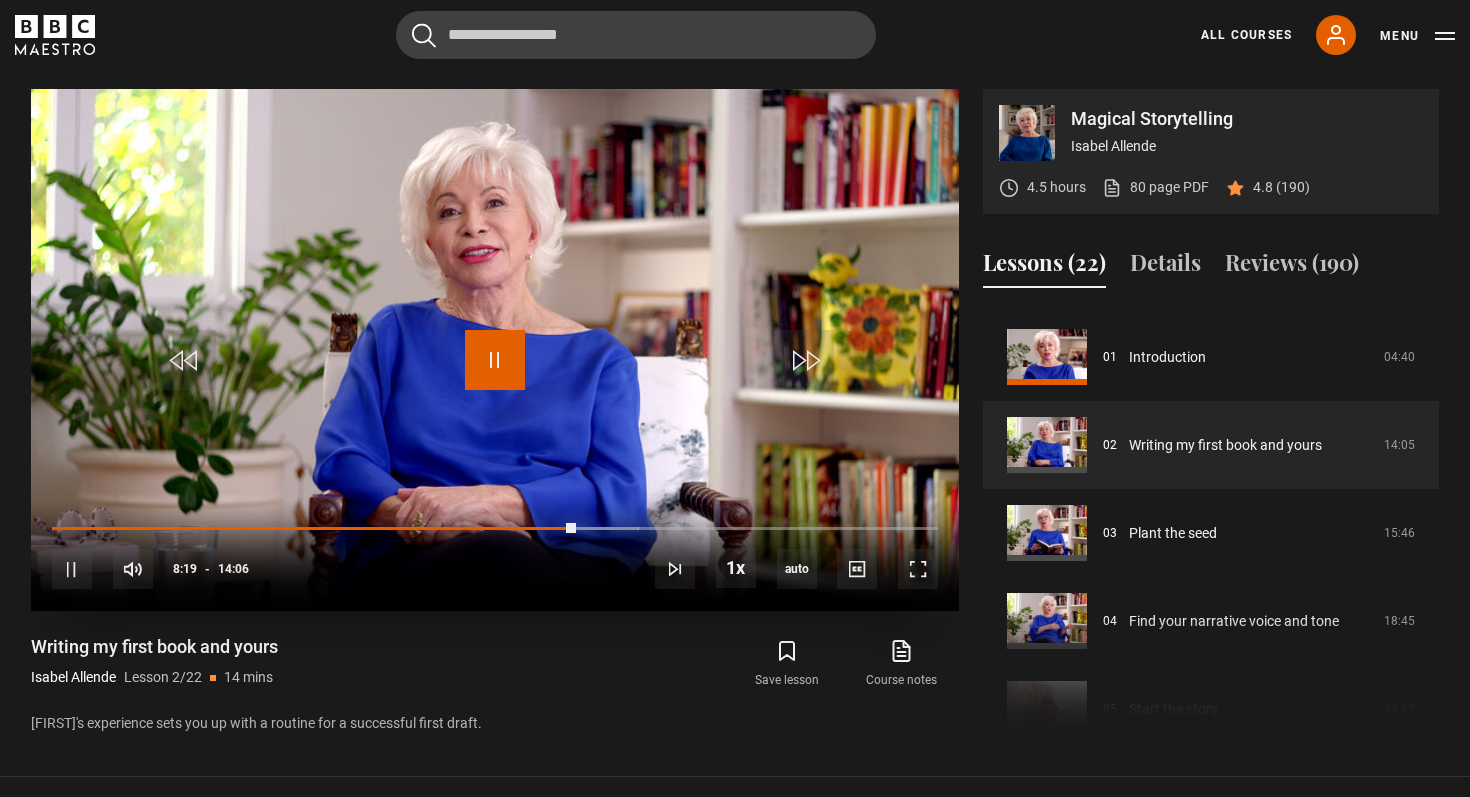 click at bounding box center (495, 360) 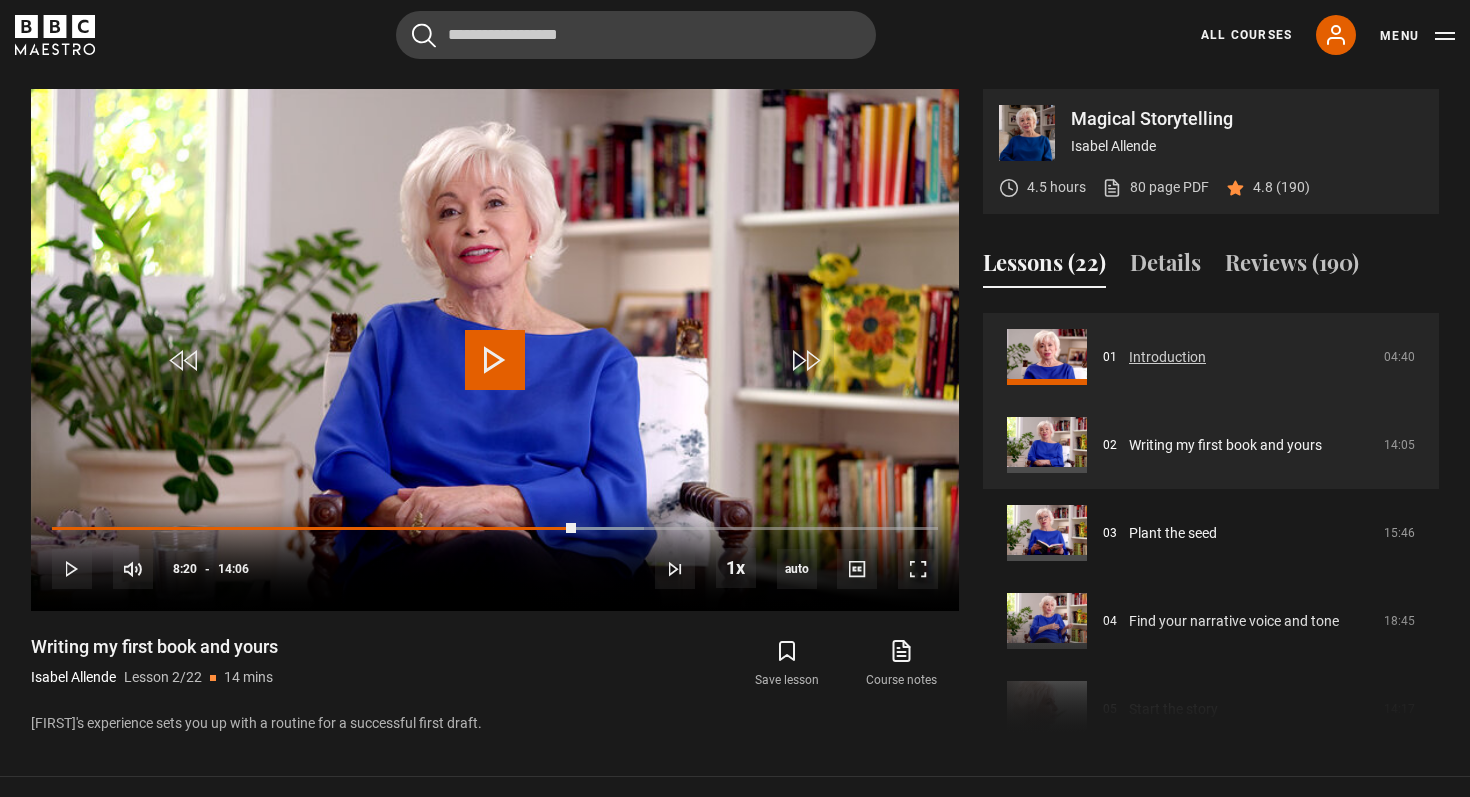 click on "Introduction" at bounding box center [1167, 357] 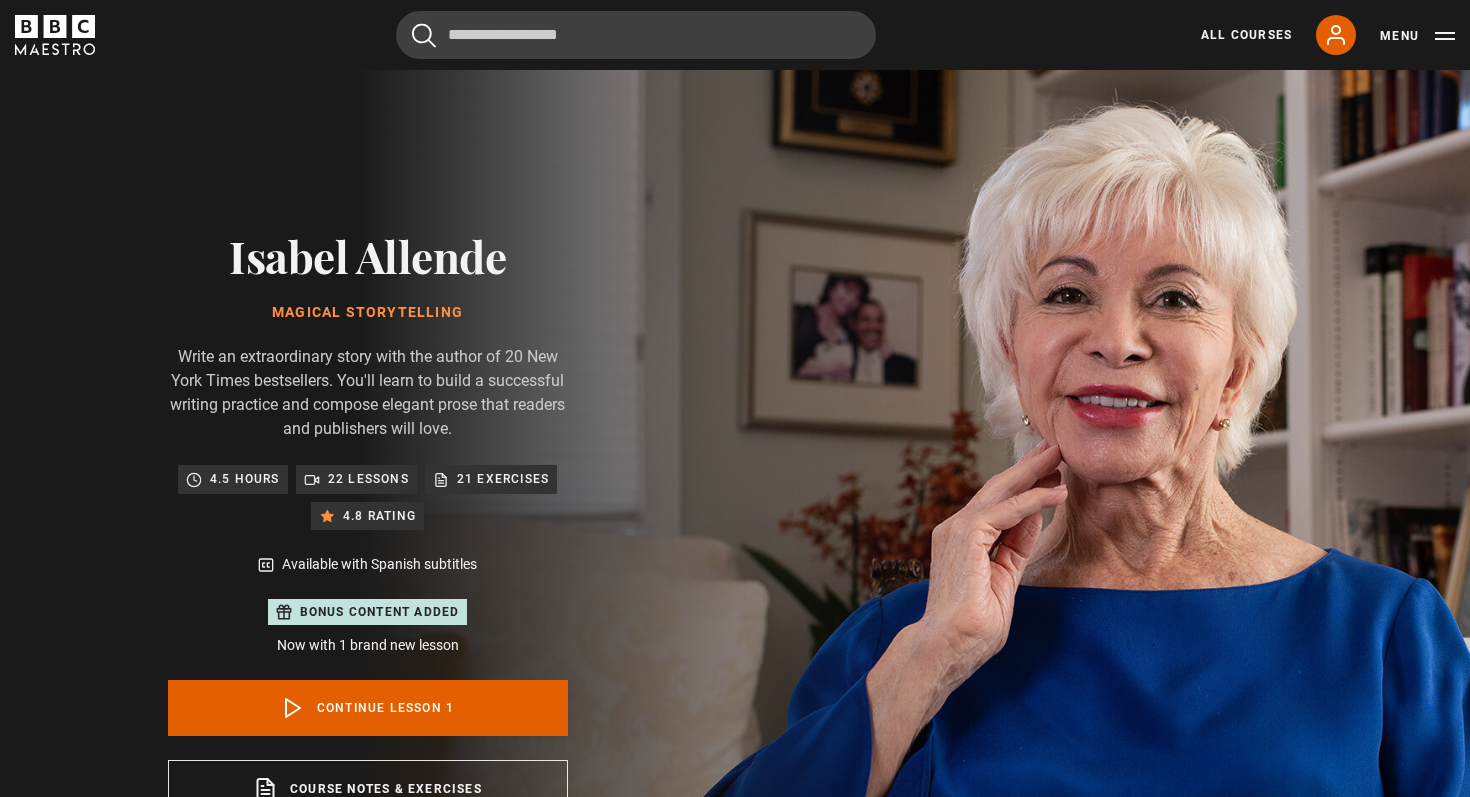 scroll, scrollTop: 977, scrollLeft: 0, axis: vertical 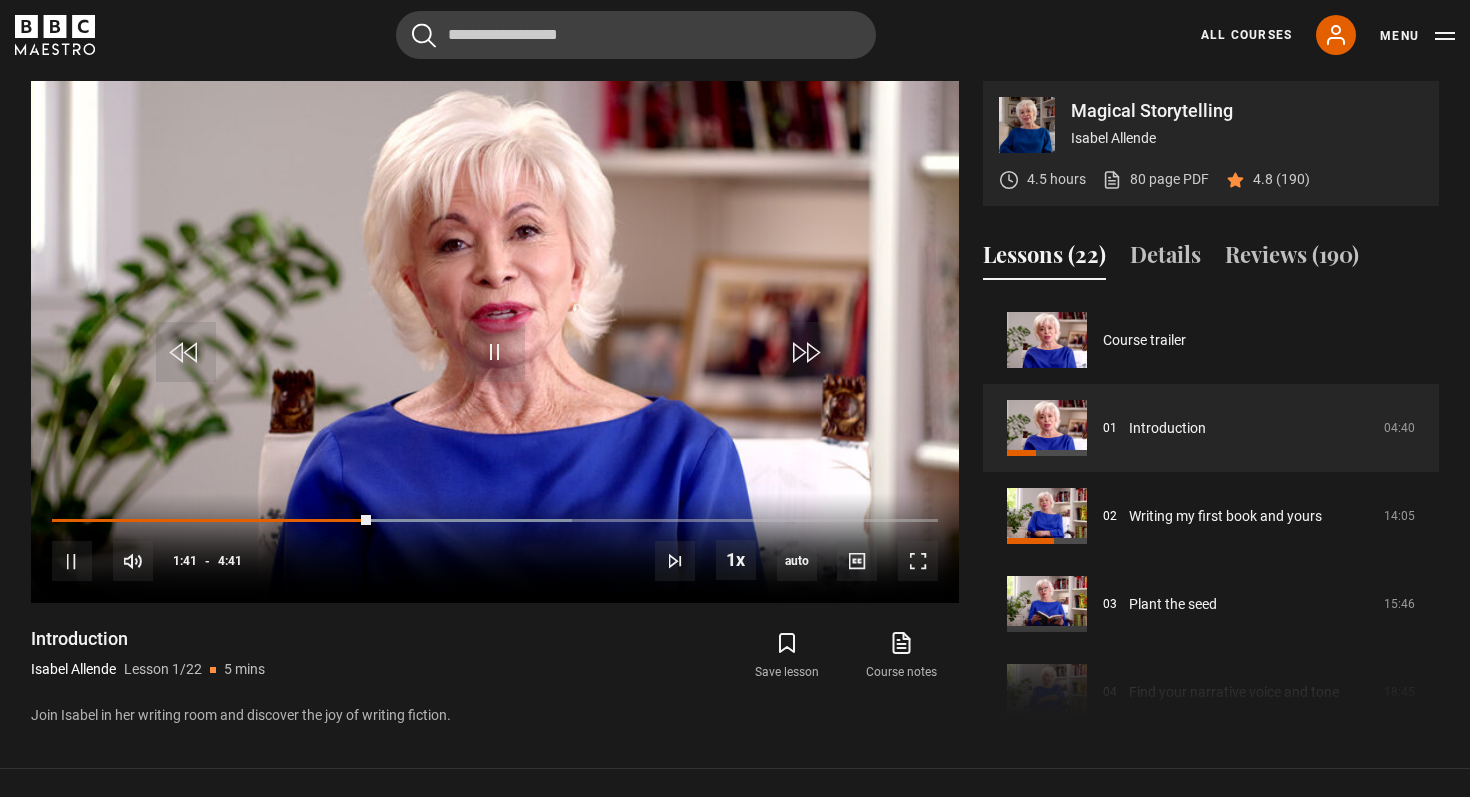 drag, startPoint x: 1078, startPoint y: 136, endPoint x: 1173, endPoint y: 136, distance: 95 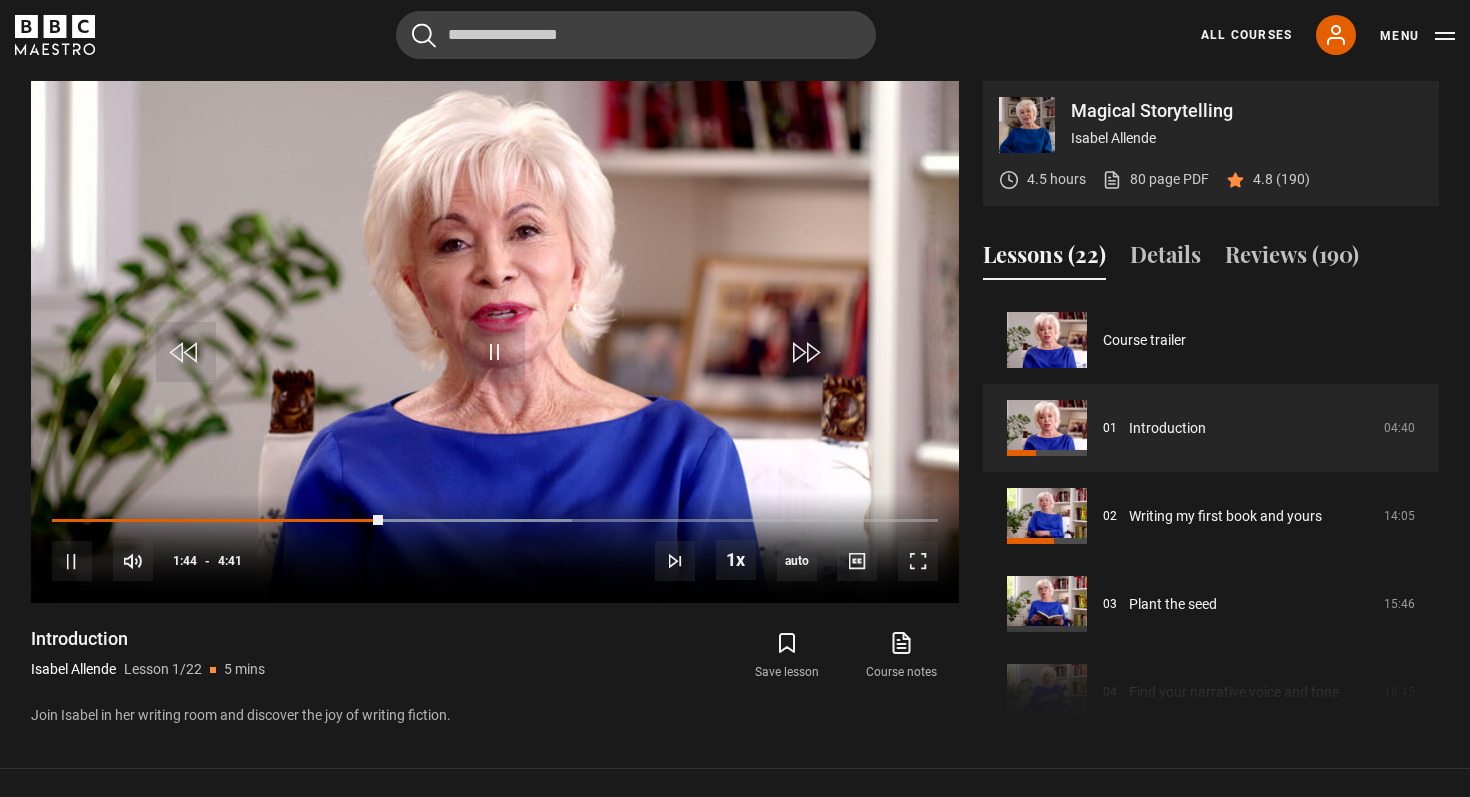 click on "Isabel Allende" at bounding box center (1247, 138) 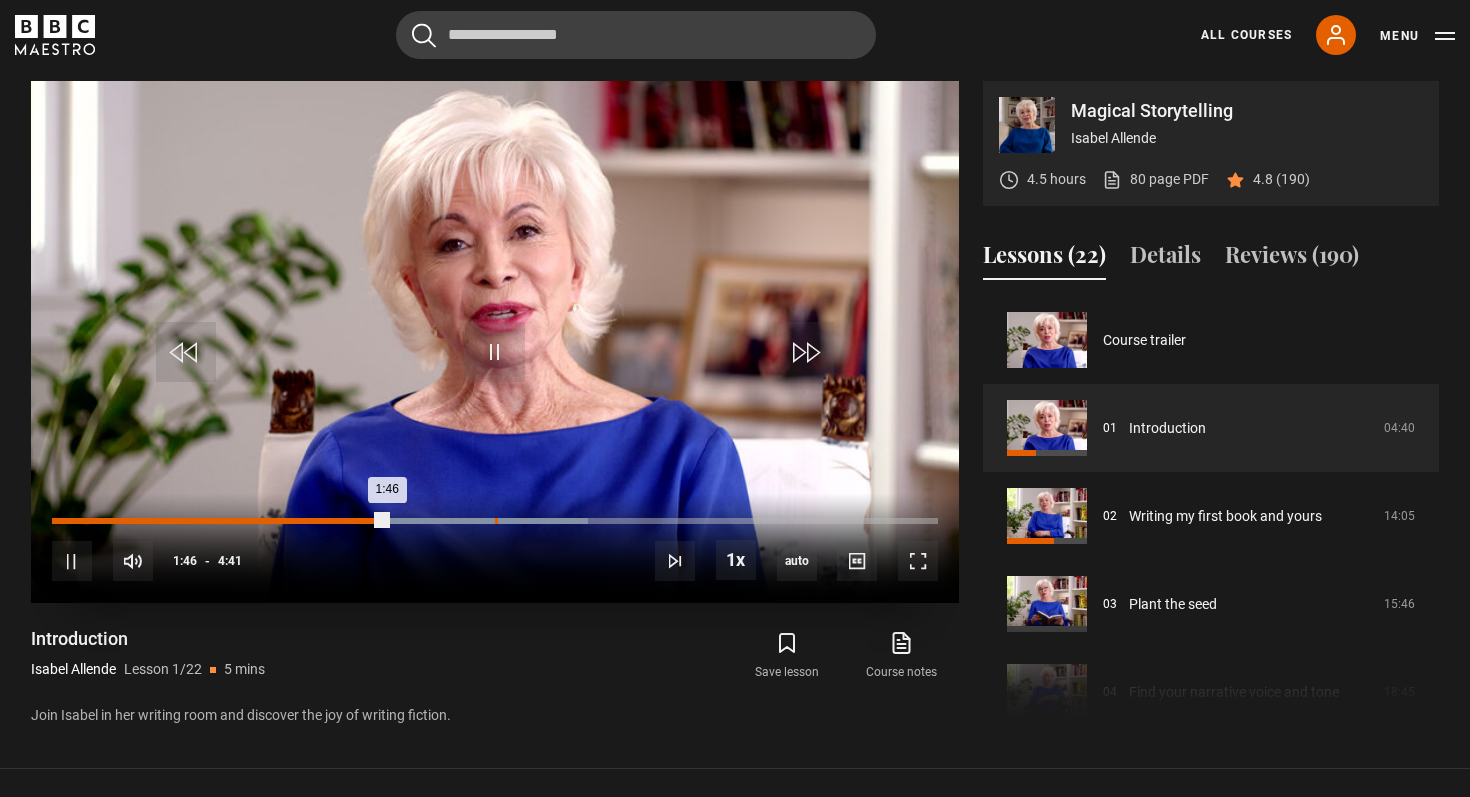 click on "Loaded :  60.50% 2:20 1:46" at bounding box center (495, 521) 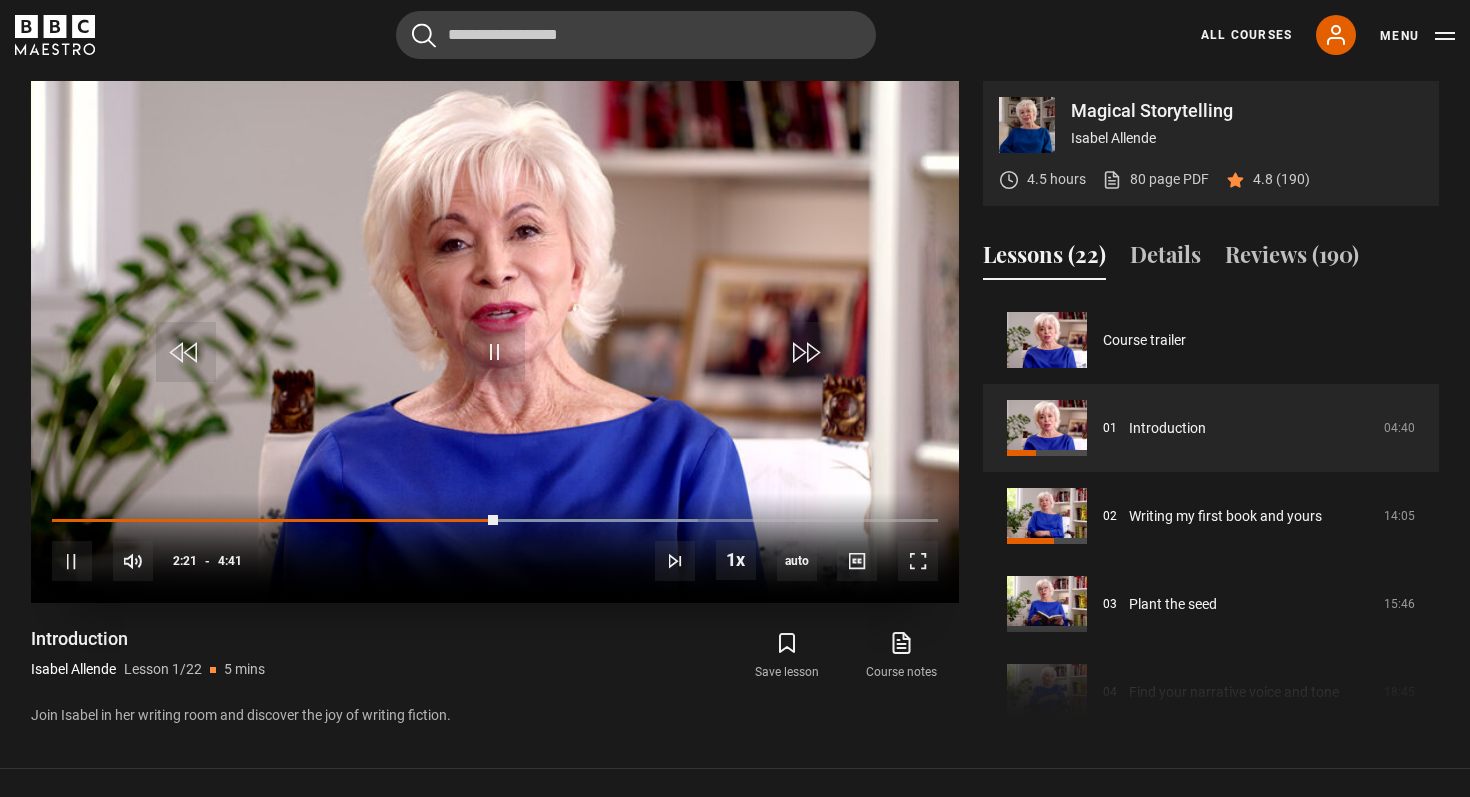click on "10s Skip Back 10 seconds Pause 10s Skip Forward 10 seconds Loaded :  72.95% 2:39 2:21 Pause Mute Current Time  2:21 - Duration  4:41
Isabel Allende
Lesson 1
Introduction
1x Playback Rate 2x 1.5x 1x , selected 0.5x auto Quality 360p 720p 1080p 2160p Auto , selected Captions captions off , selected English  Captions Spanish  Captions" at bounding box center [495, 548] 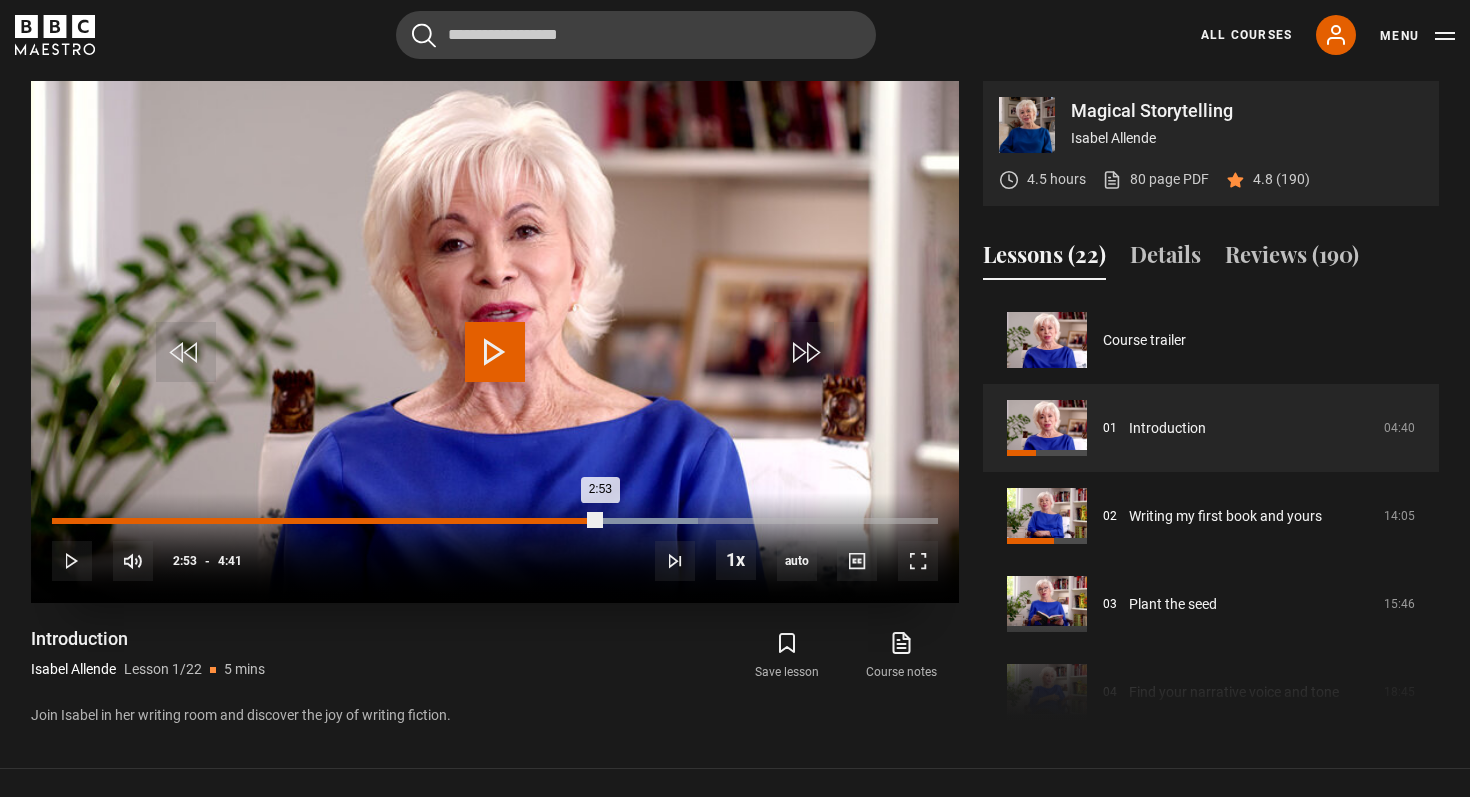 click on "Loaded :  72.95% 2:53 2:53" at bounding box center (495, 521) 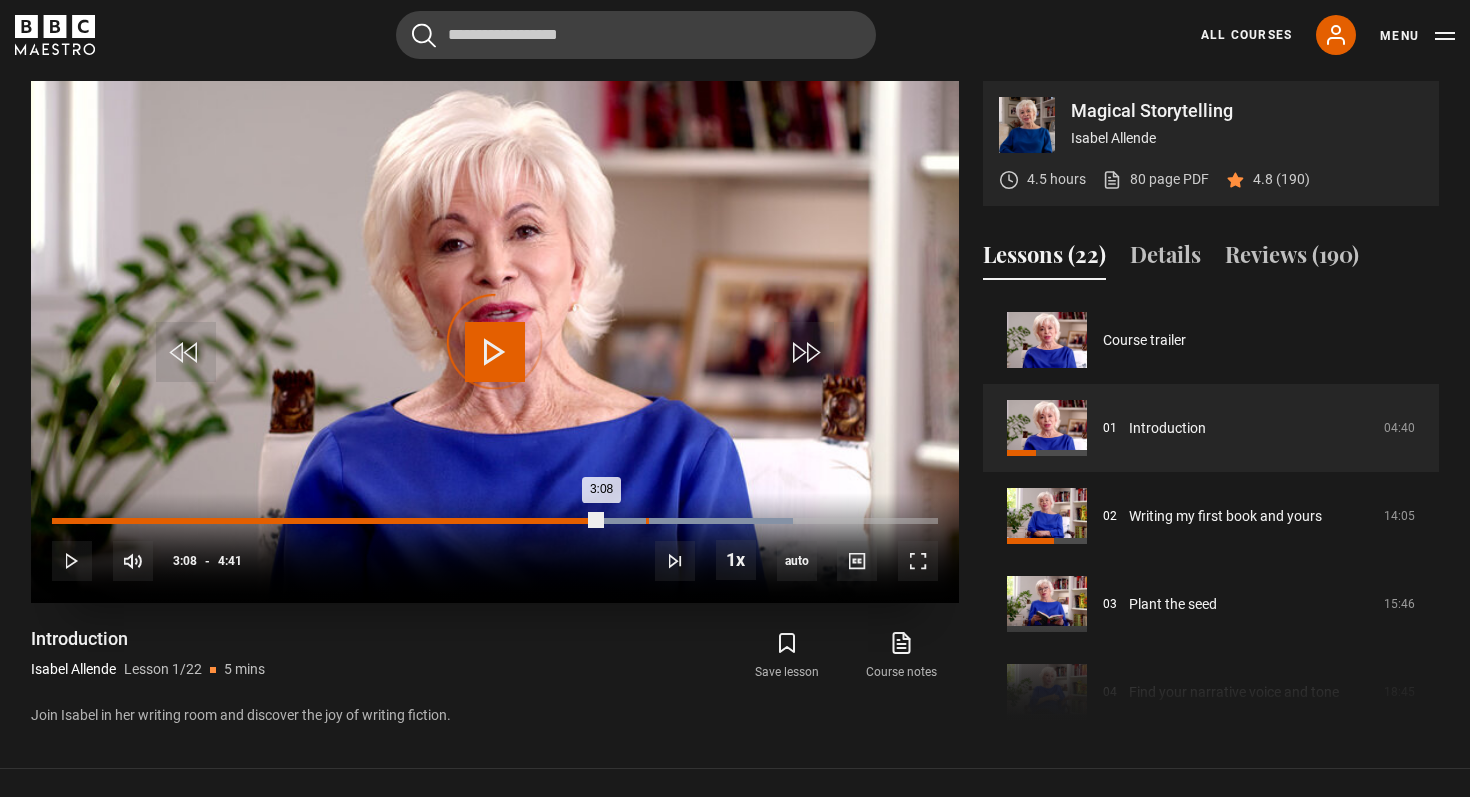 click on "Loaded :  83.63% 3:08 3:08" at bounding box center [495, 521] 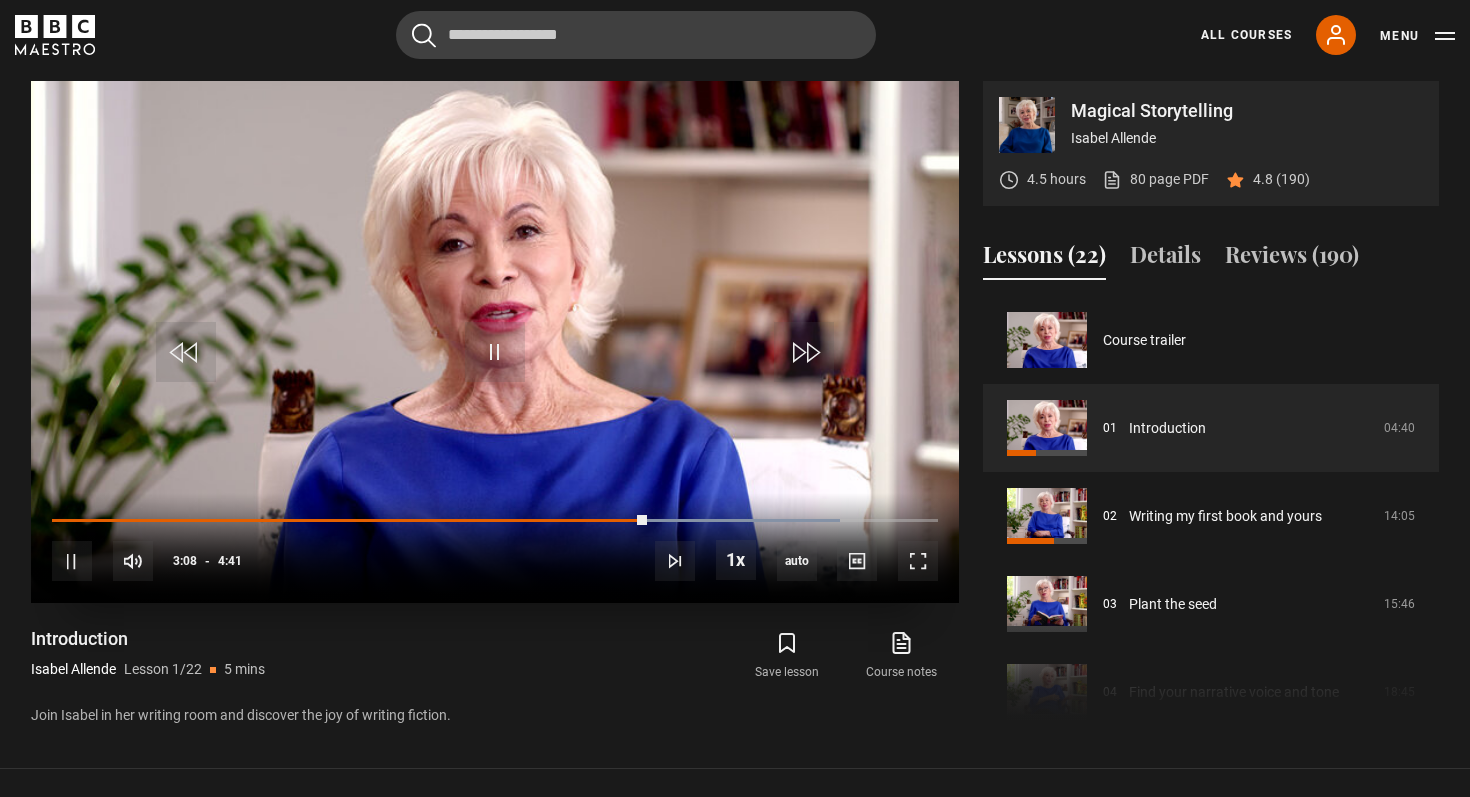click on "Loaded :  88.97% 3:19 3:08" at bounding box center [495, 521] 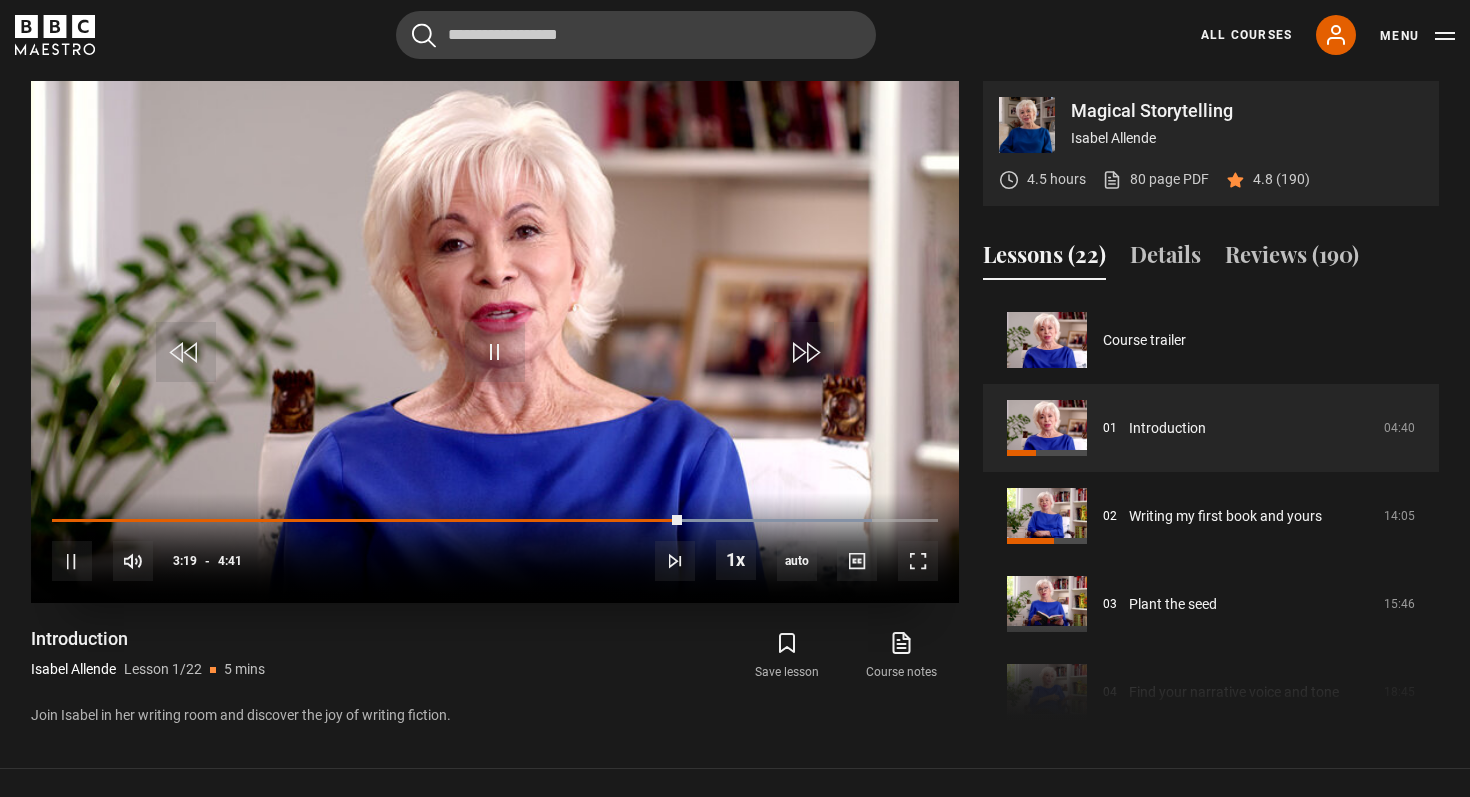 click on "10s Skip Back 10 seconds Pause 10s Skip Forward 10 seconds Loaded :  92.53% 3:18 3:19 Pause Mute Current Time  3:19 - Duration  4:41
Isabel Allende
Lesson 1
Introduction
1x Playback Rate 2x 1.5x 1x , selected 0.5x auto Quality 360p 720p 1080p 2160p Auto , selected Captions captions off , selected English  Captions Spanish  Captions" at bounding box center [495, 548] 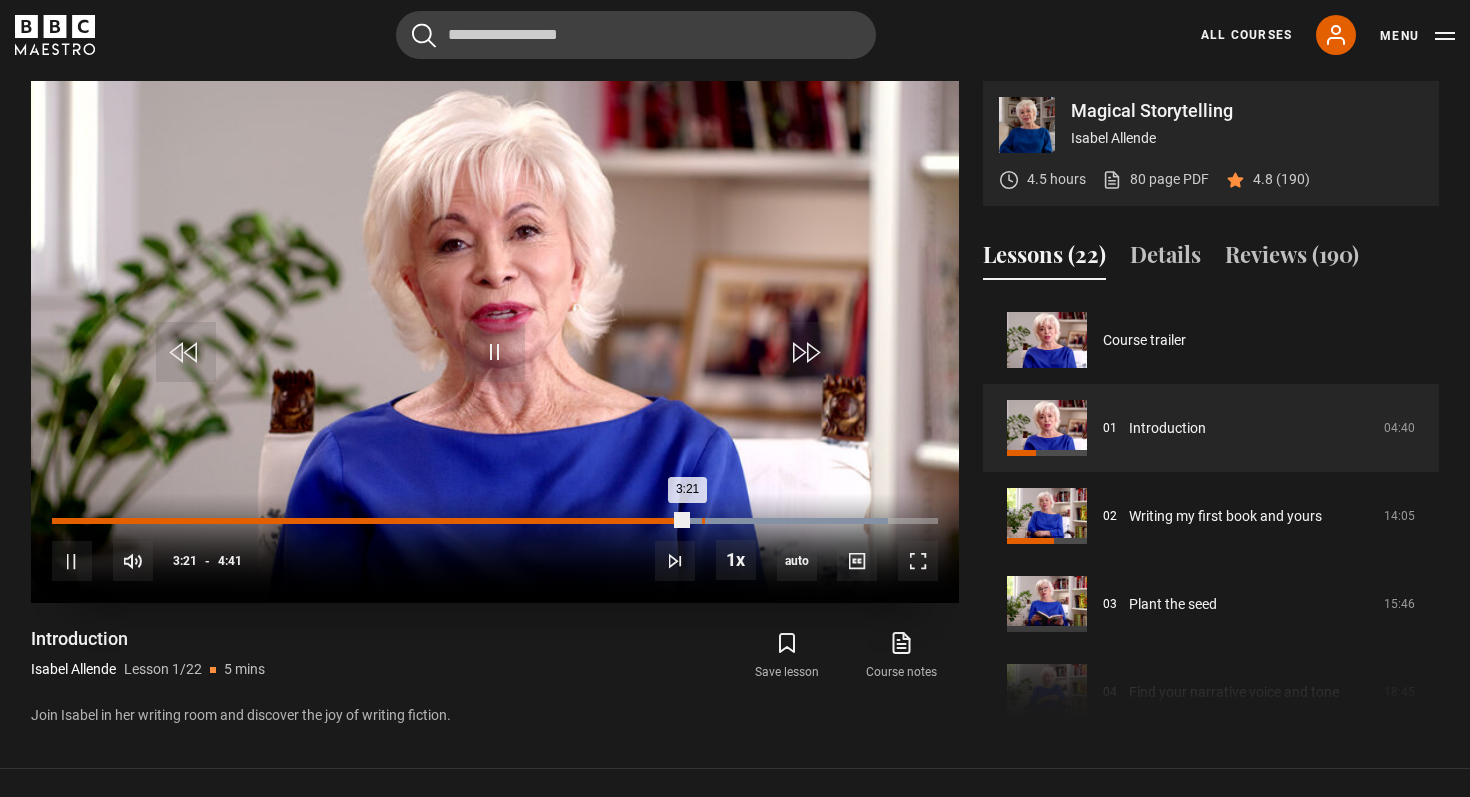 click on "Loaded :  94.31% 3:26 3:21" at bounding box center (495, 521) 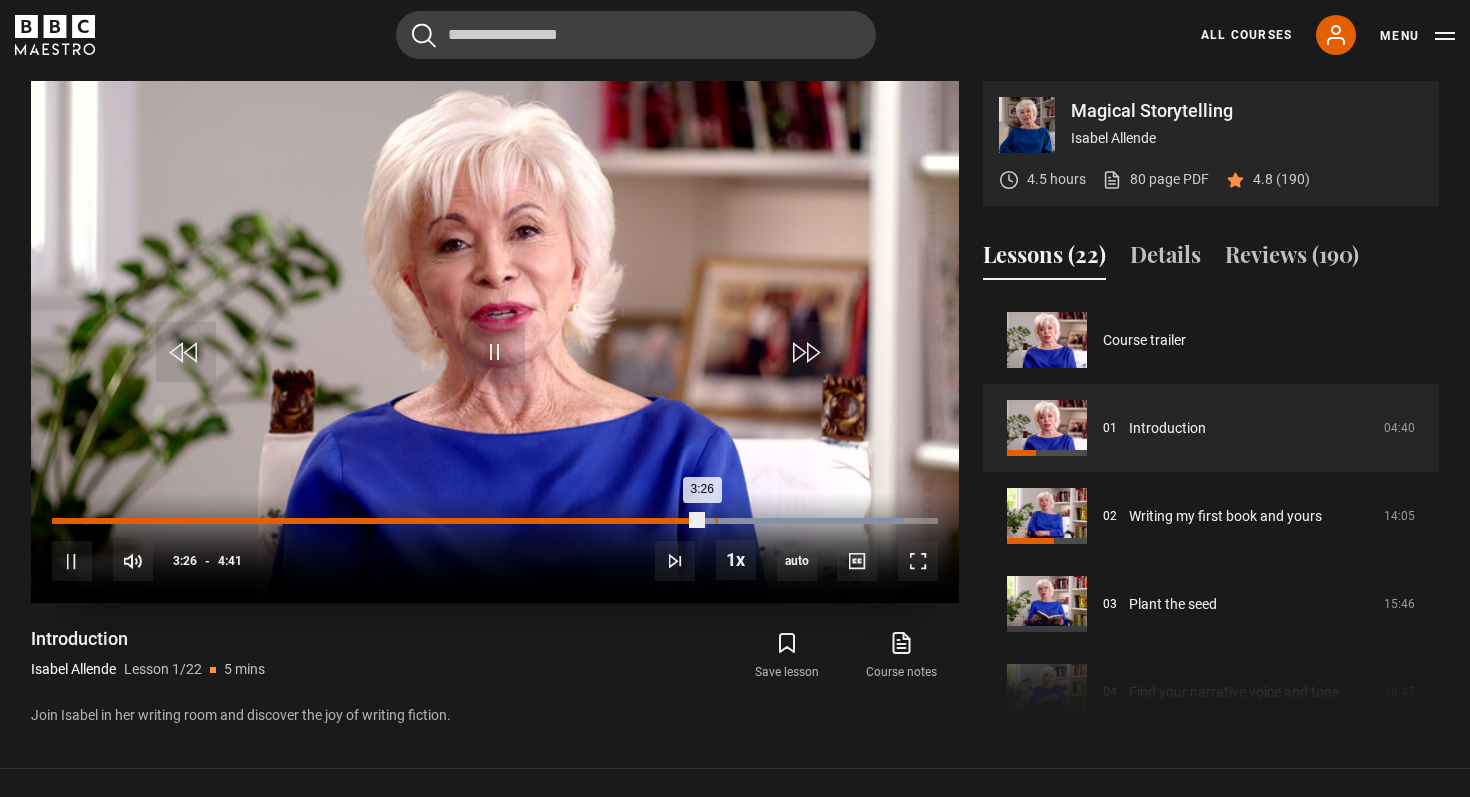 click on "3:30" at bounding box center [716, 521] 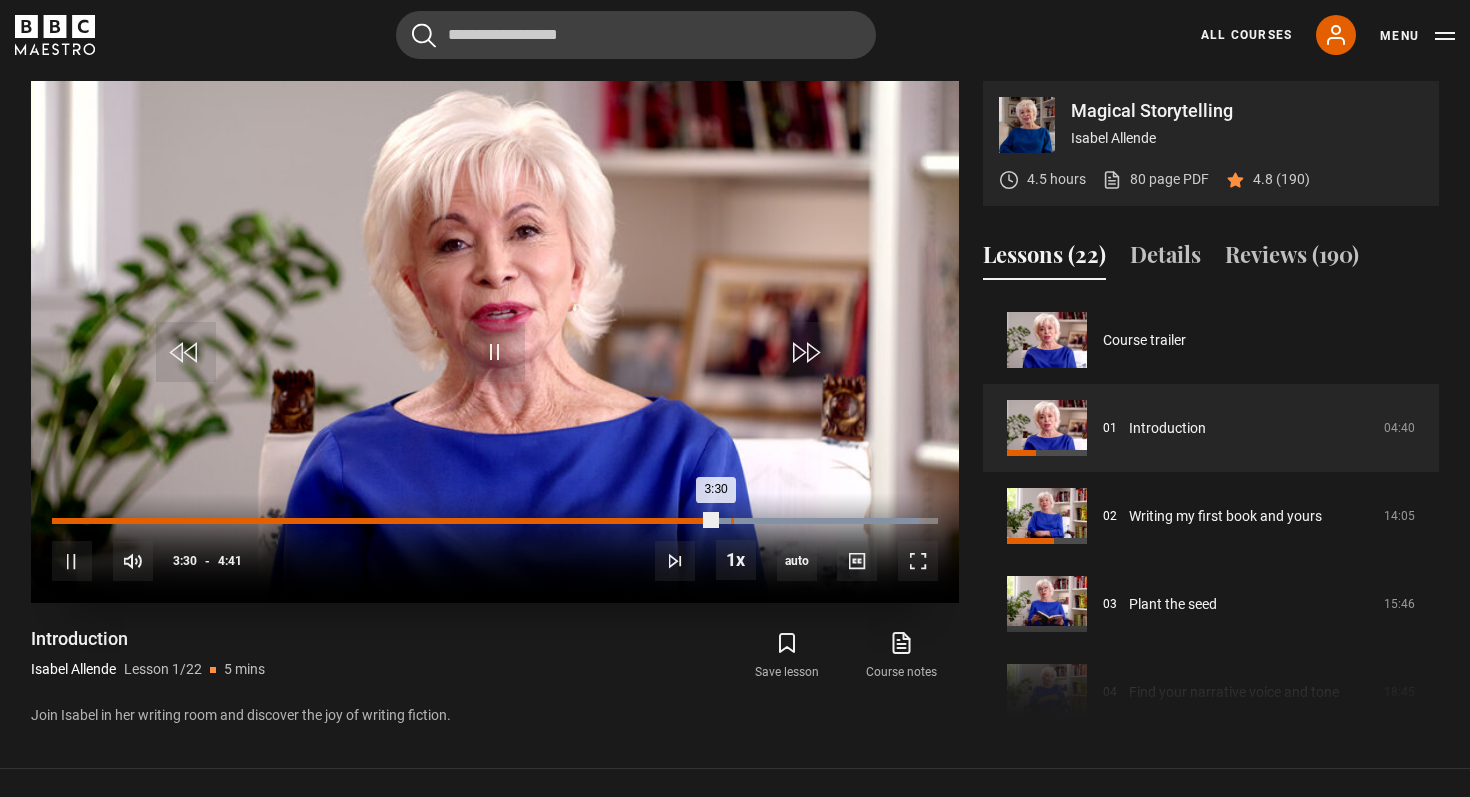 click on "Loaded :  97.86% 3:35 3:30" at bounding box center (495, 521) 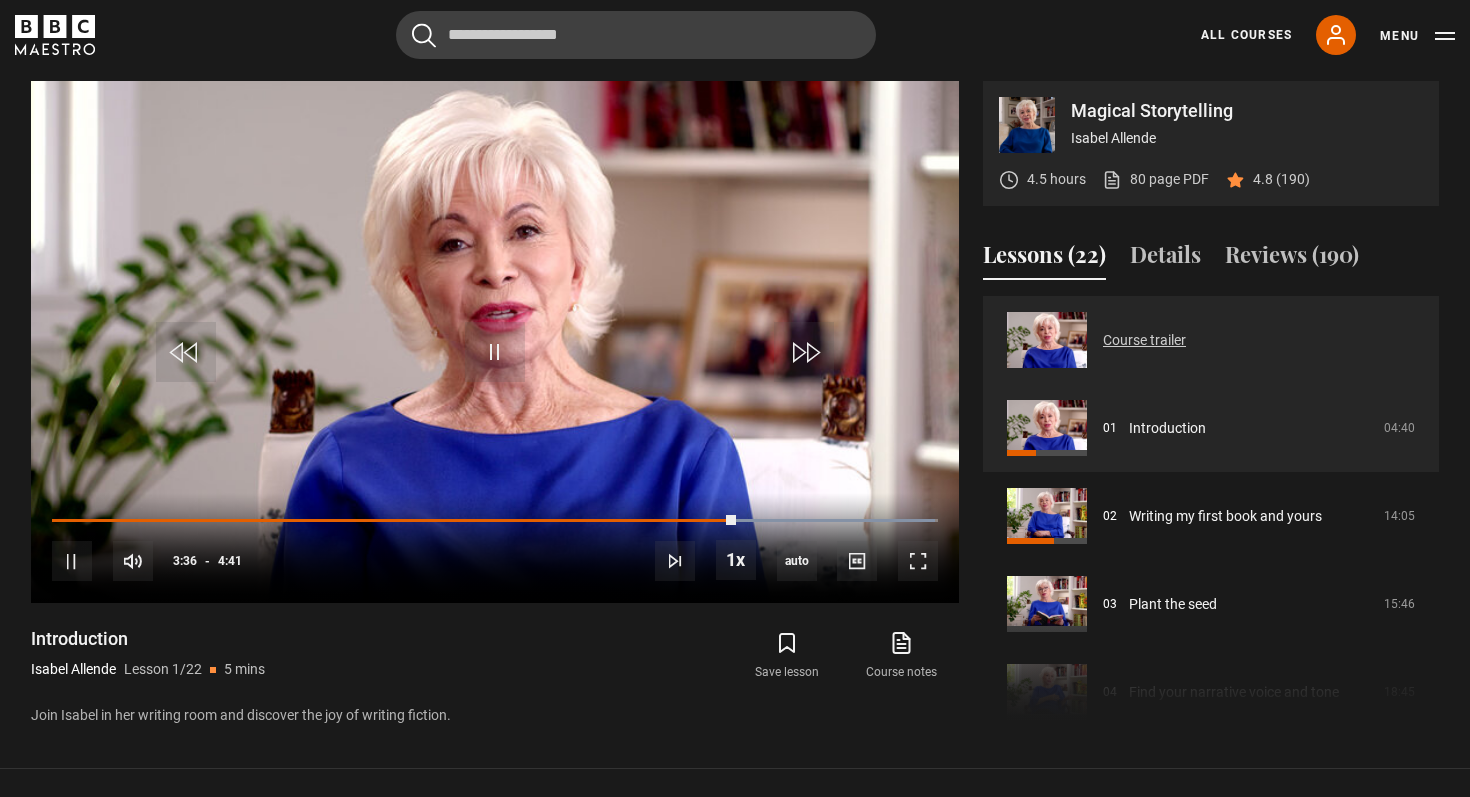 click on "Course trailer" at bounding box center (1144, 340) 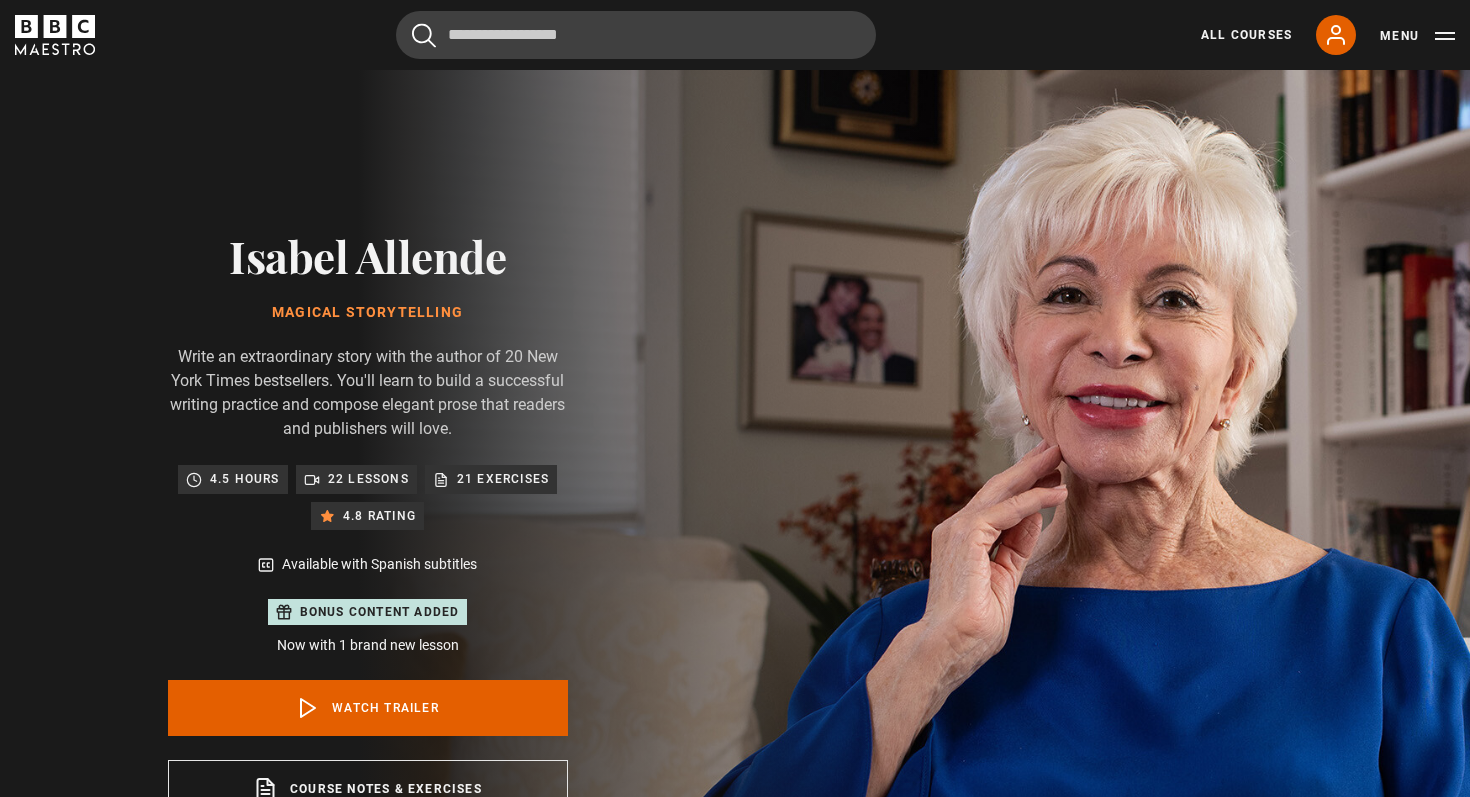 scroll, scrollTop: 977, scrollLeft: 0, axis: vertical 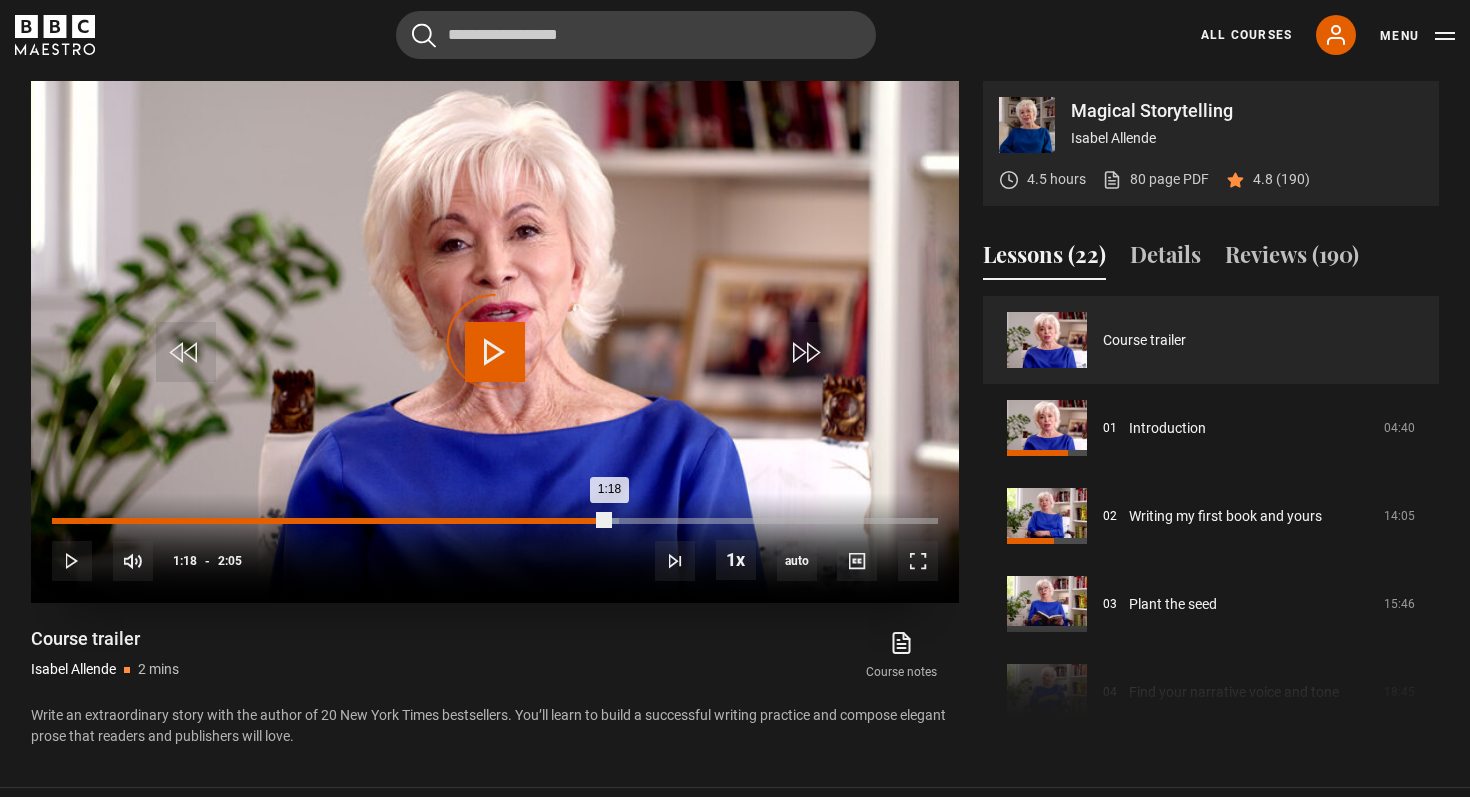click on "Loaded :  64.00% 1:18 1:18" at bounding box center [495, 521] 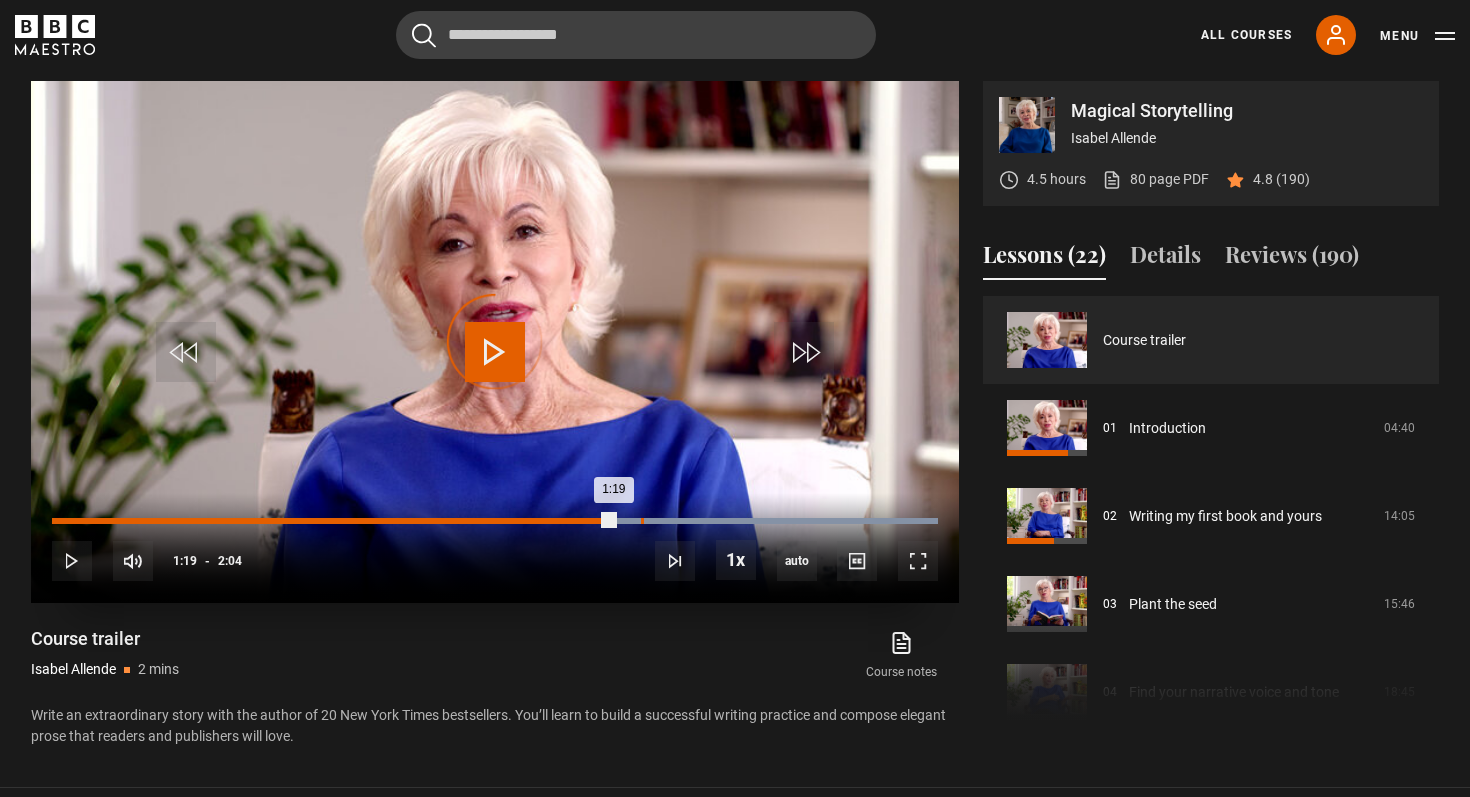 click on "1:23" at bounding box center [642, 521] 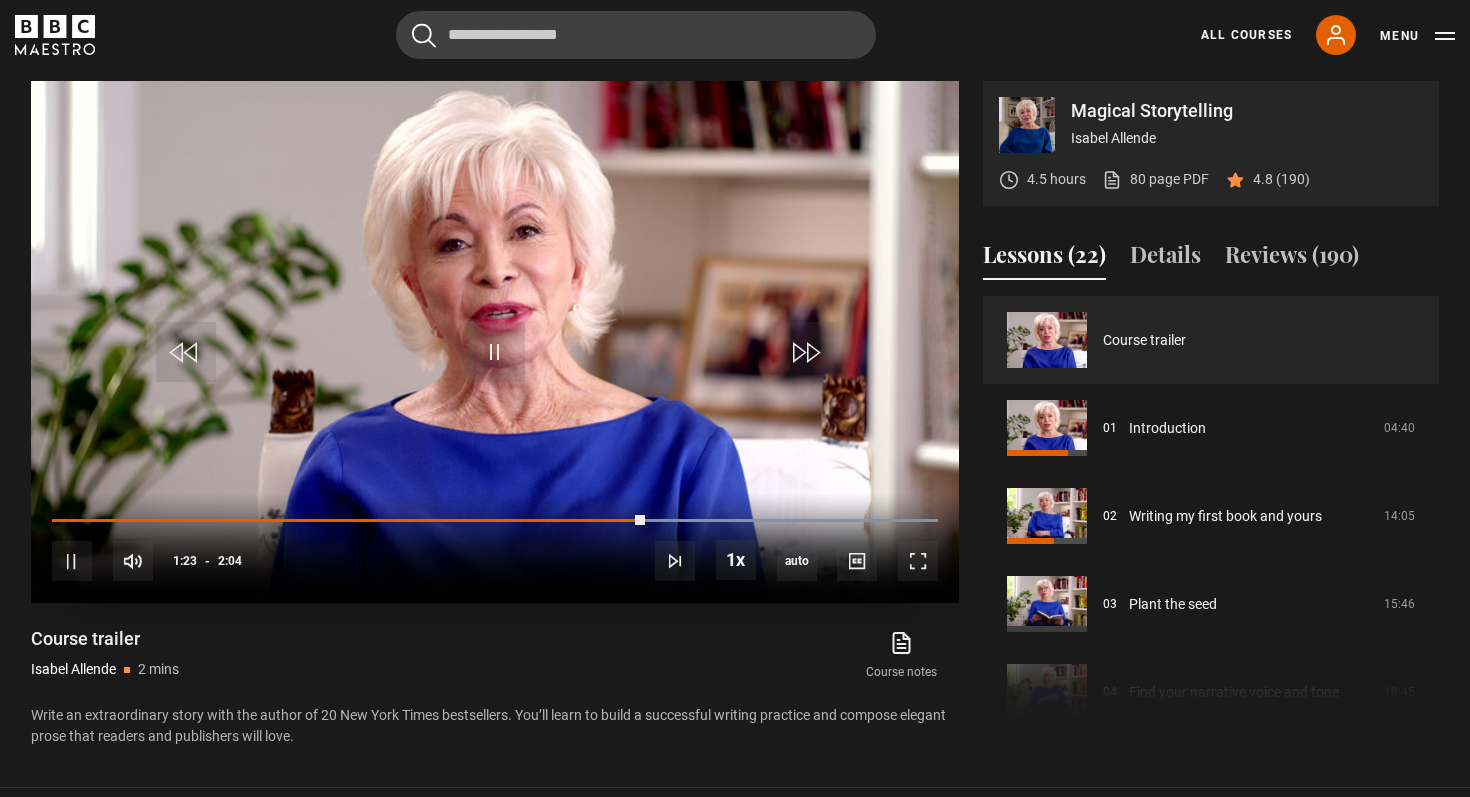click on "10s Skip Back 10 seconds Pause 10s Skip Forward 10 seconds Loaded :  100.00% 1:26 1:23 Pause Mute Current Time  1:23 - Duration  2:04 1x Playback Rate 2x 1.5x 1x , selected 0.5x auto Quality 360p 720p 1080p 2160p Auto , selected Captions captions off , selected English  Captions Spanish  Captions" at bounding box center [495, 548] 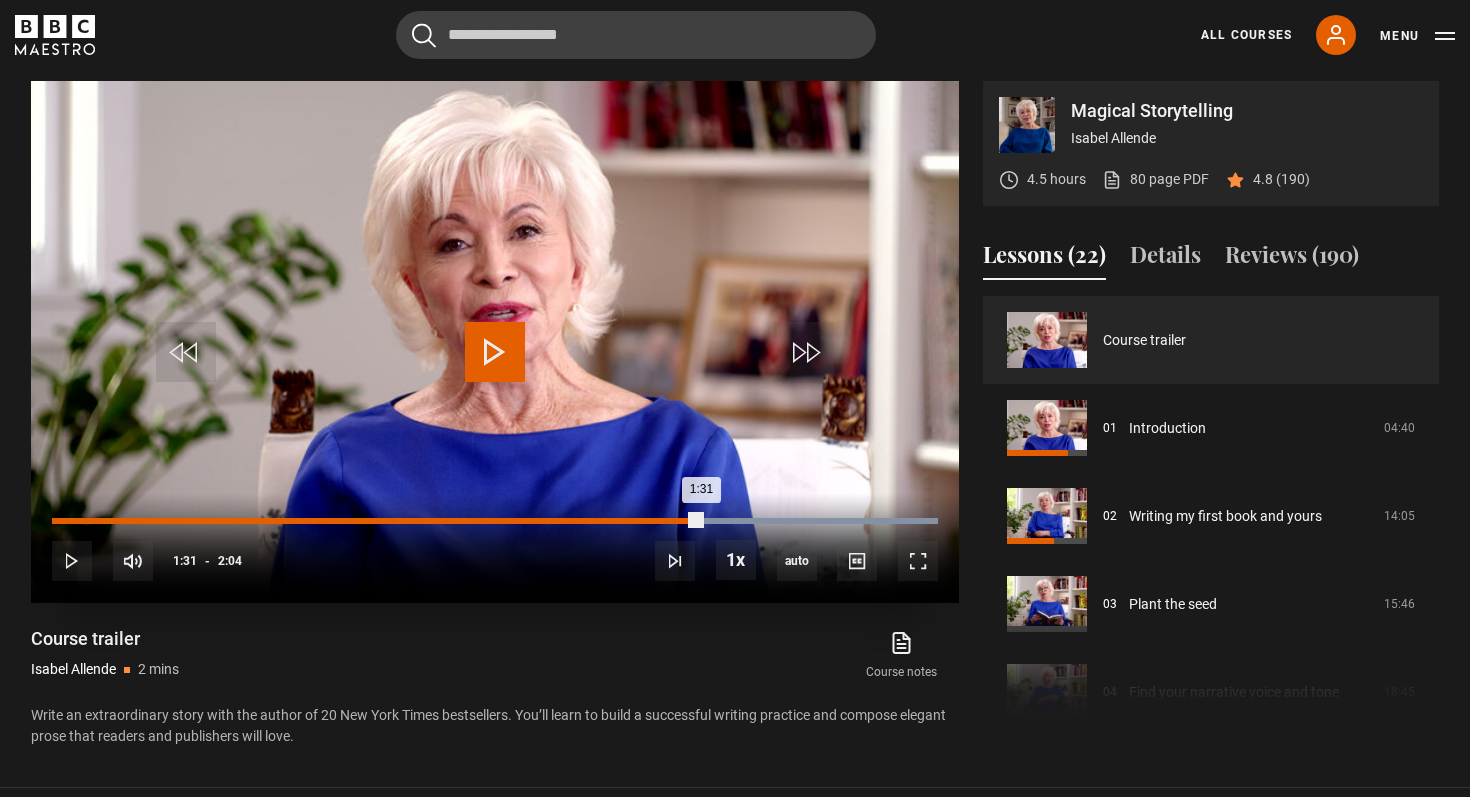 click on "Loaded :  100.00% 1:31 1:31" at bounding box center (495, 521) 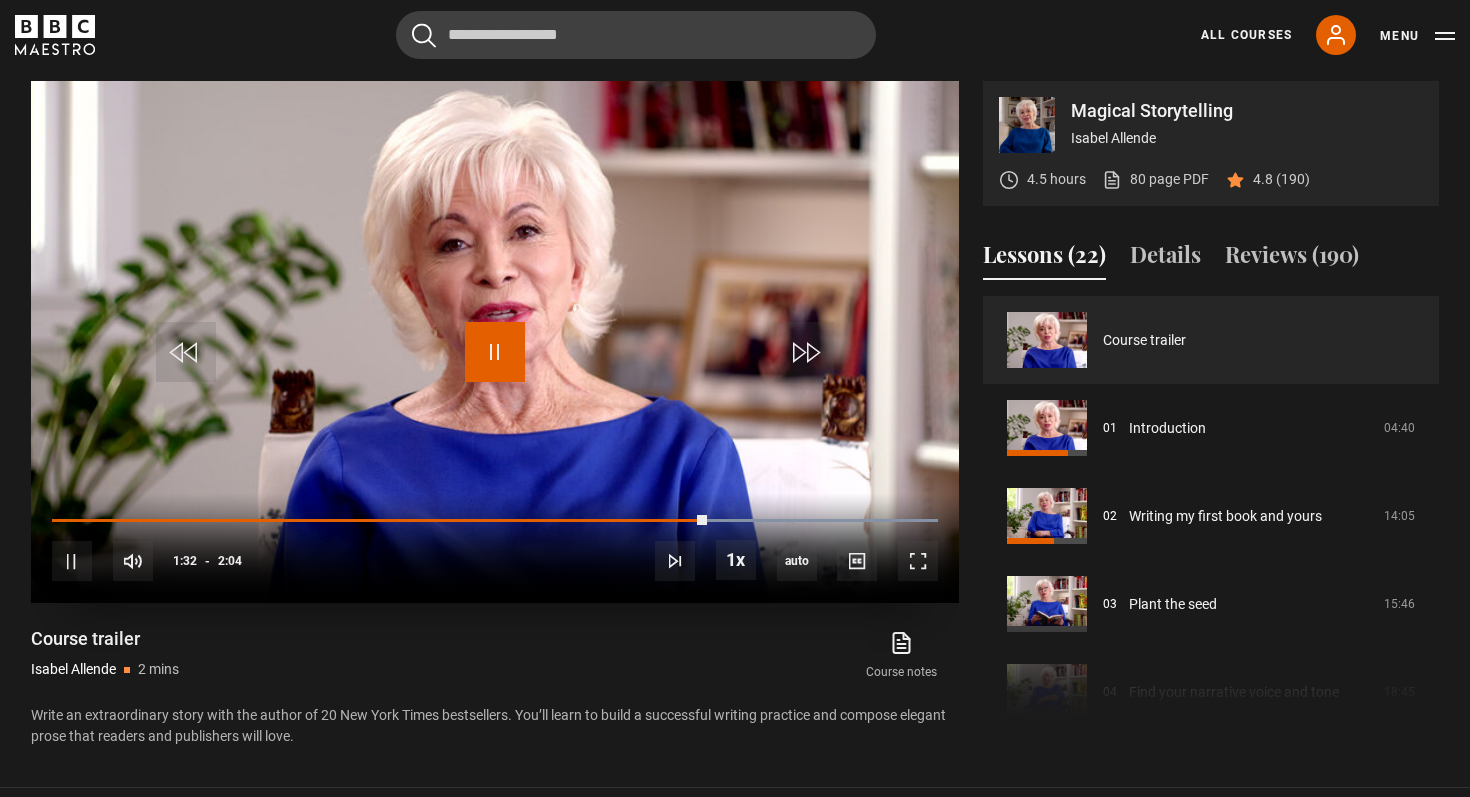 click at bounding box center (495, 352) 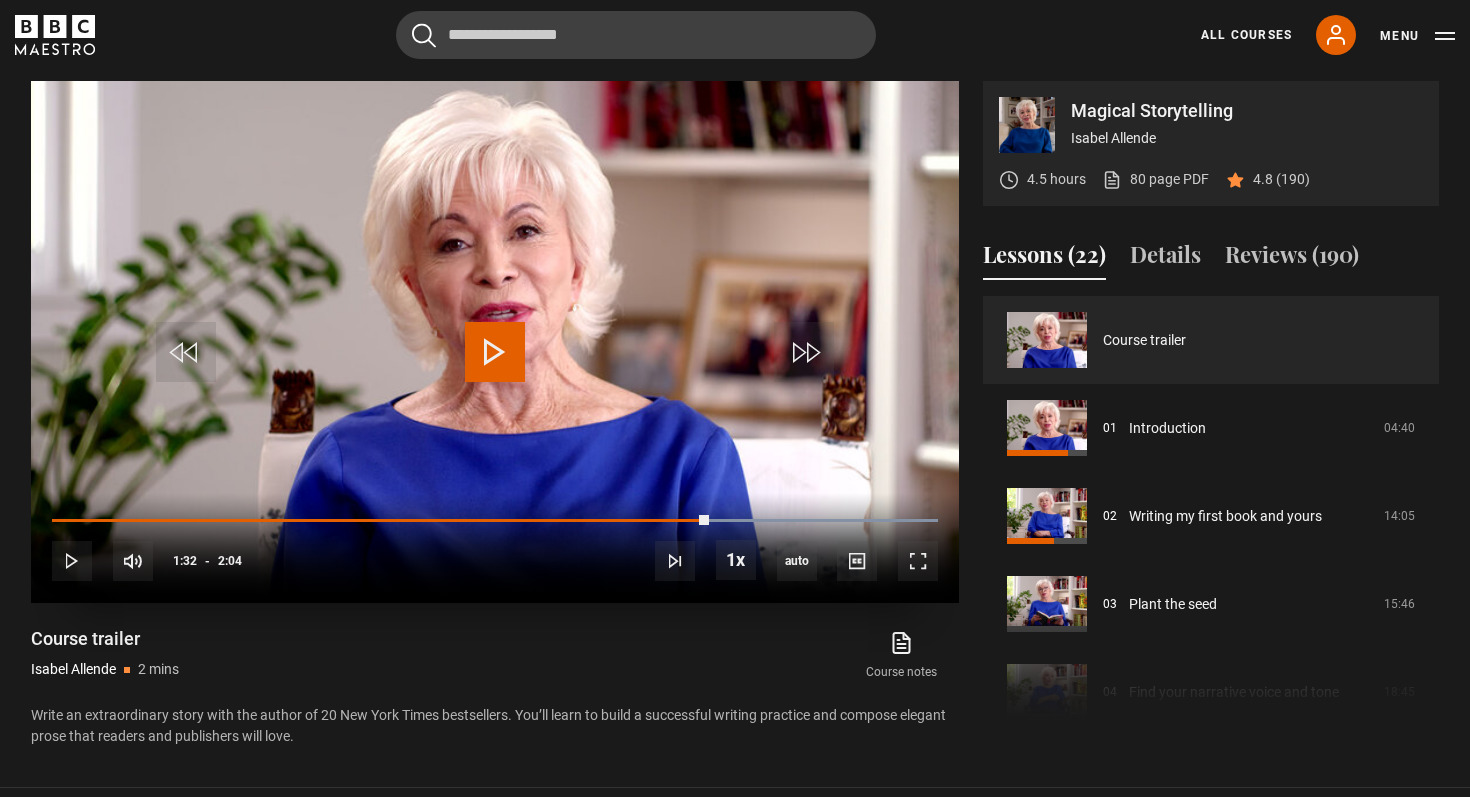 click at bounding box center (495, 352) 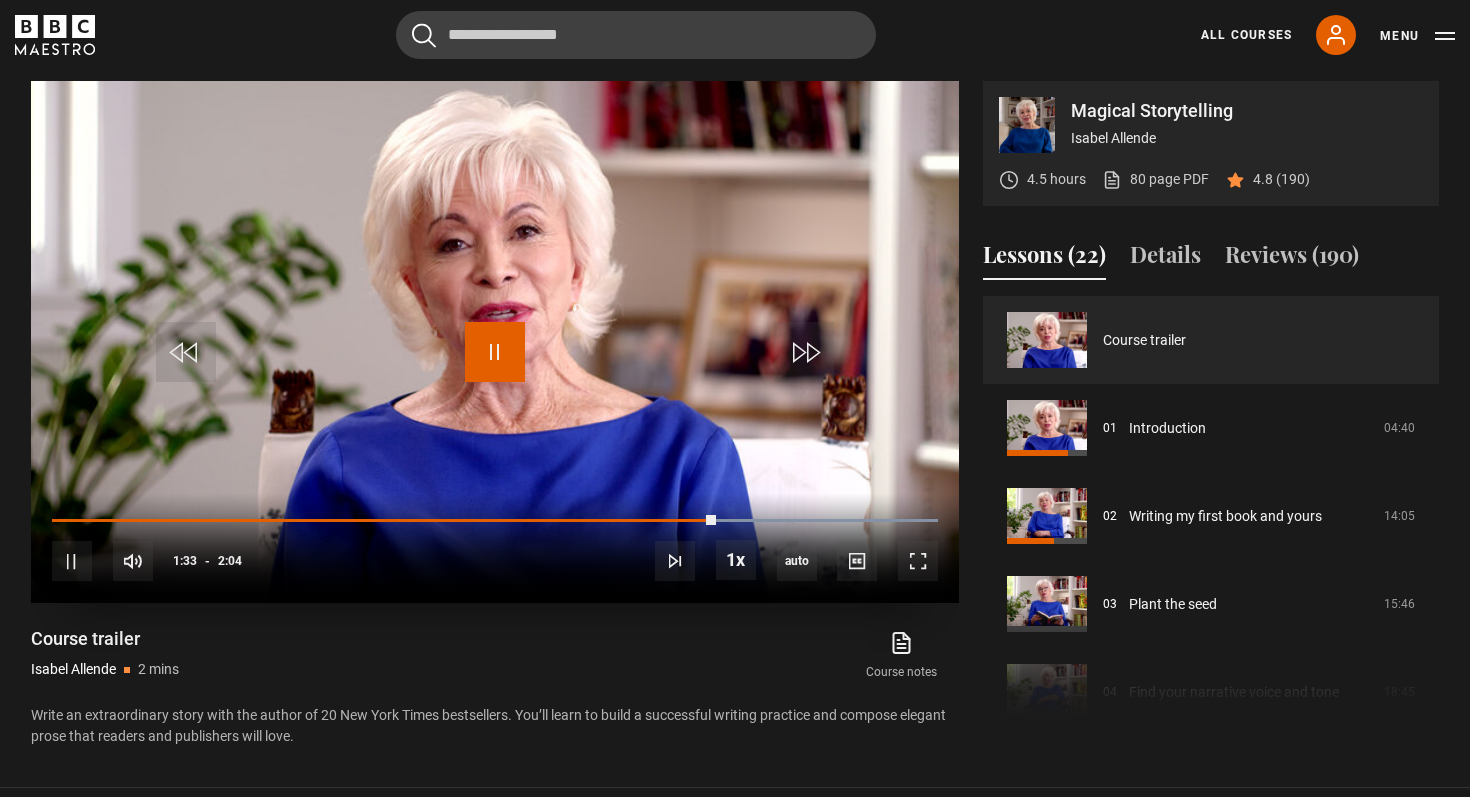 click at bounding box center [495, 352] 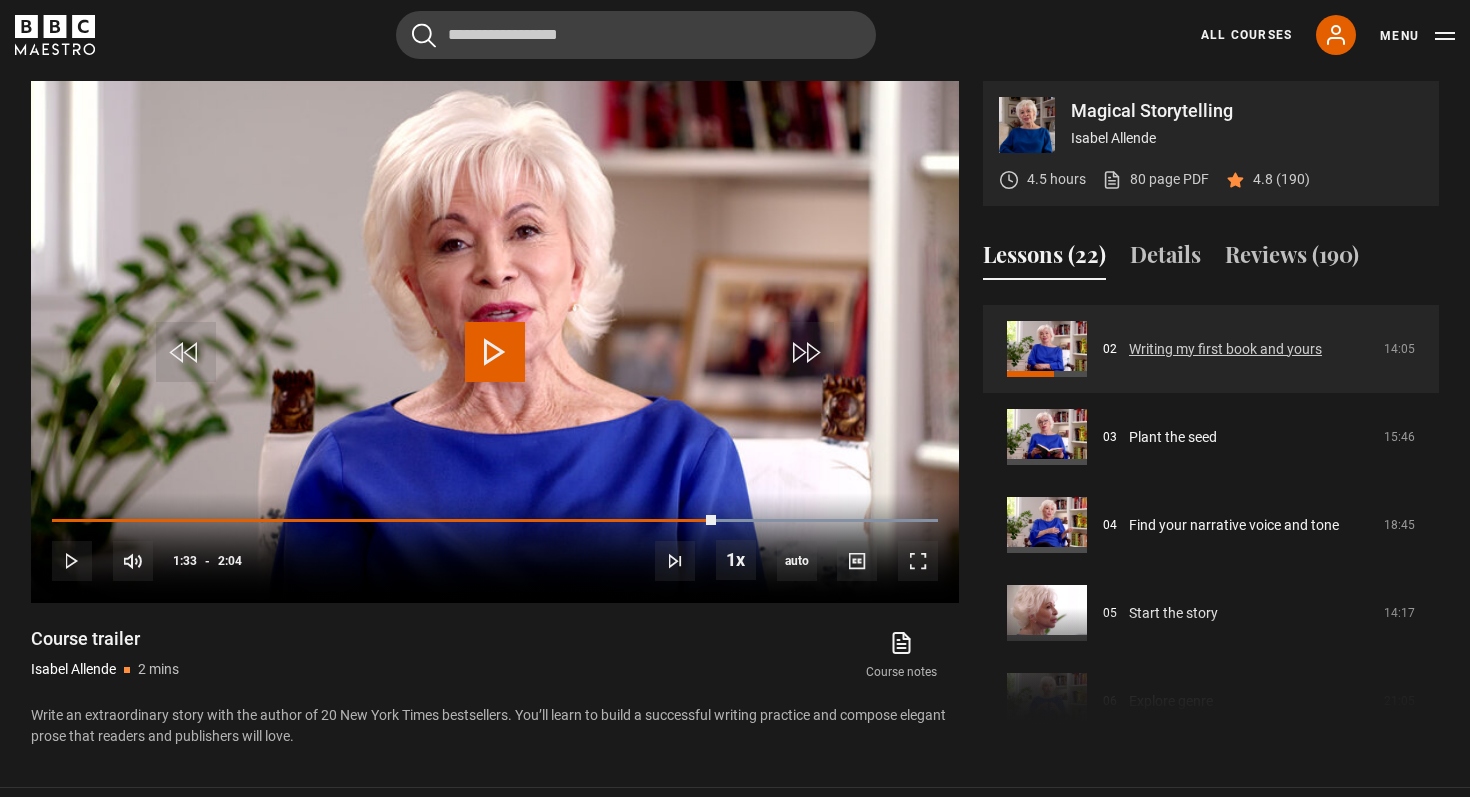 scroll, scrollTop: 207, scrollLeft: 0, axis: vertical 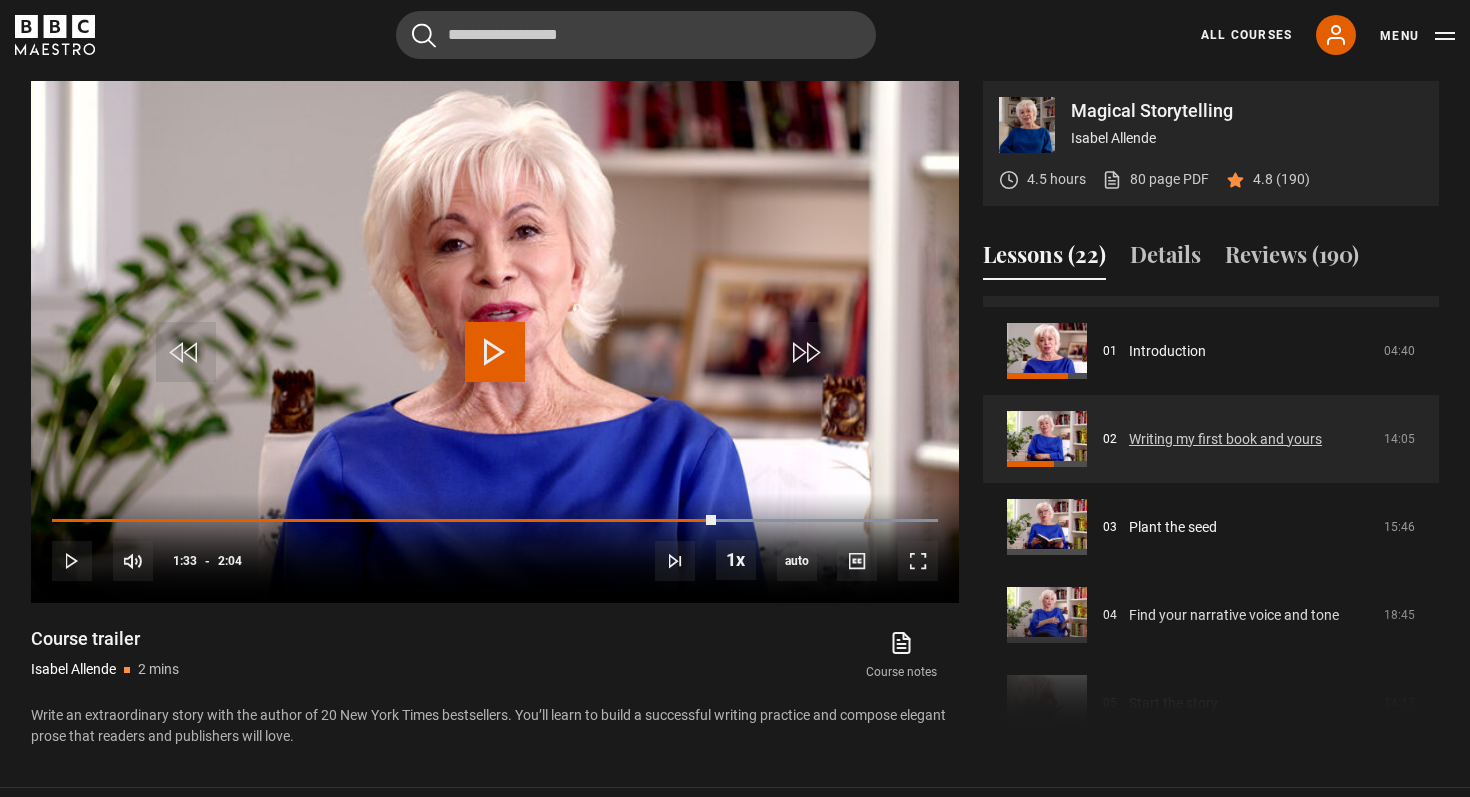 click on "Writing my first book and yours" at bounding box center [1225, 439] 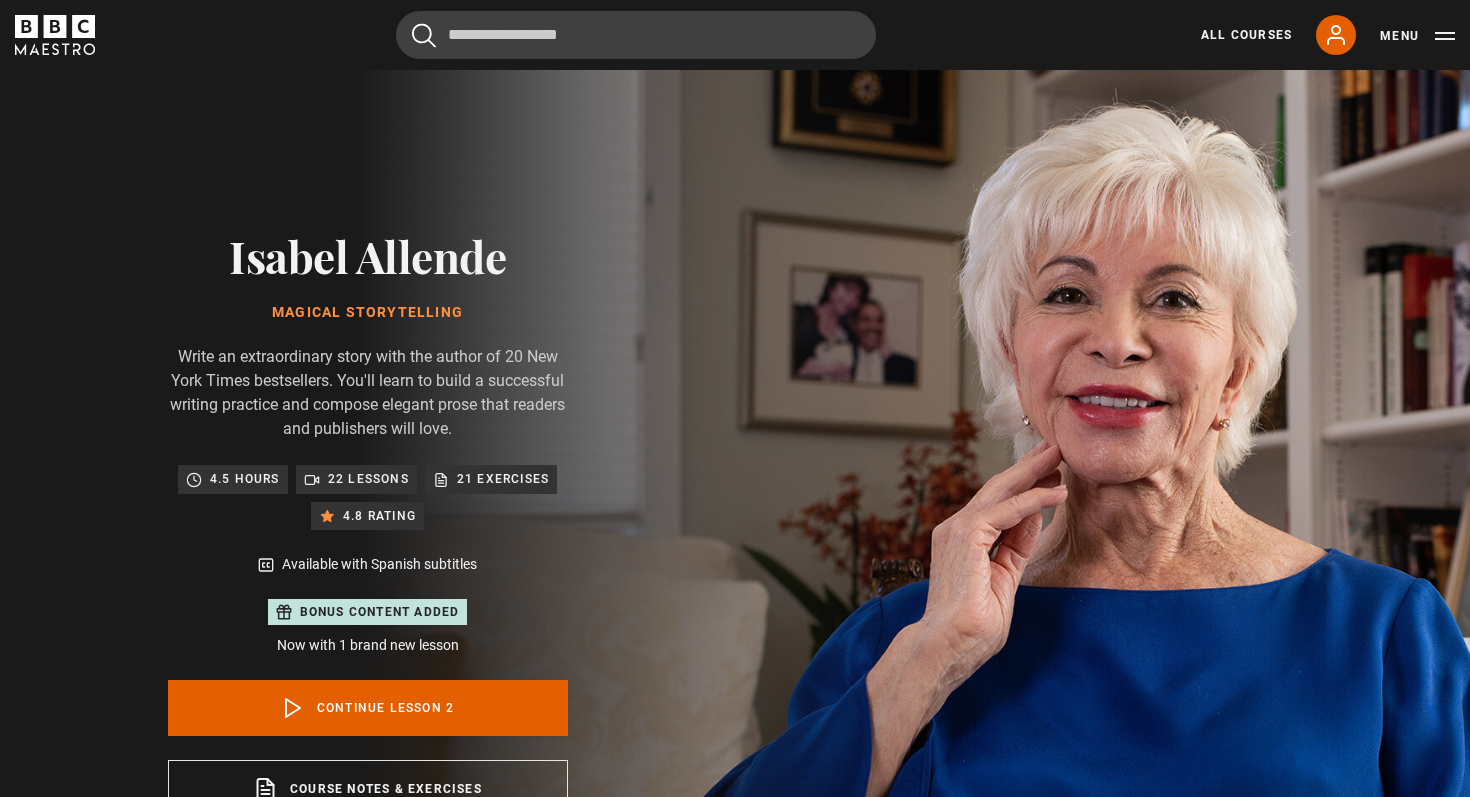scroll, scrollTop: 977, scrollLeft: 0, axis: vertical 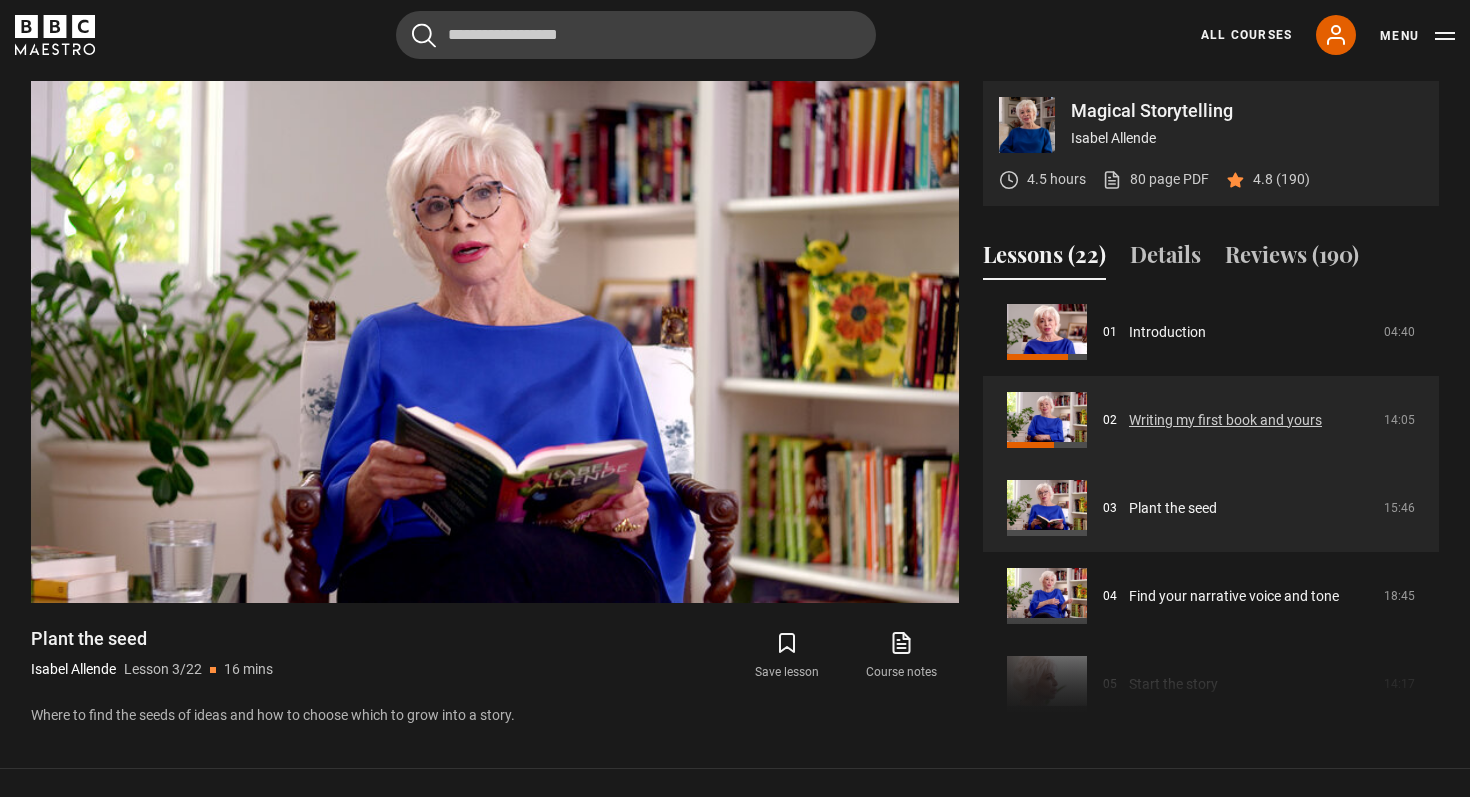 click on "Writing my first book and yours" at bounding box center (1225, 420) 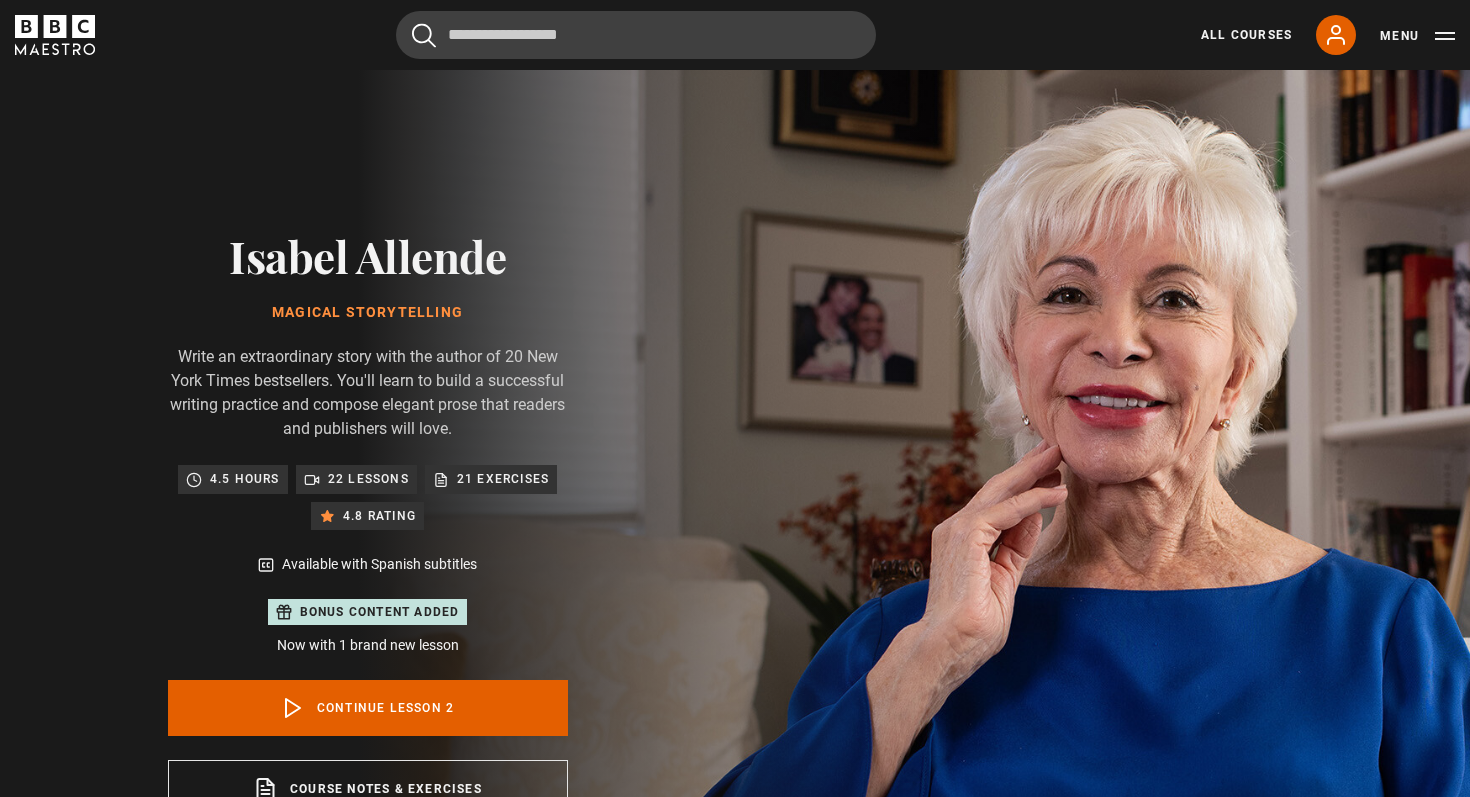 scroll, scrollTop: 977, scrollLeft: 0, axis: vertical 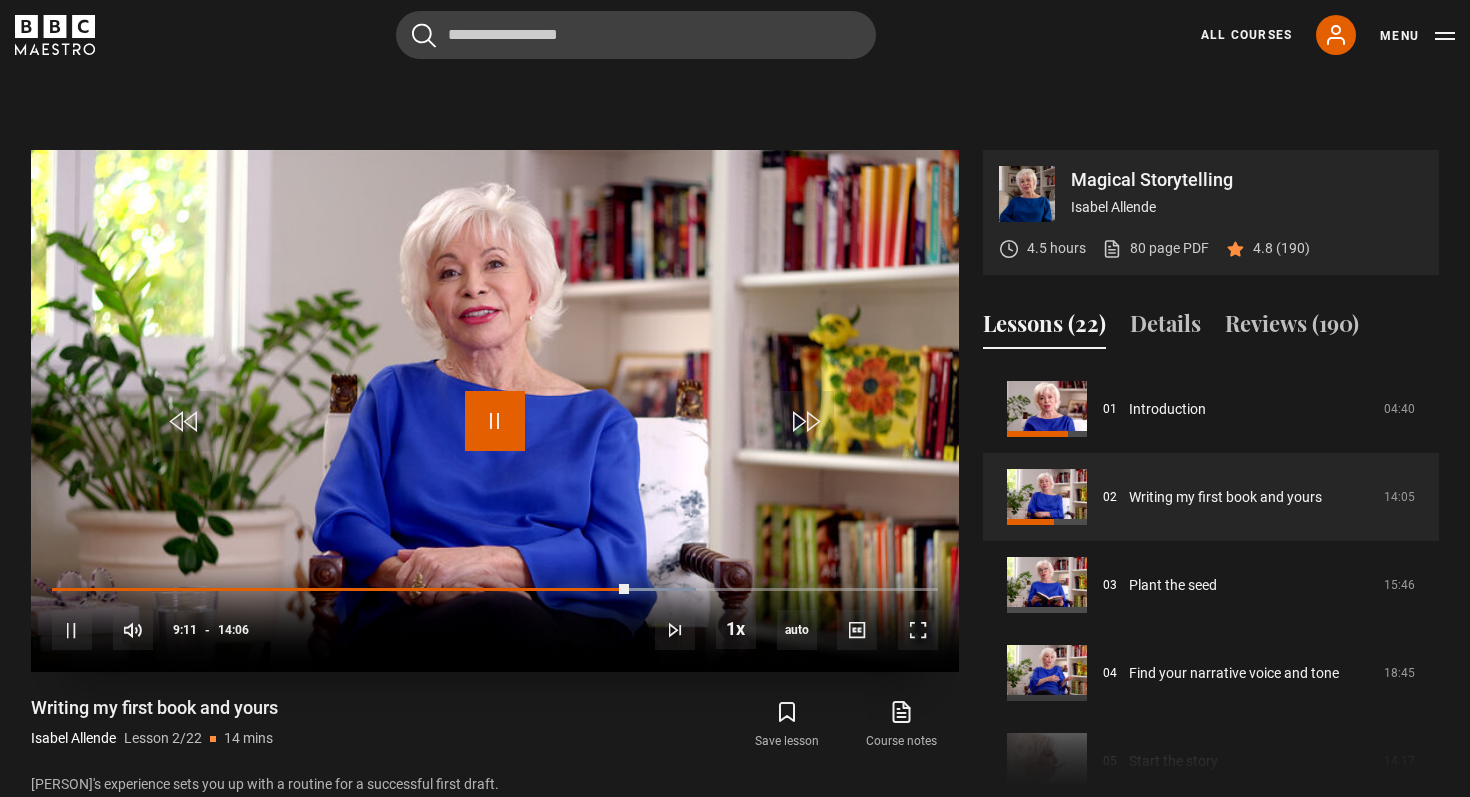 click at bounding box center (495, 421) 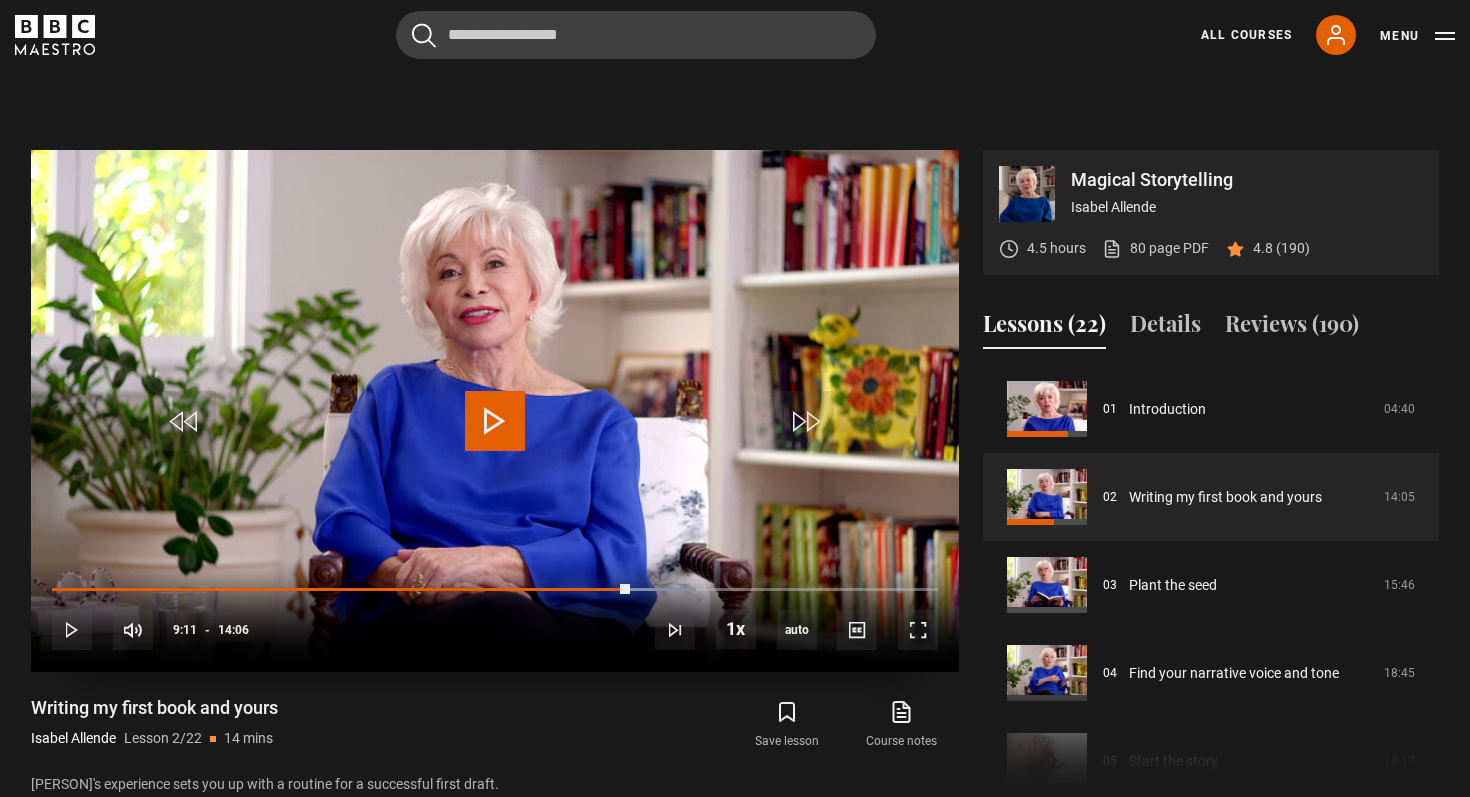 click at bounding box center (495, 421) 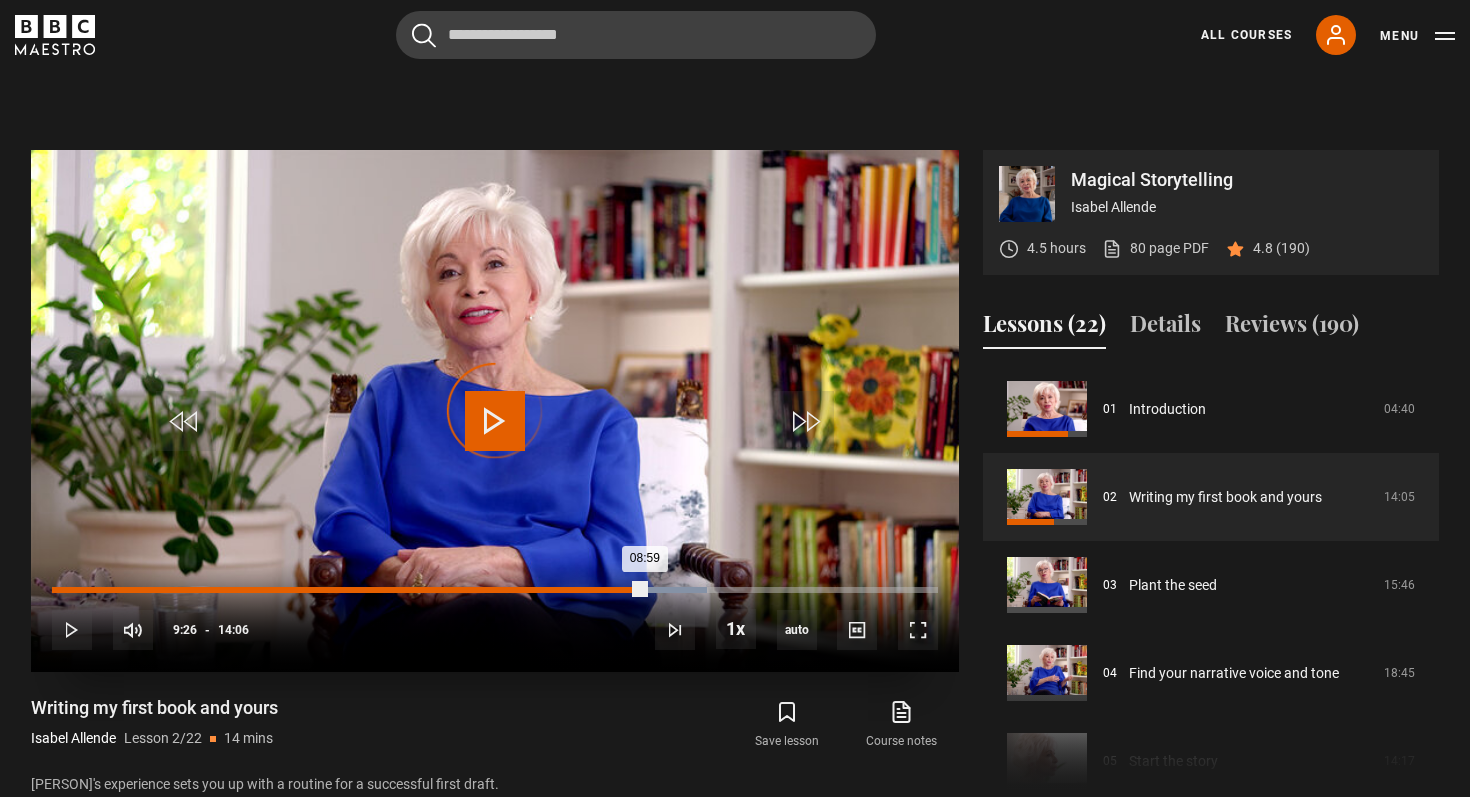 click on "08:59" at bounding box center (618, 590) 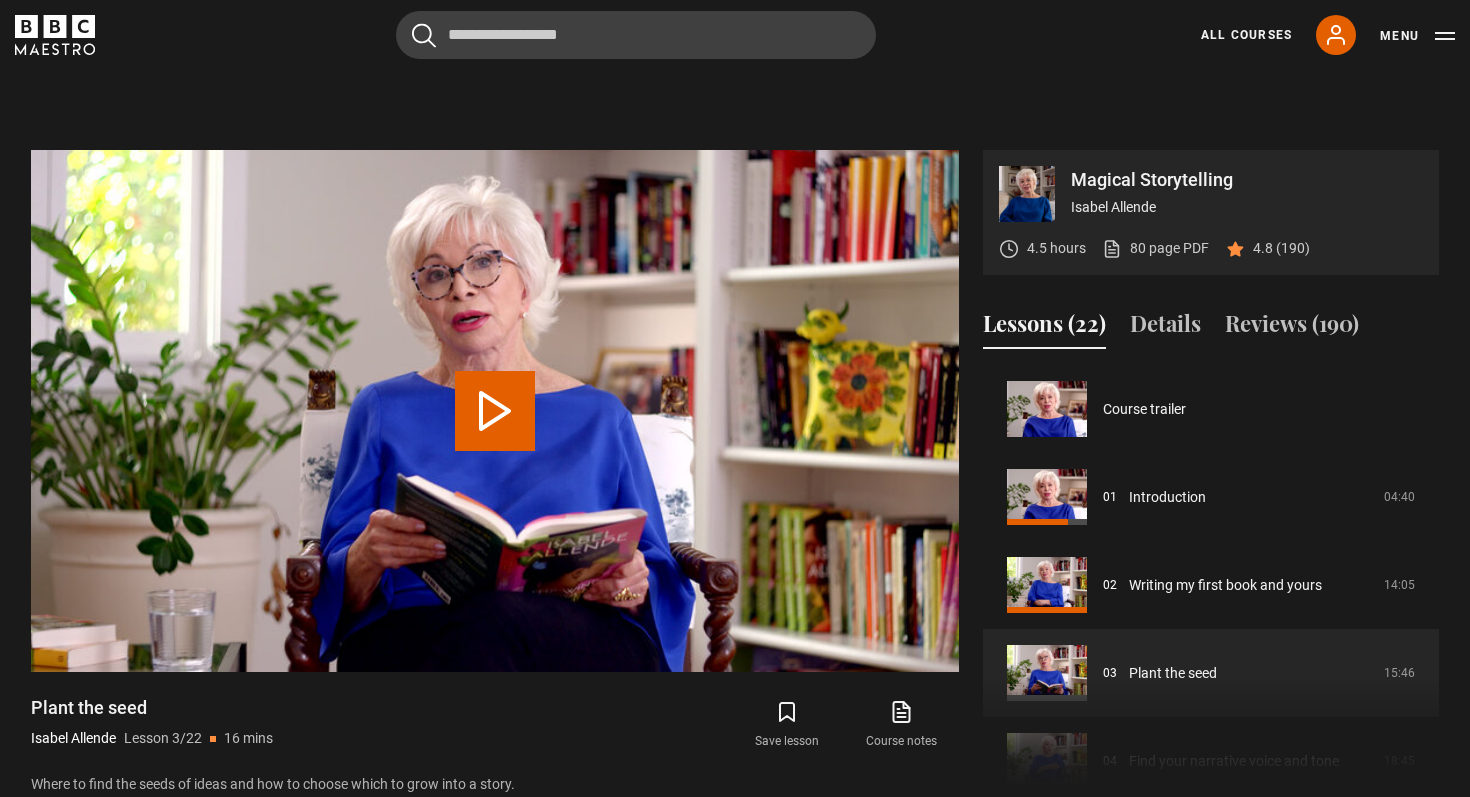 scroll, scrollTop: 977, scrollLeft: 0, axis: vertical 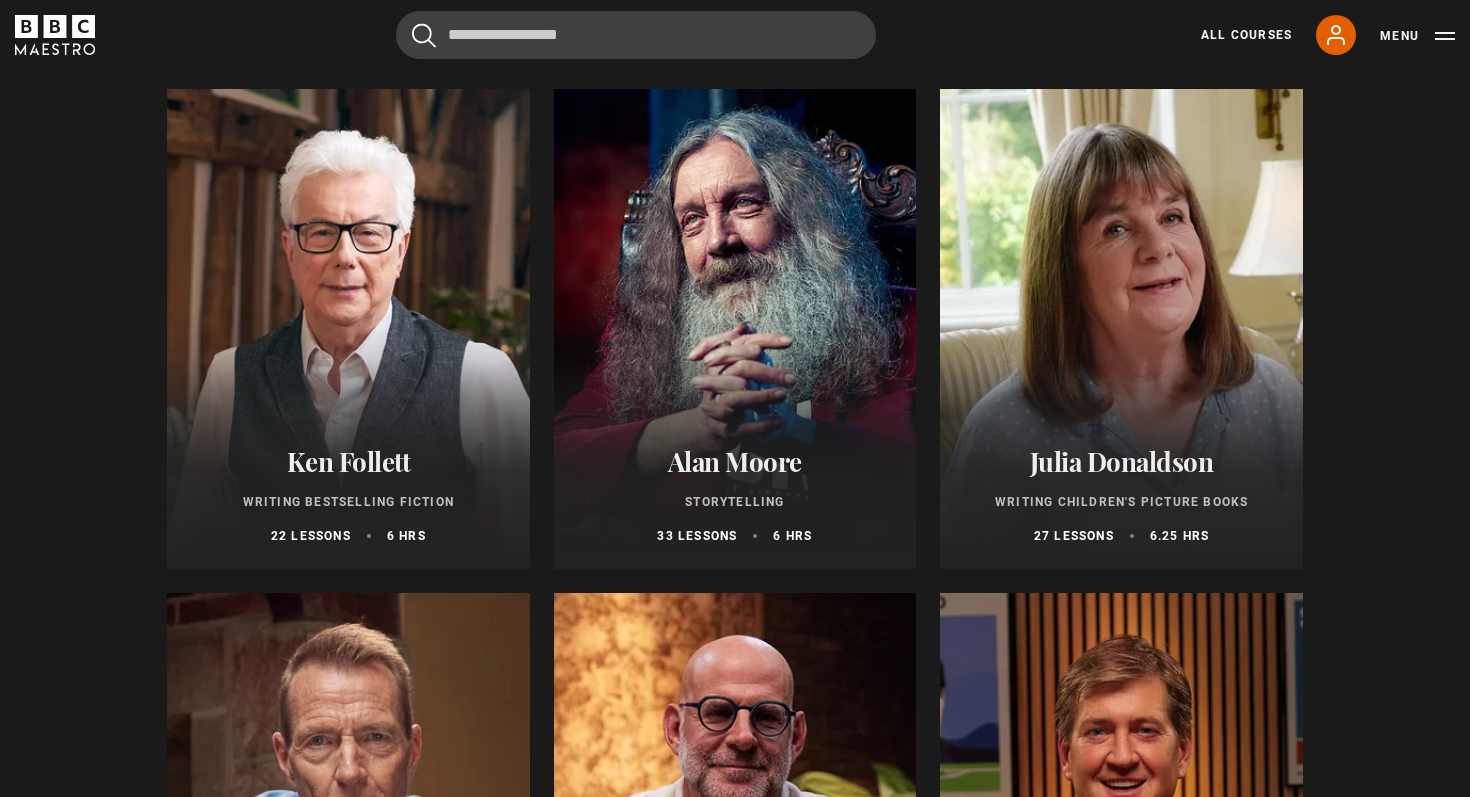 click at bounding box center [735, 329] 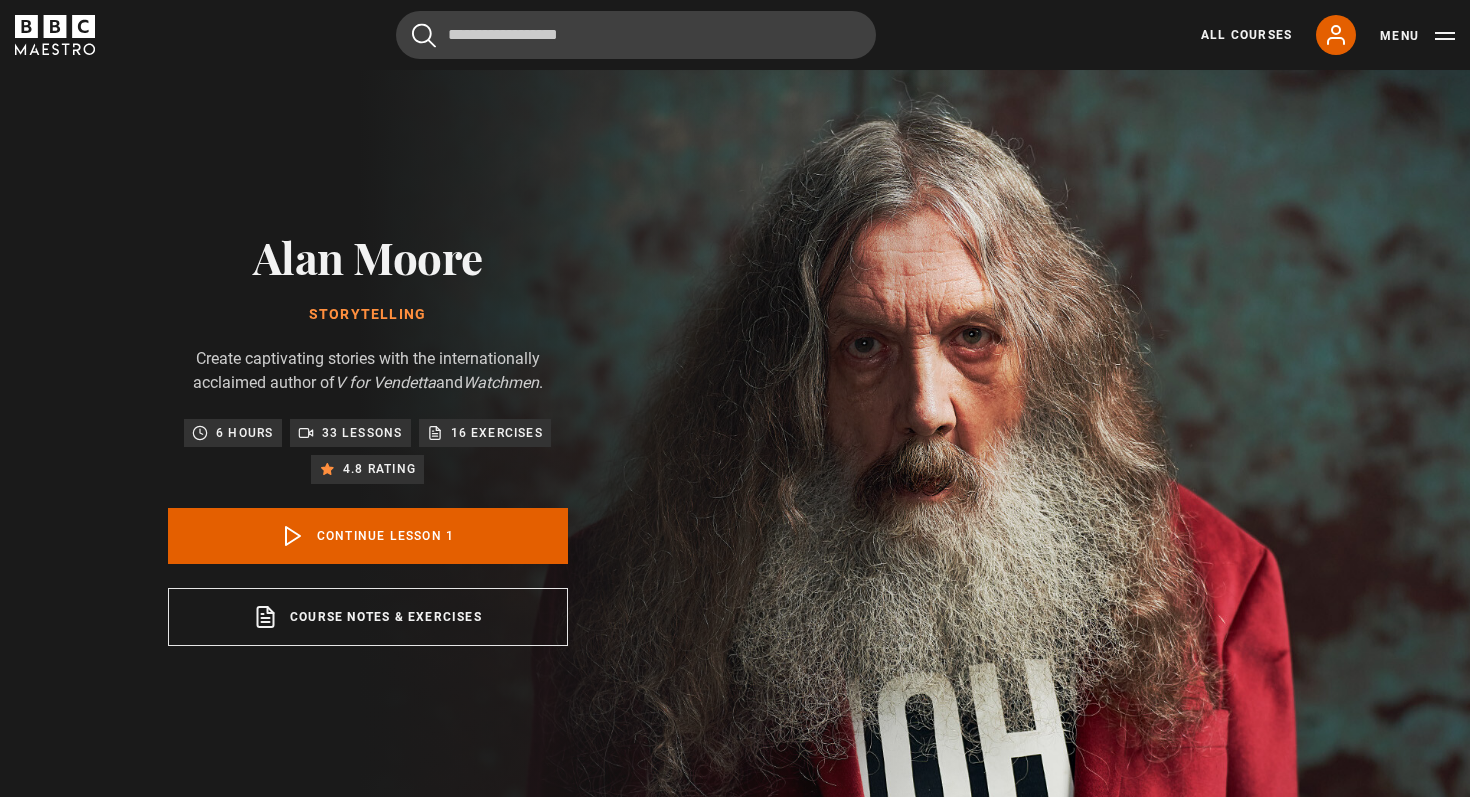 scroll, scrollTop: 0, scrollLeft: 0, axis: both 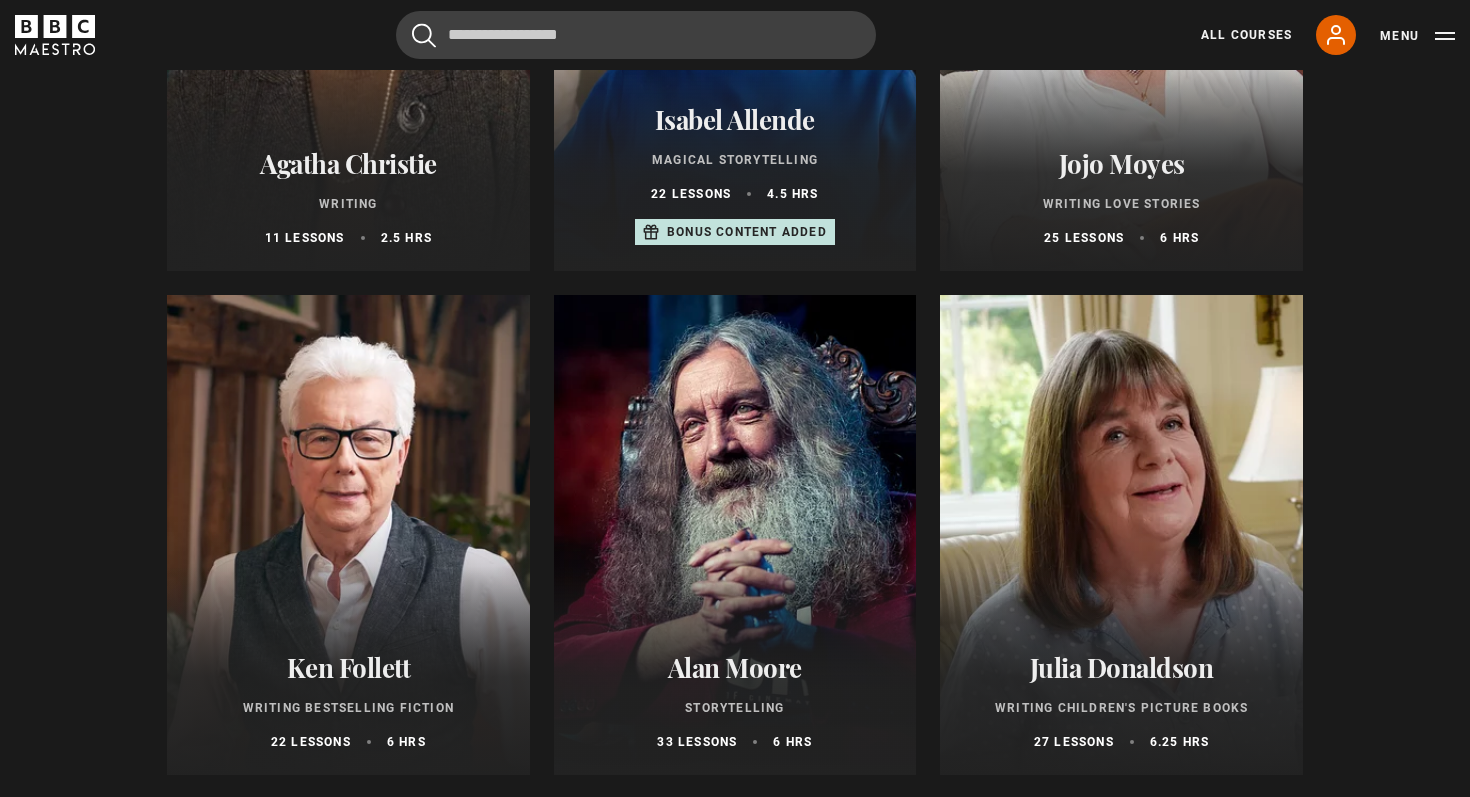click at bounding box center (348, 535) 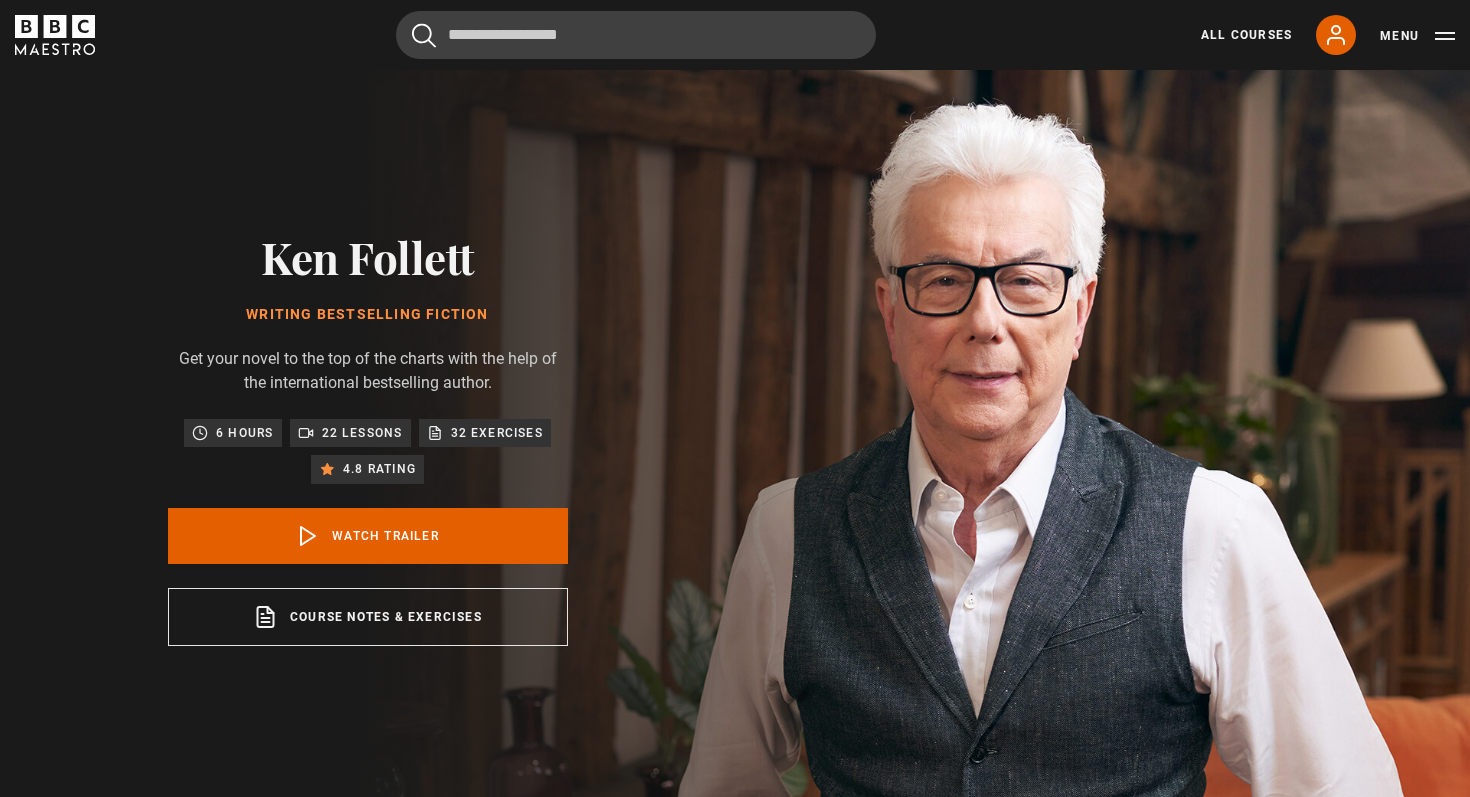 scroll, scrollTop: 0, scrollLeft: 0, axis: both 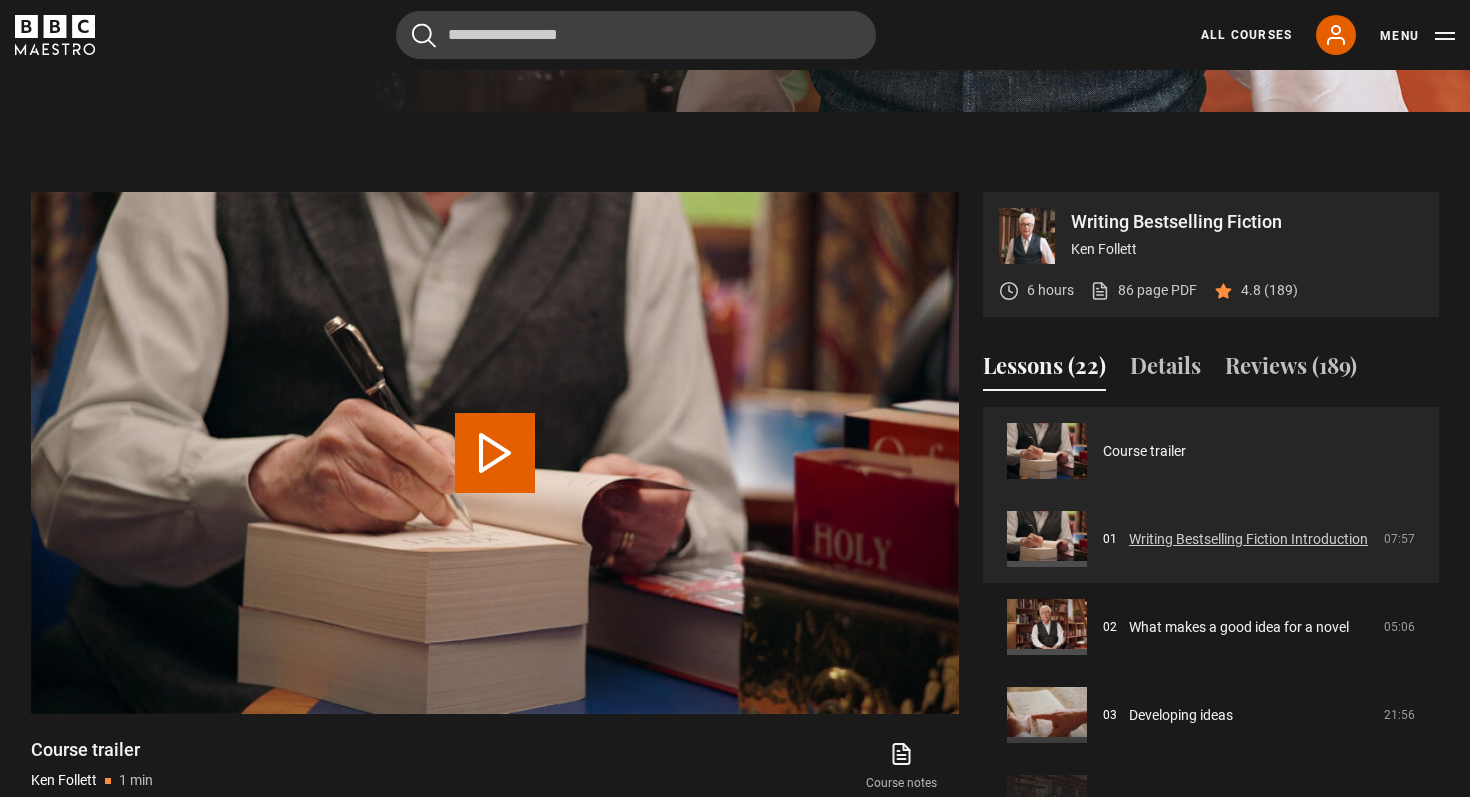 click on "Writing Bestselling Fiction Introduction" at bounding box center [1248, 539] 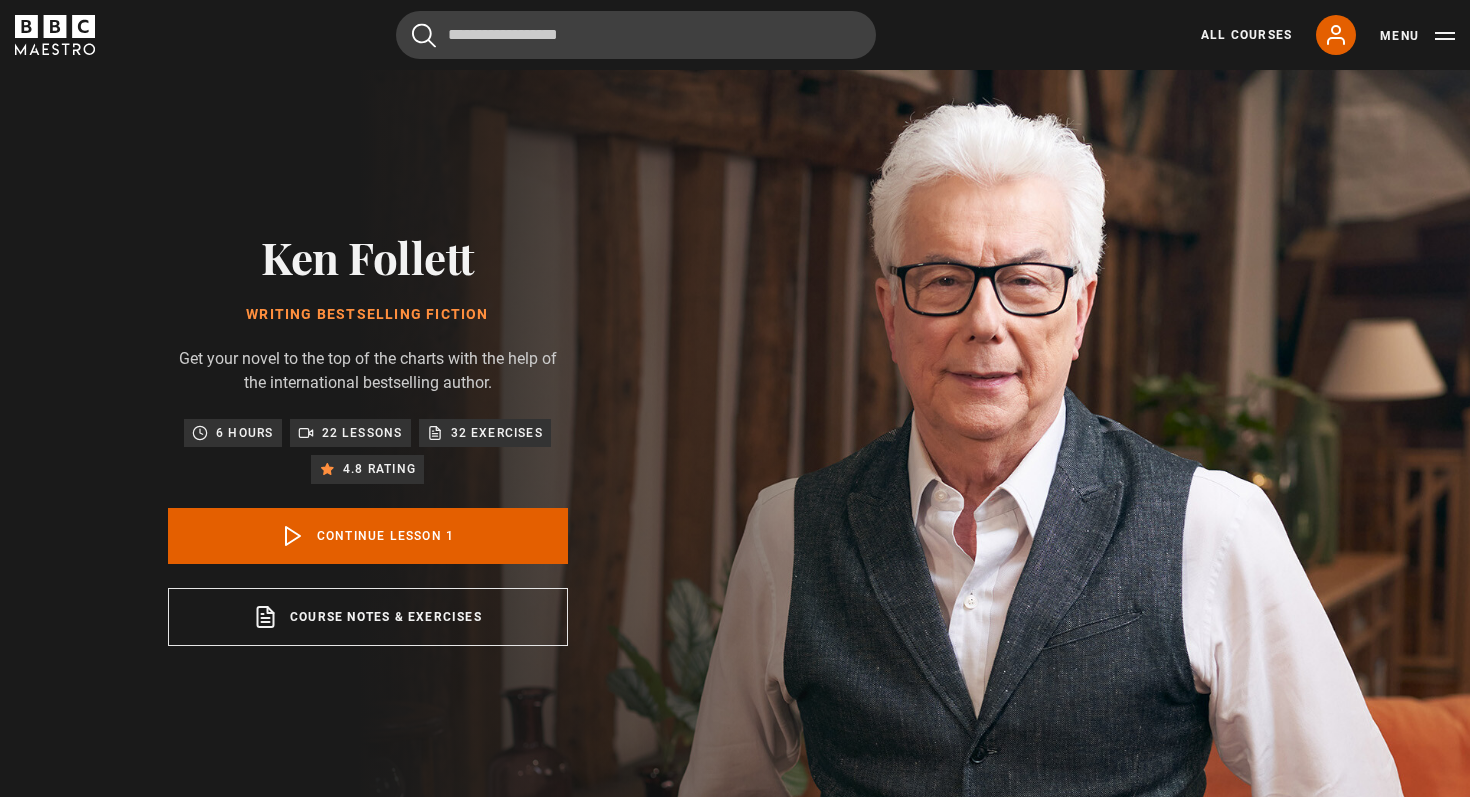 scroll, scrollTop: 807, scrollLeft: 0, axis: vertical 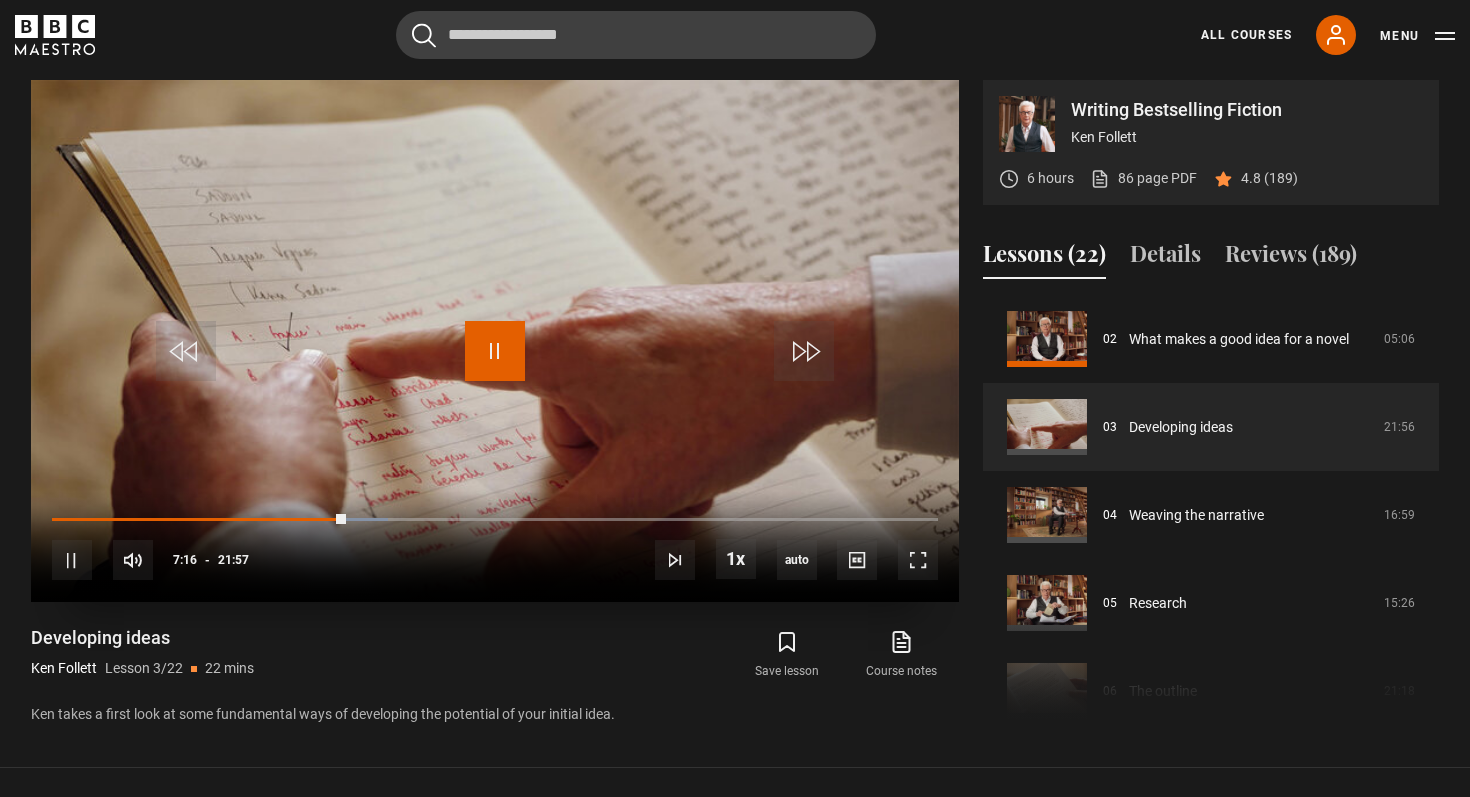 click at bounding box center (495, 351) 